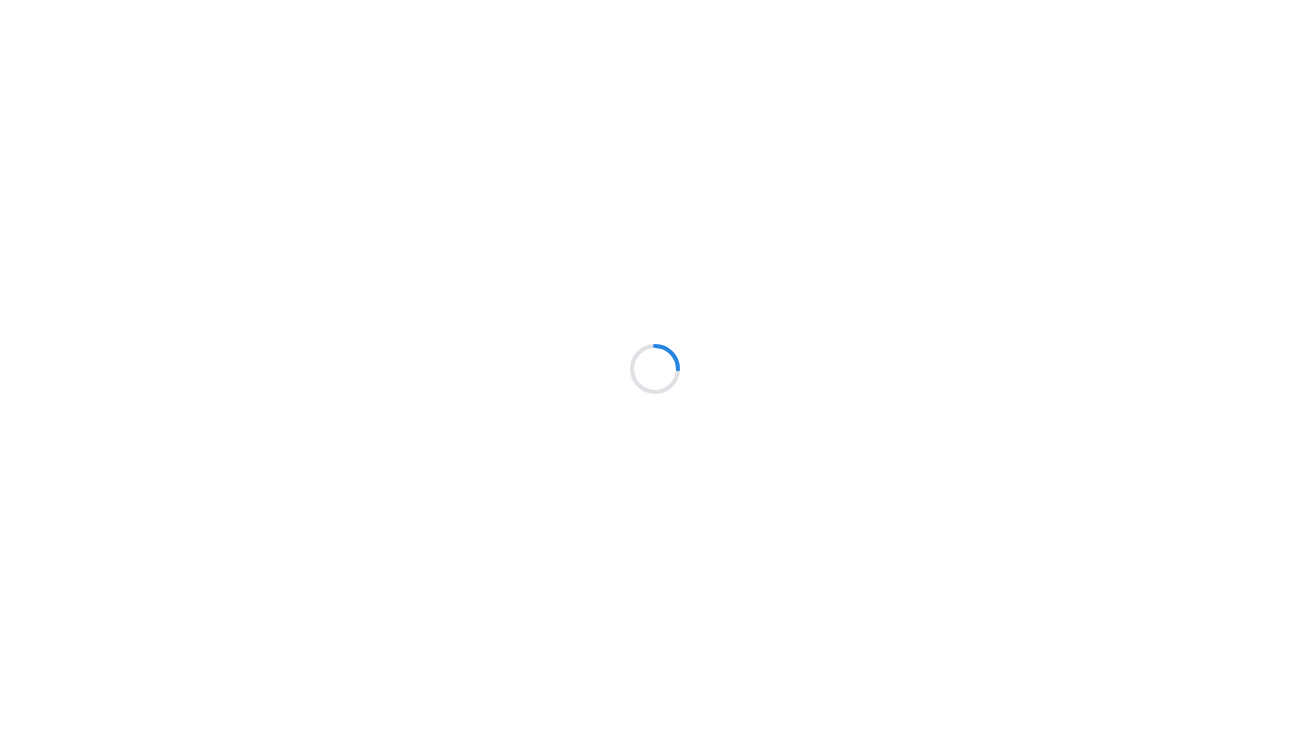 scroll, scrollTop: 0, scrollLeft: 0, axis: both 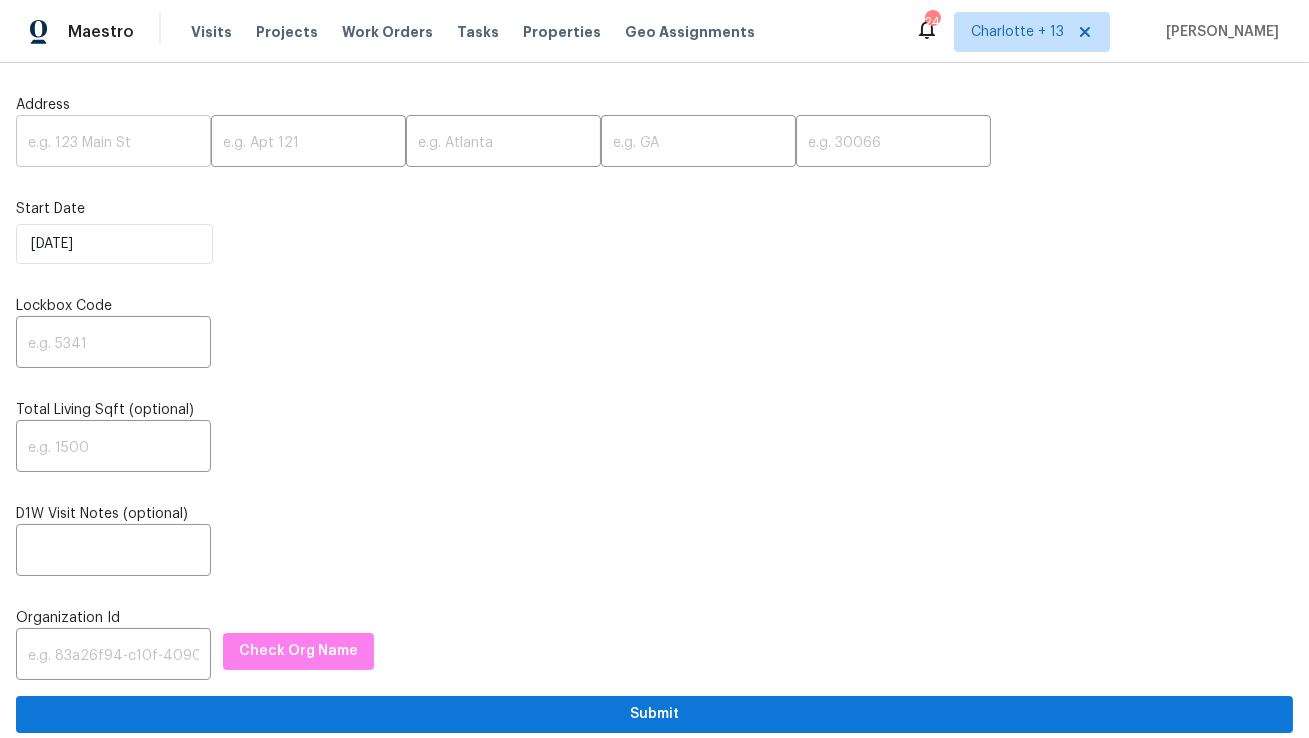 click at bounding box center (113, 143) 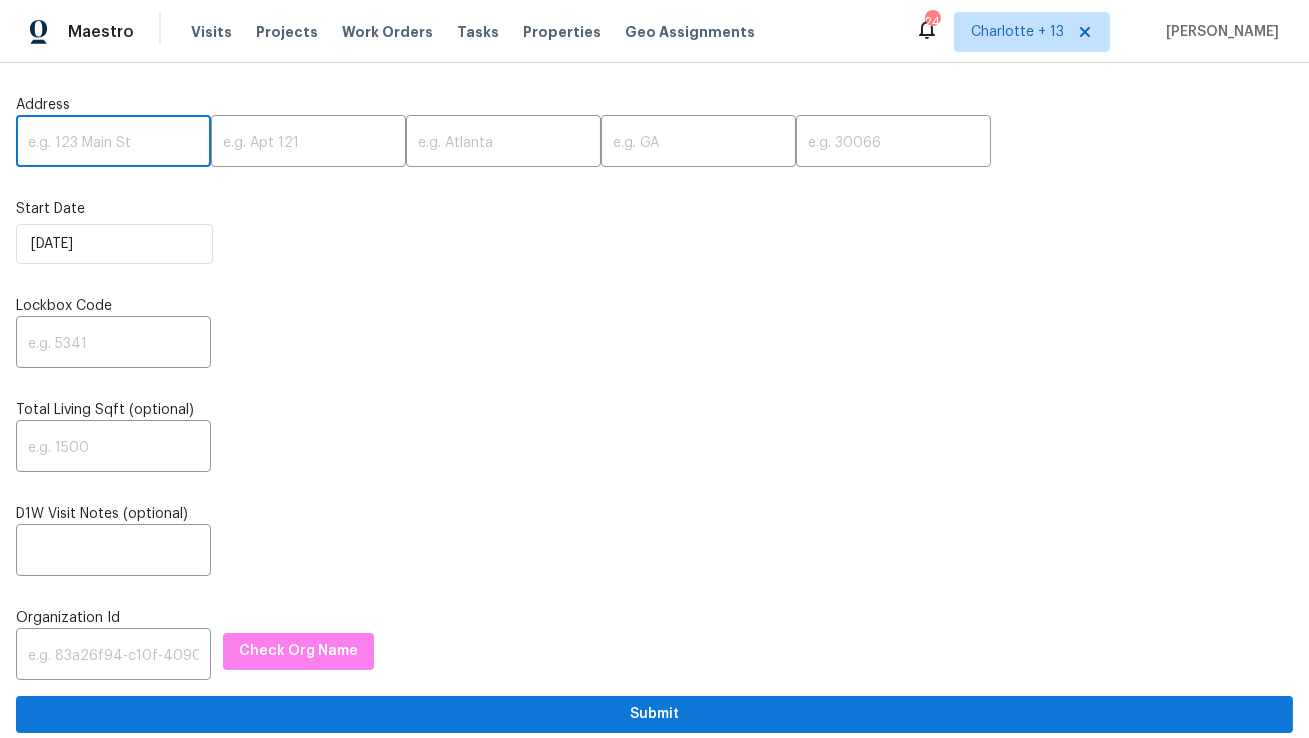 paste on "1395 W Austin Rd, Decatur, GA 30032" 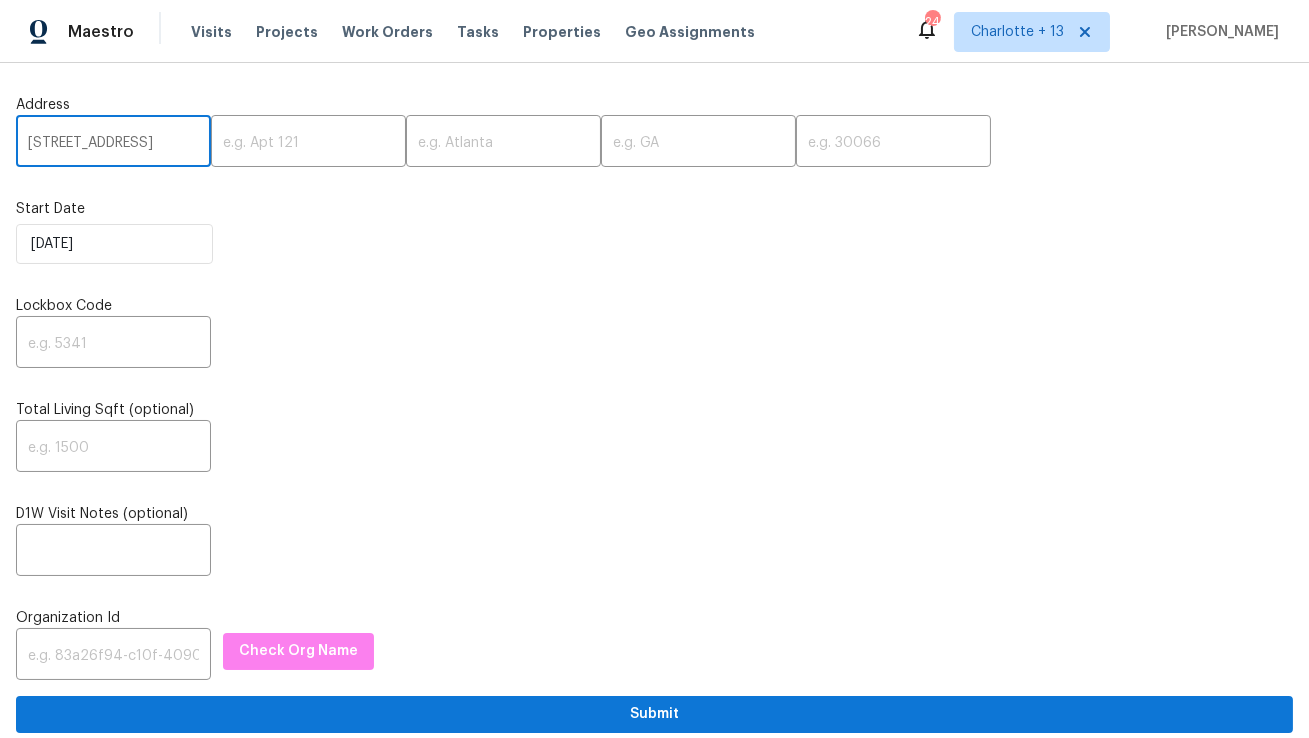 scroll, scrollTop: 0, scrollLeft: 95, axis: horizontal 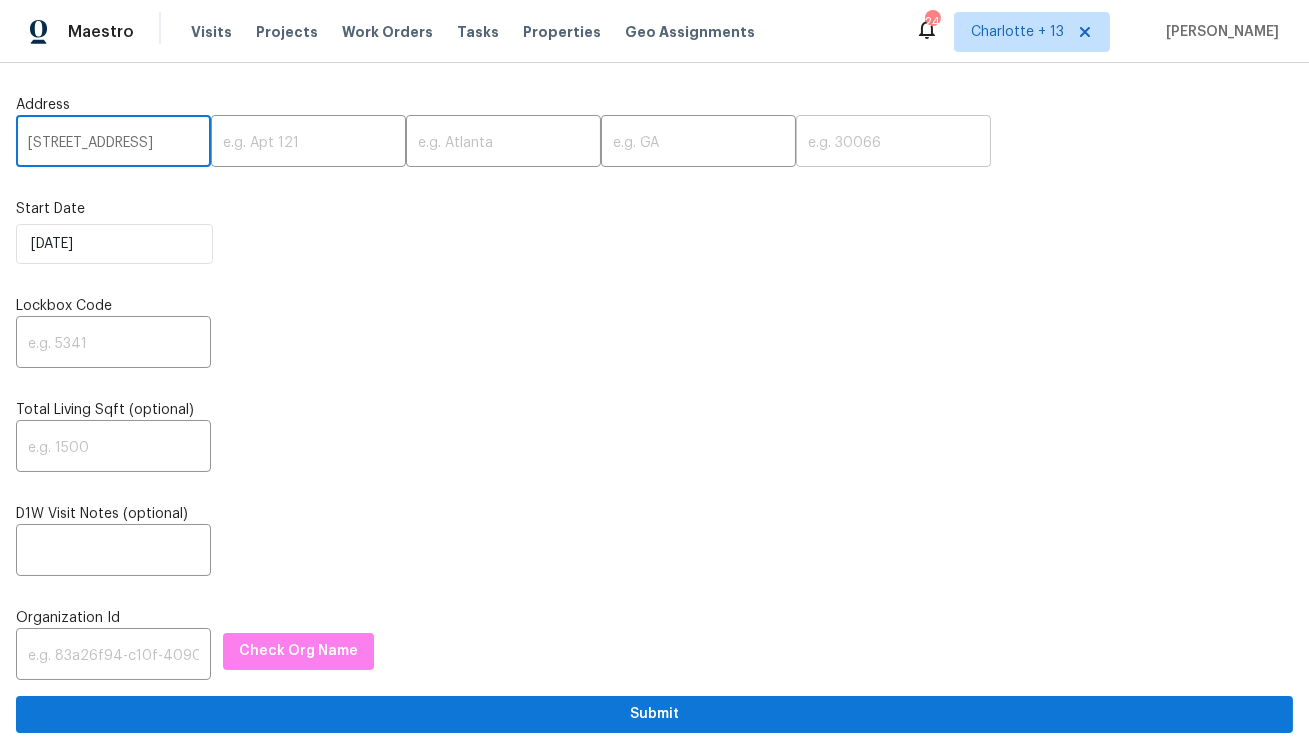 type on "1395 W Austin Rd, Decatur, GA" 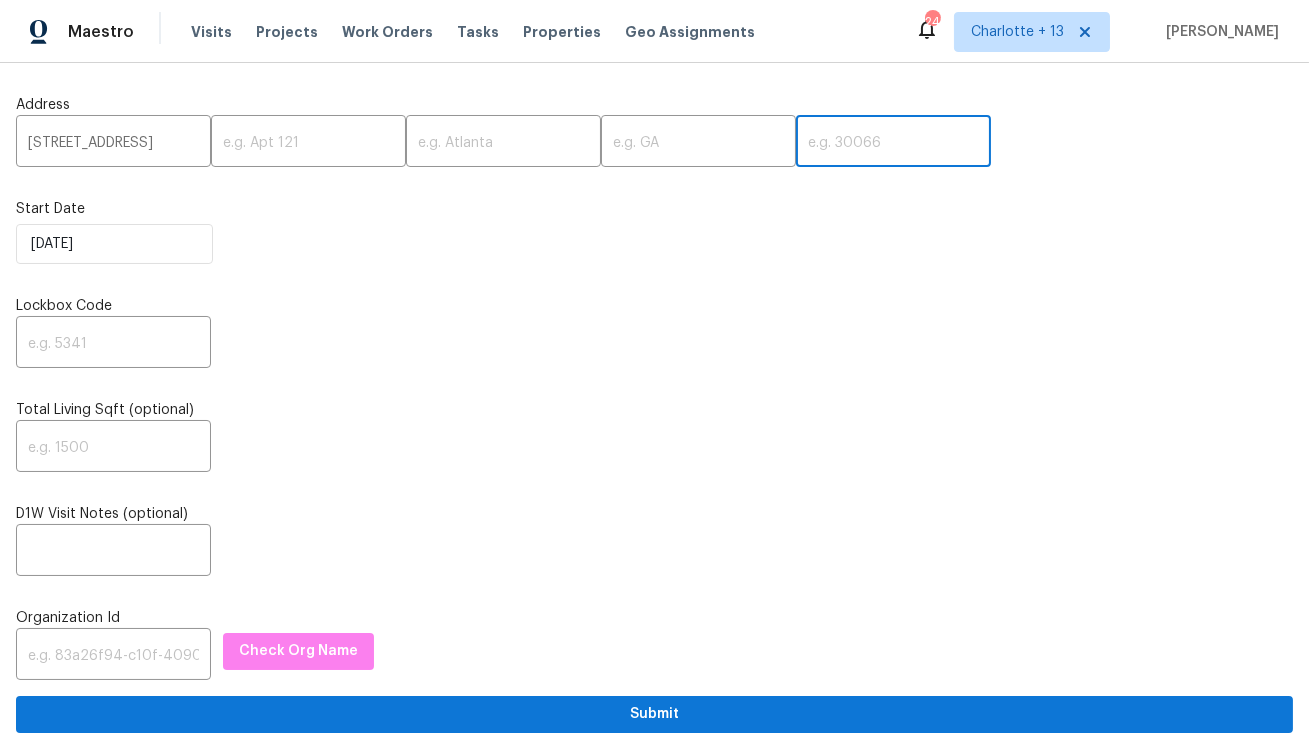 click at bounding box center [893, 143] 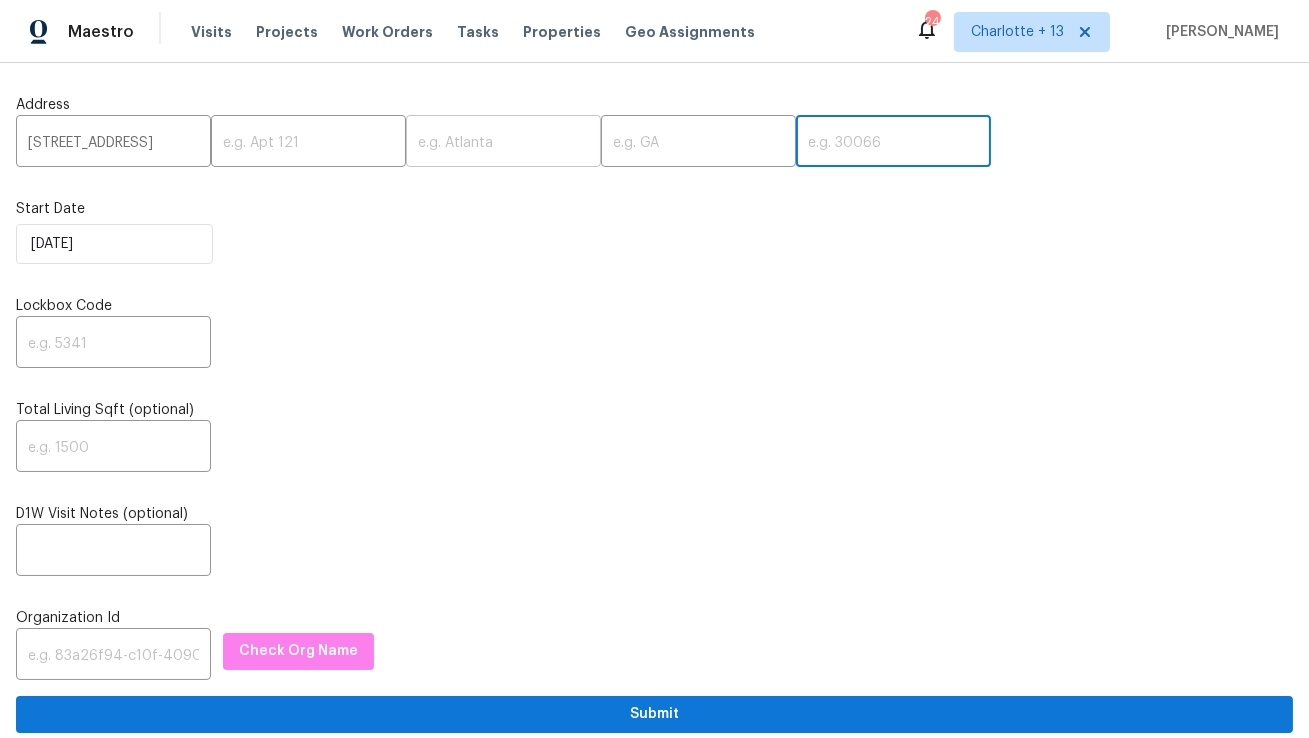 paste on "30032" 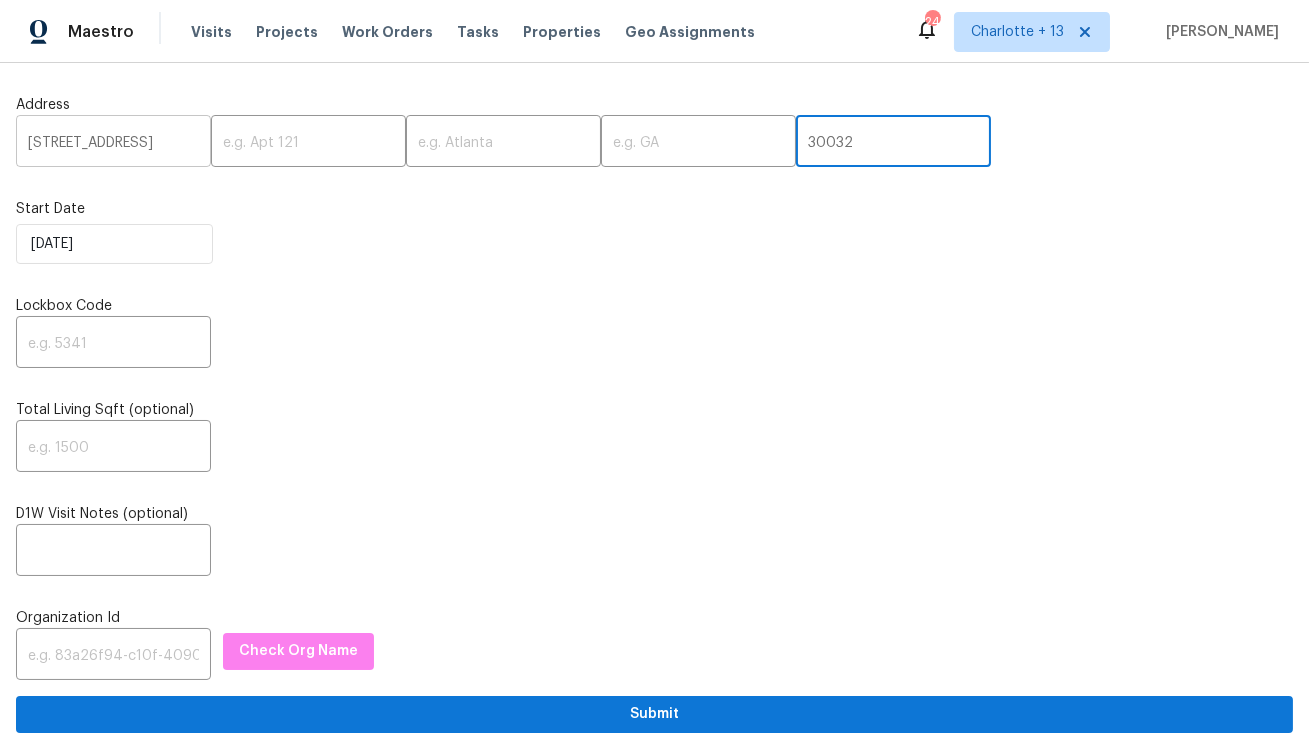 type on "30032" 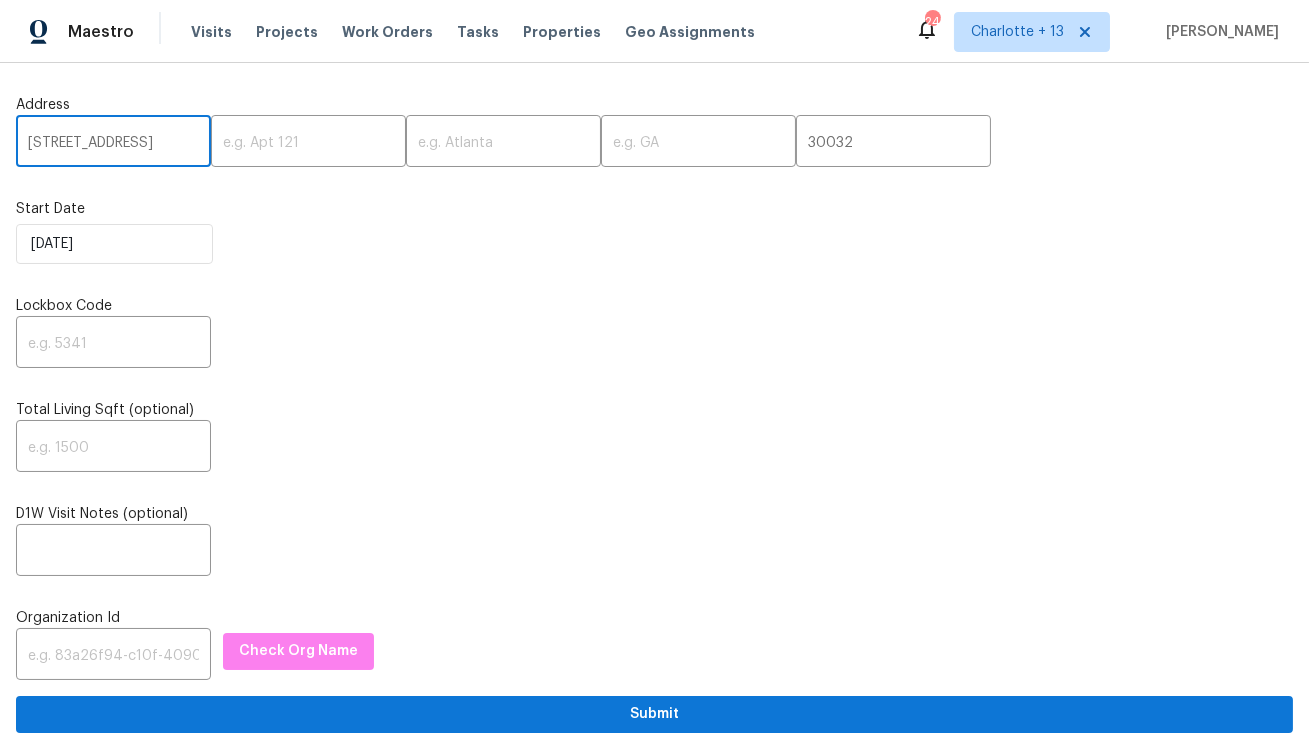 click on "1395 W Austin Rd, Decatur, GA" at bounding box center (113, 143) 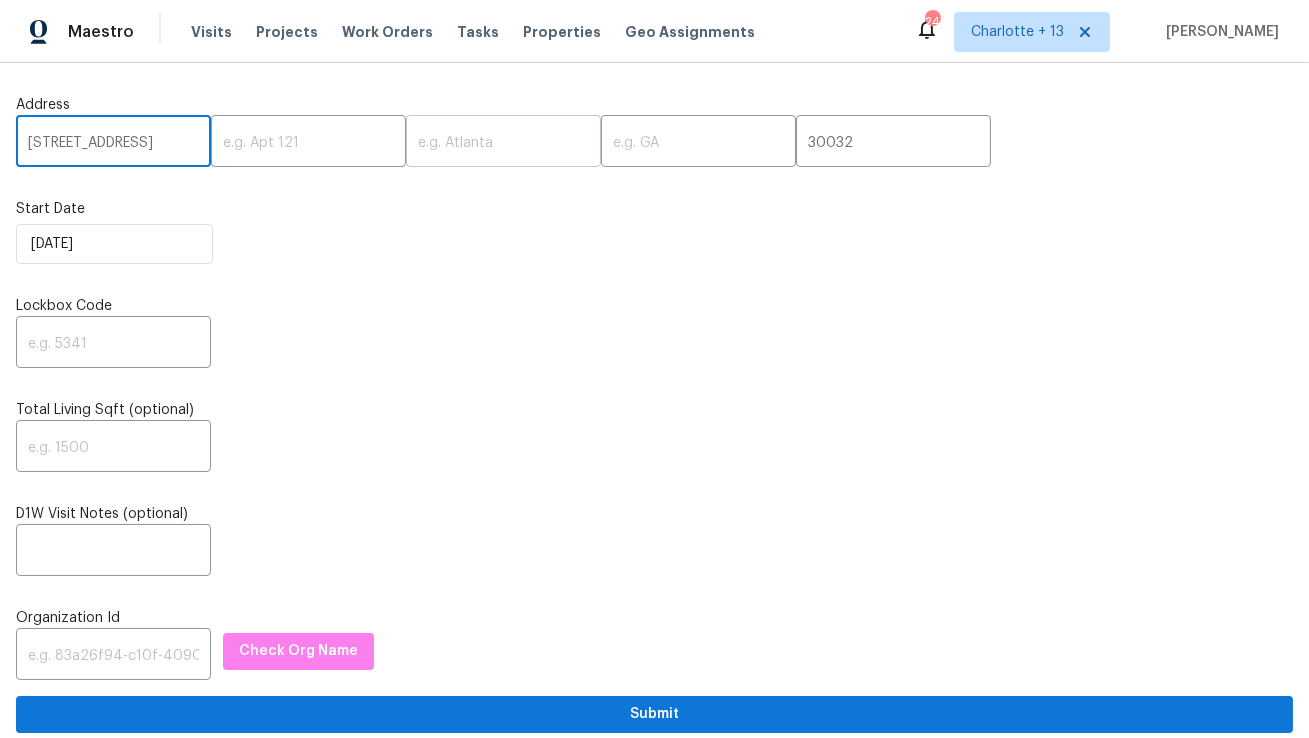 type on "1395 W Austin Rd,, GA" 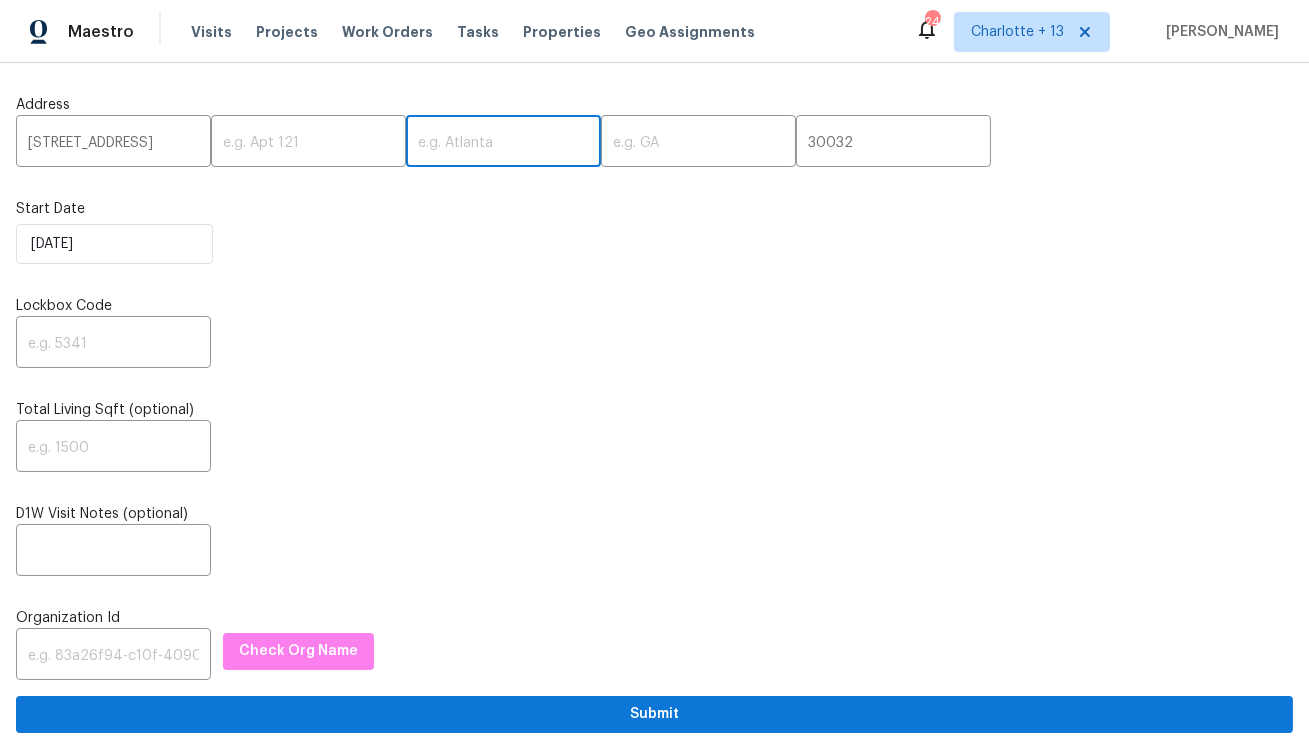 click at bounding box center [503, 143] 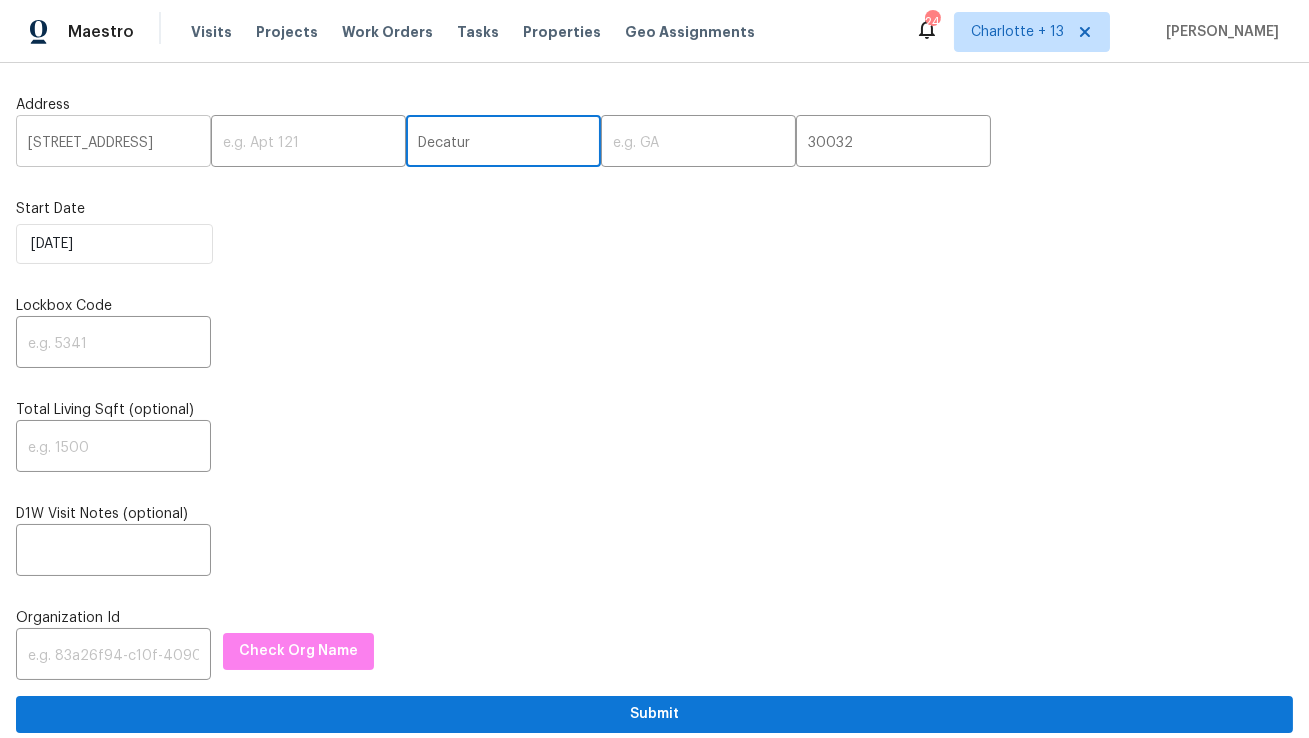 type on "Decatur" 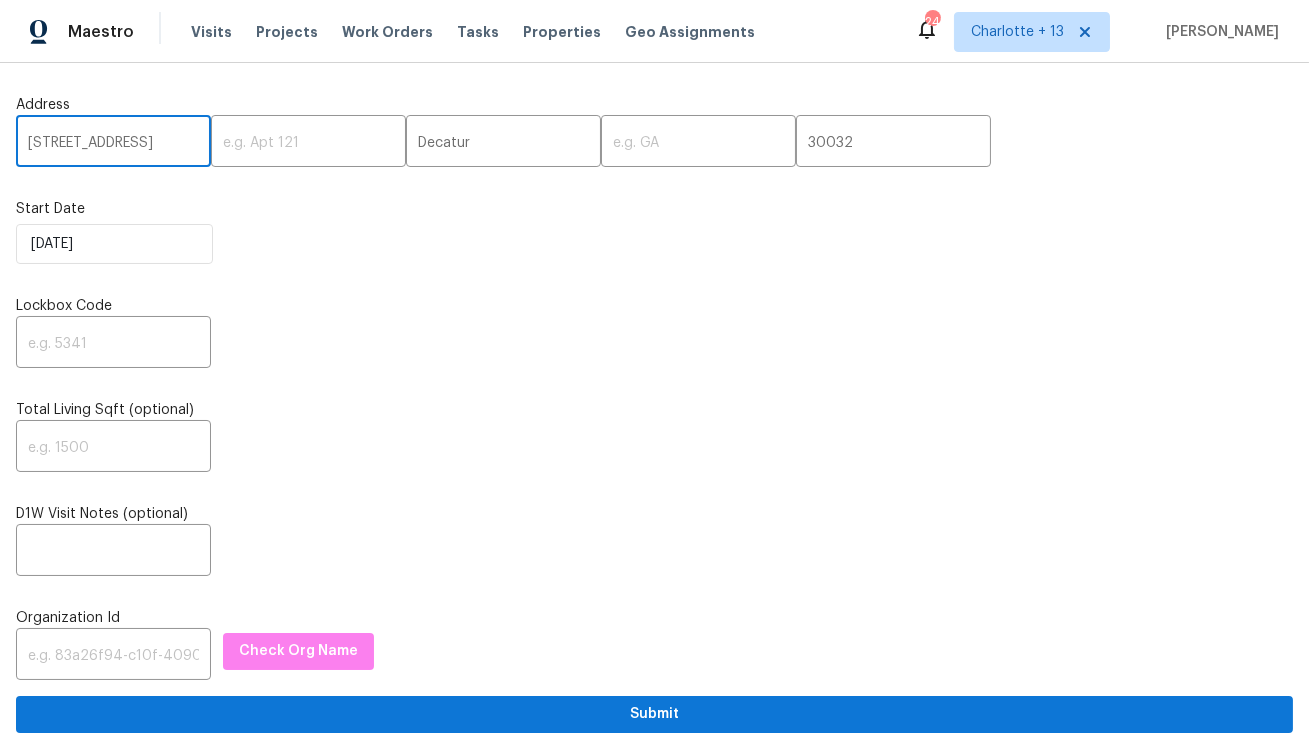 click on "1395 W Austin Rd,, GA" at bounding box center [113, 143] 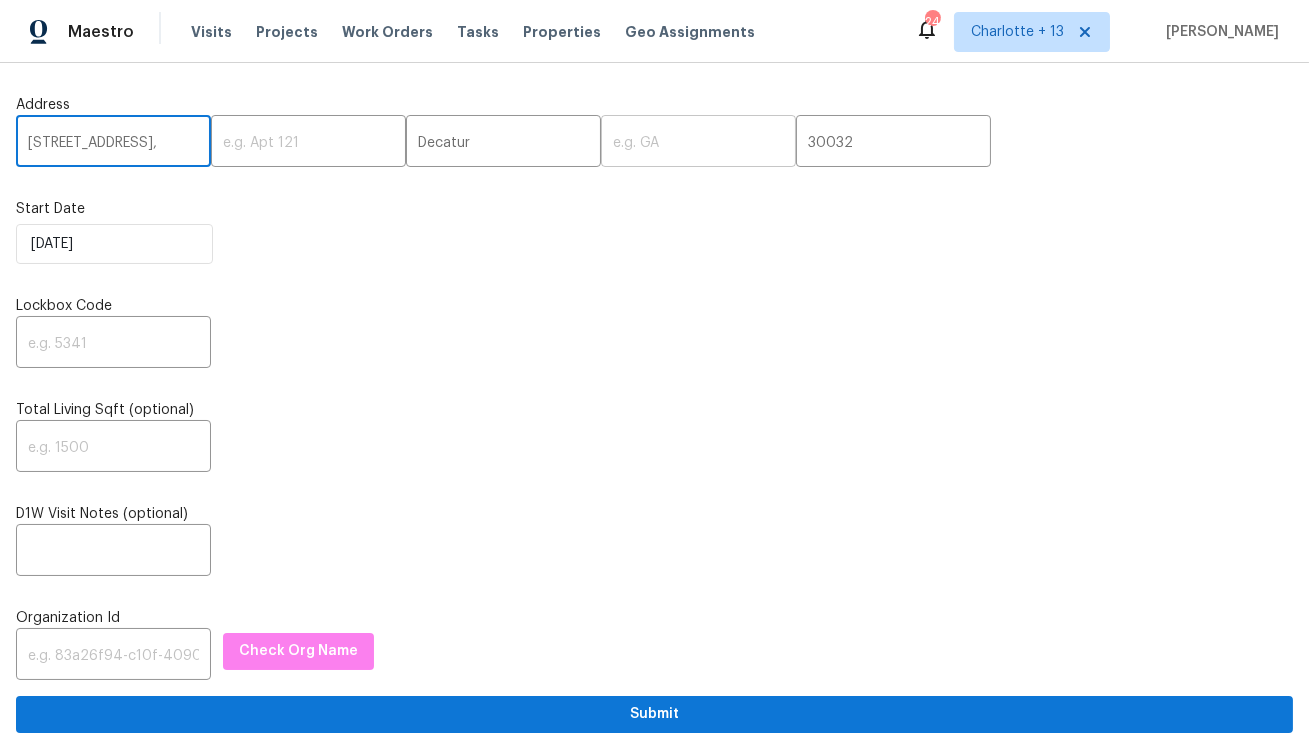 type on "1395 W Austin Rd,," 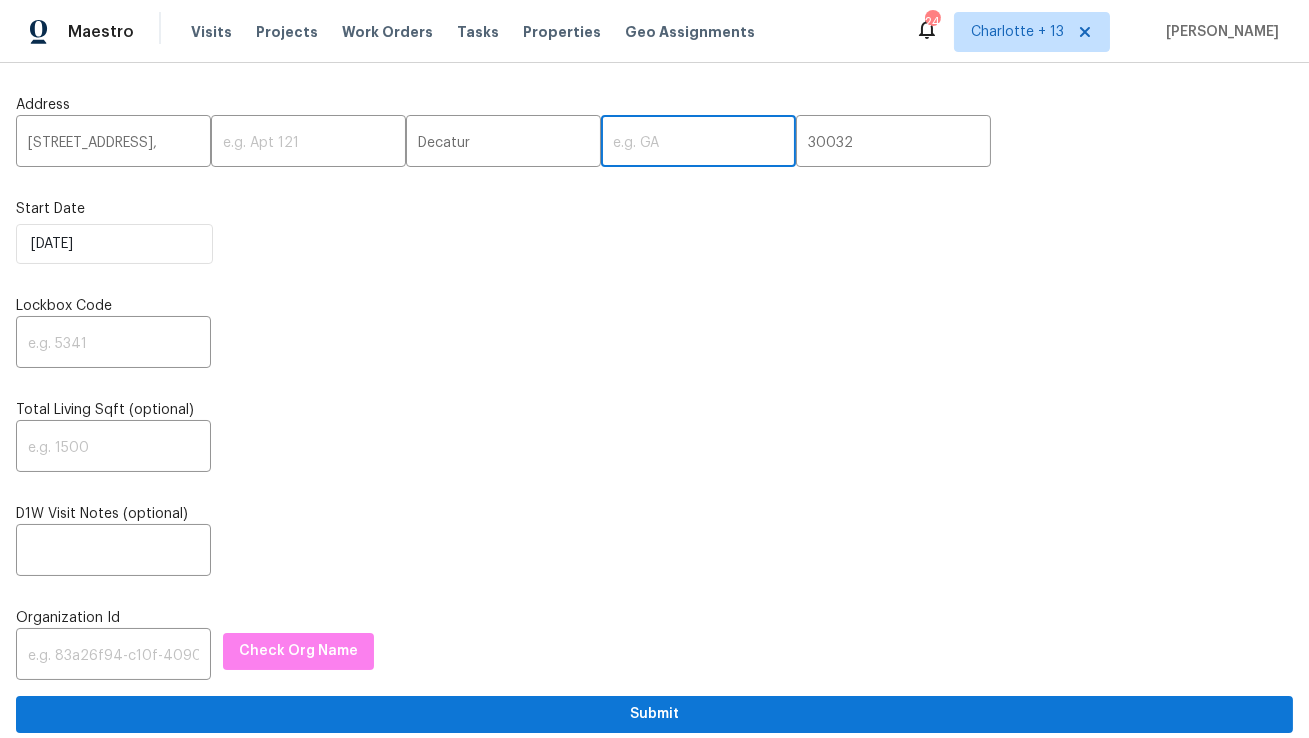 paste on "GA" 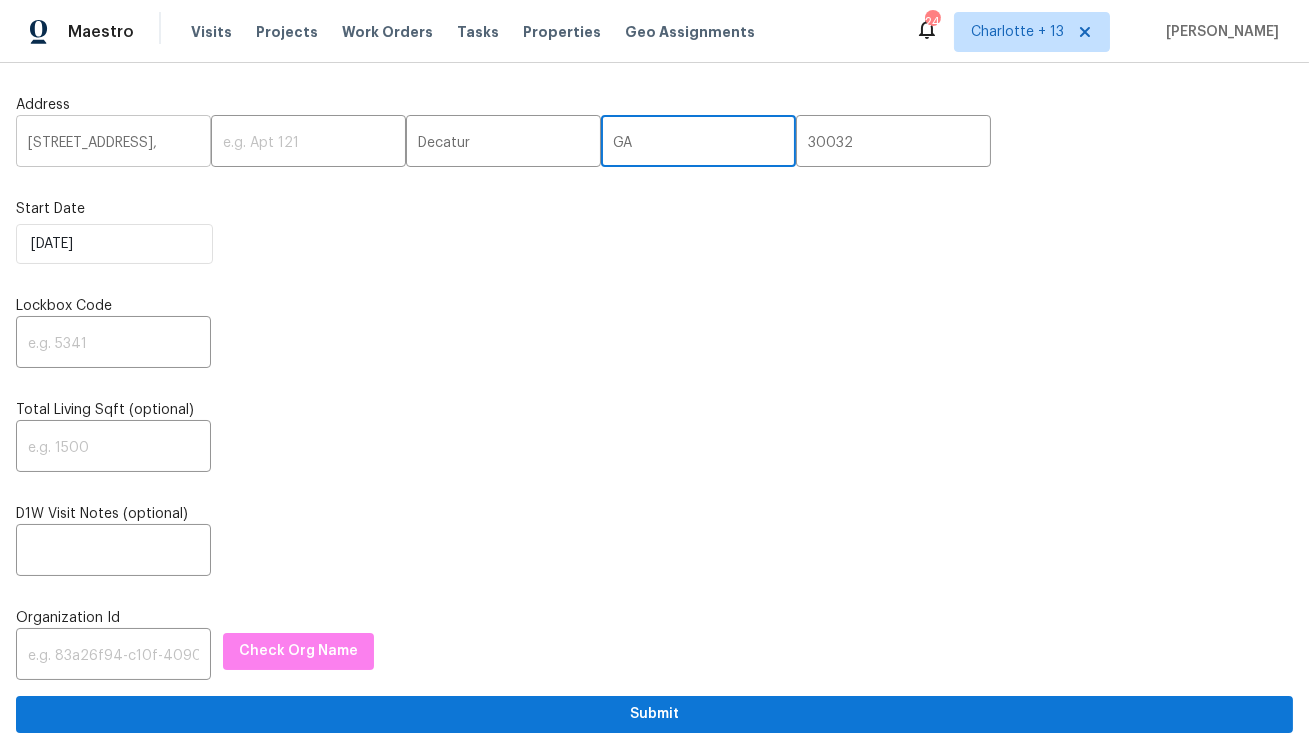 type on "GA" 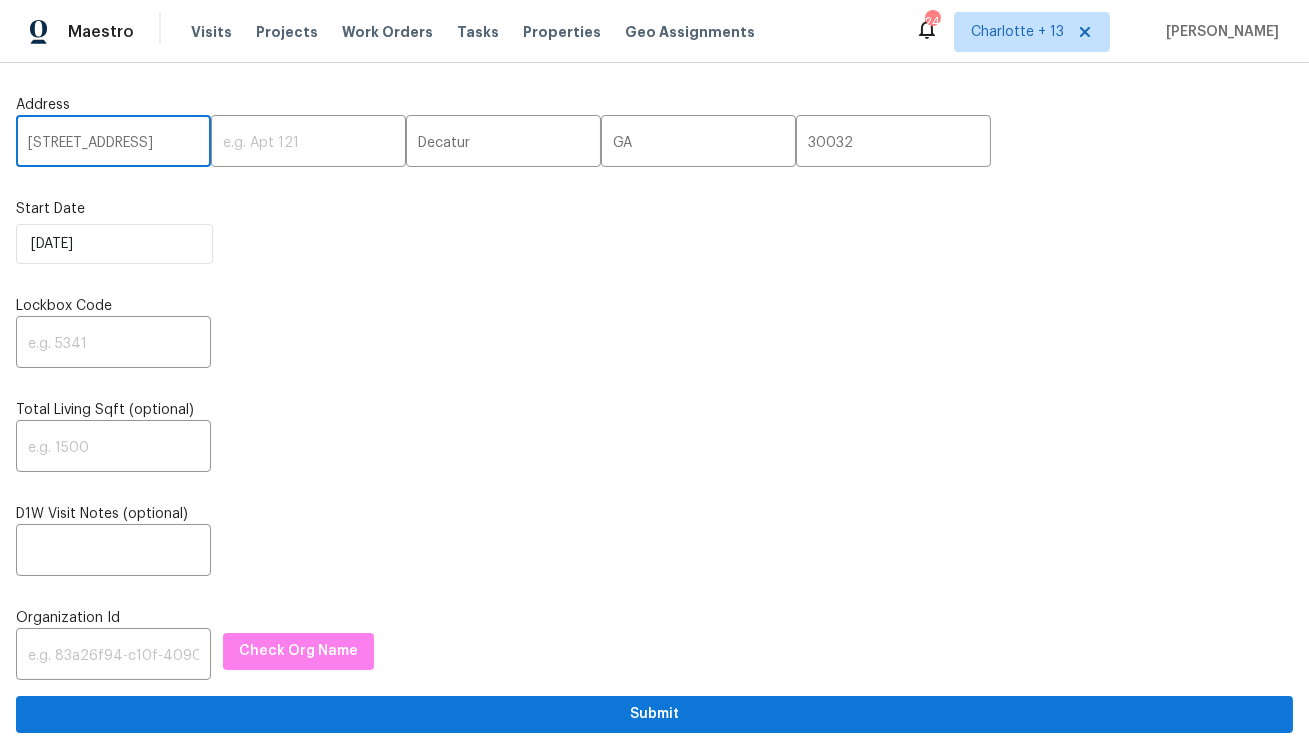 type on "1395 W Austin Rd" 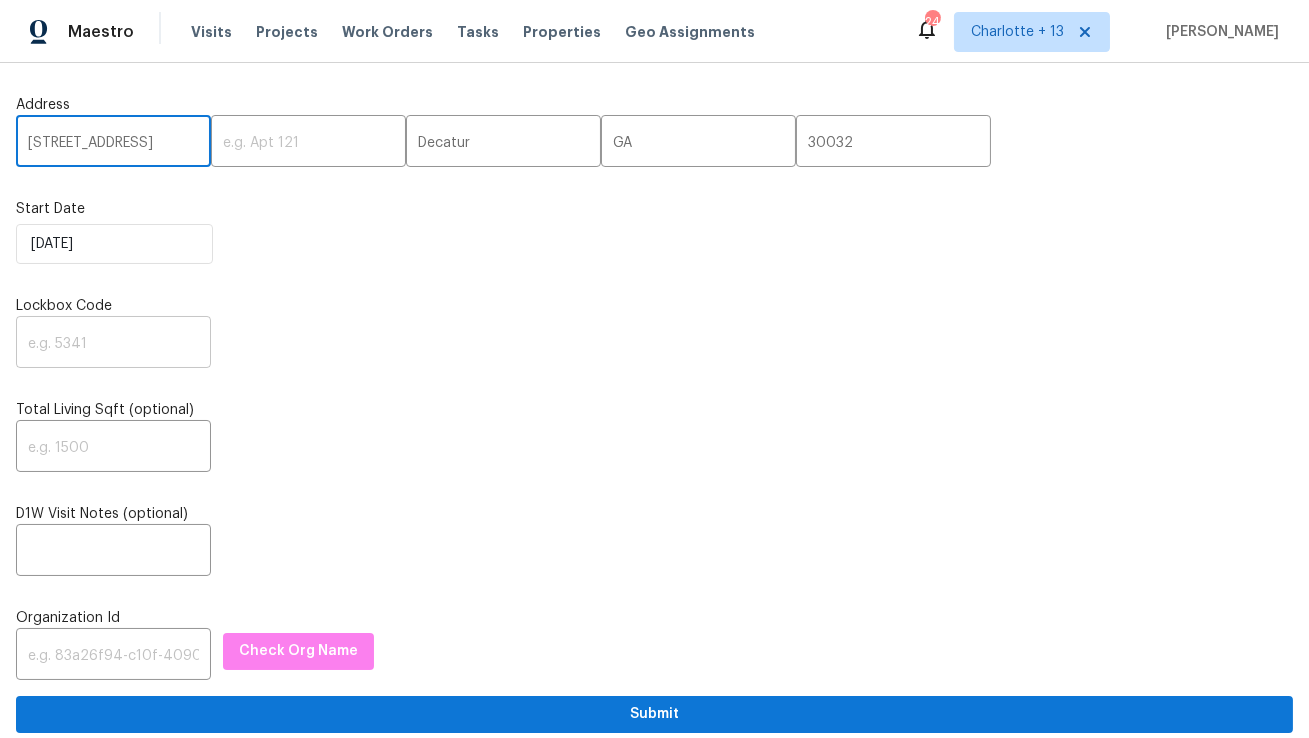 click at bounding box center [113, 344] 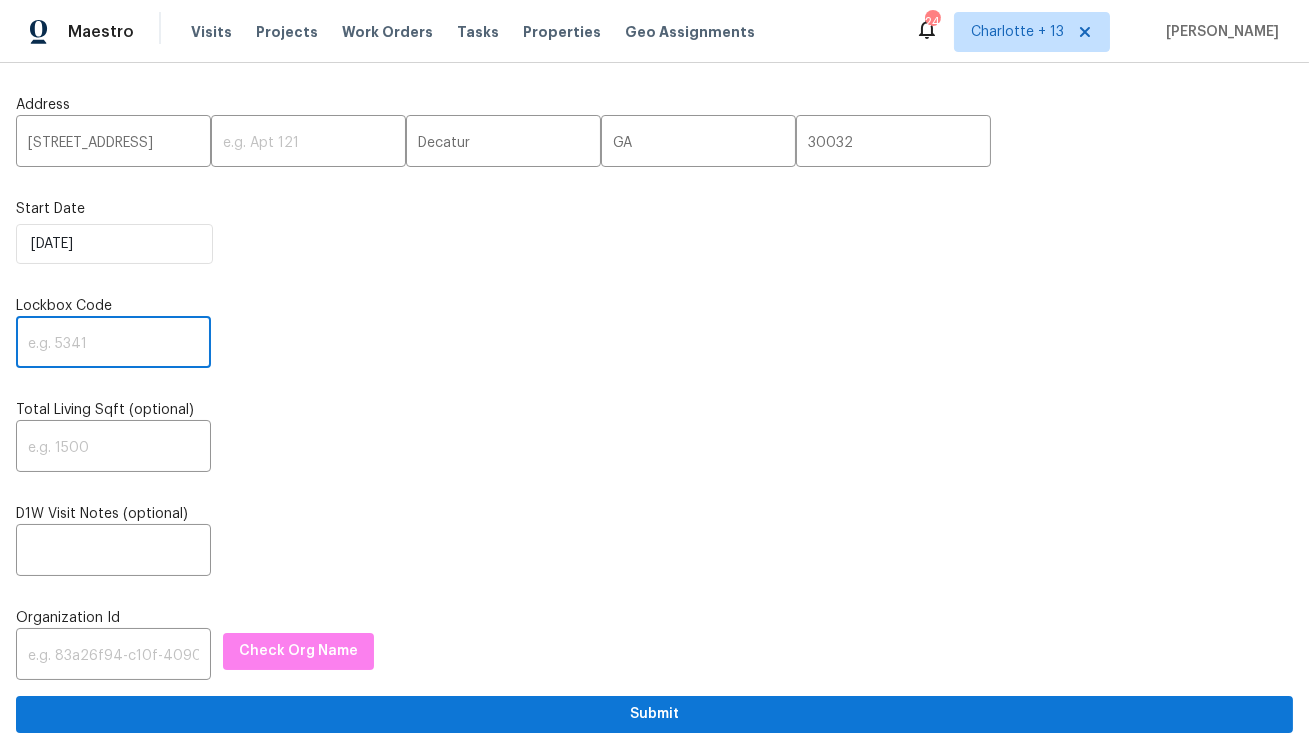 paste on "3236" 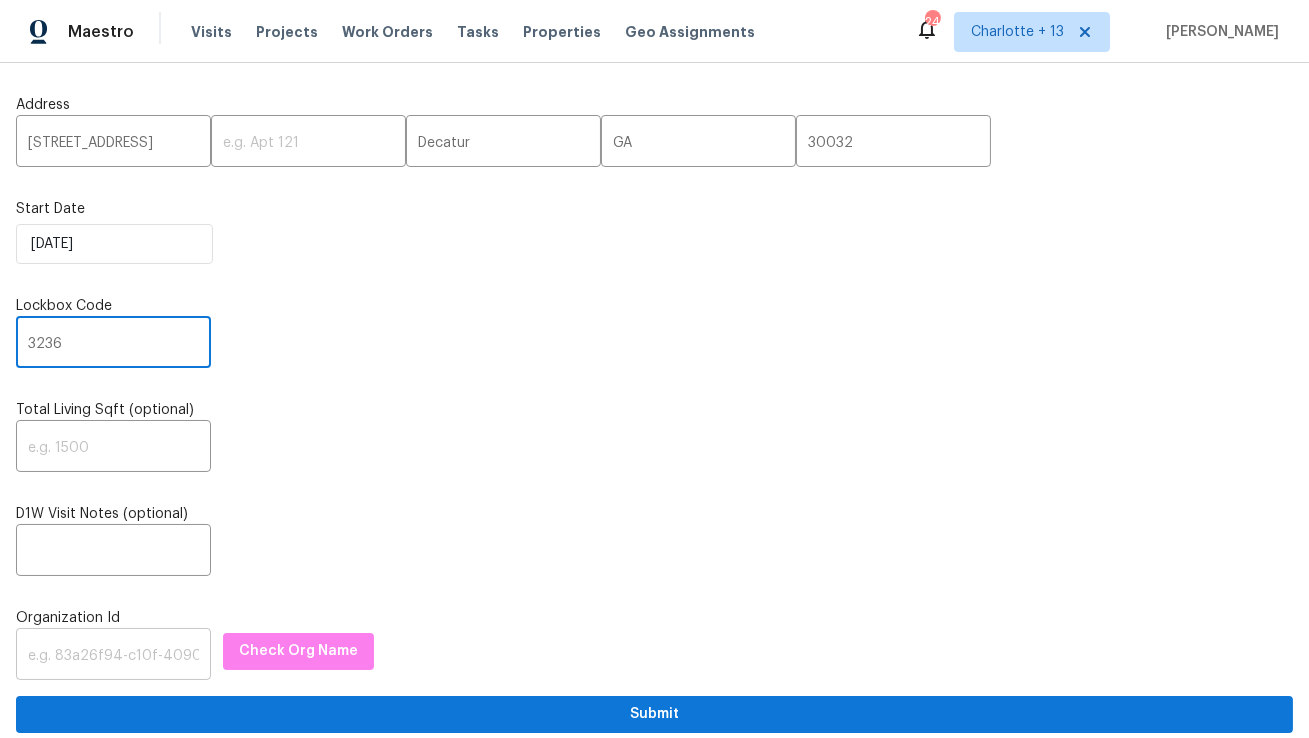 type on "3236" 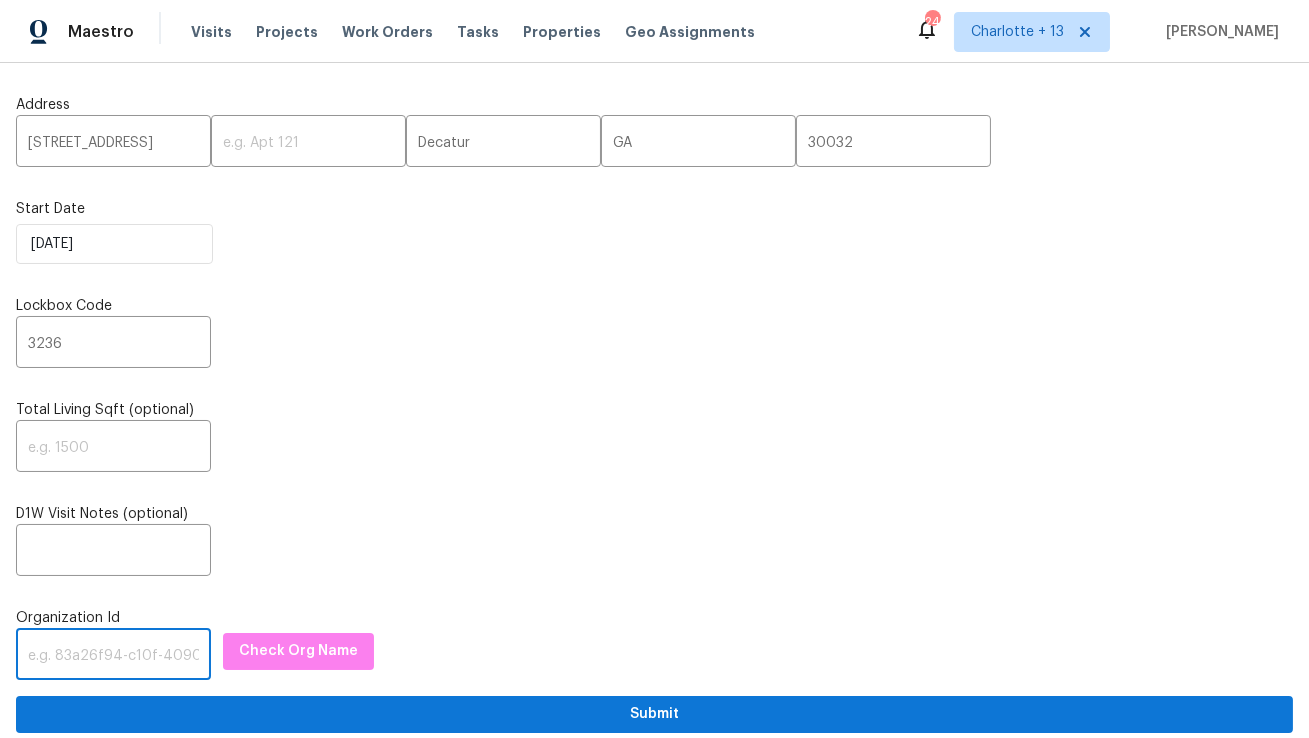 paste on "1349d153-b359-4f9b-b4dd-758ff939cc37" 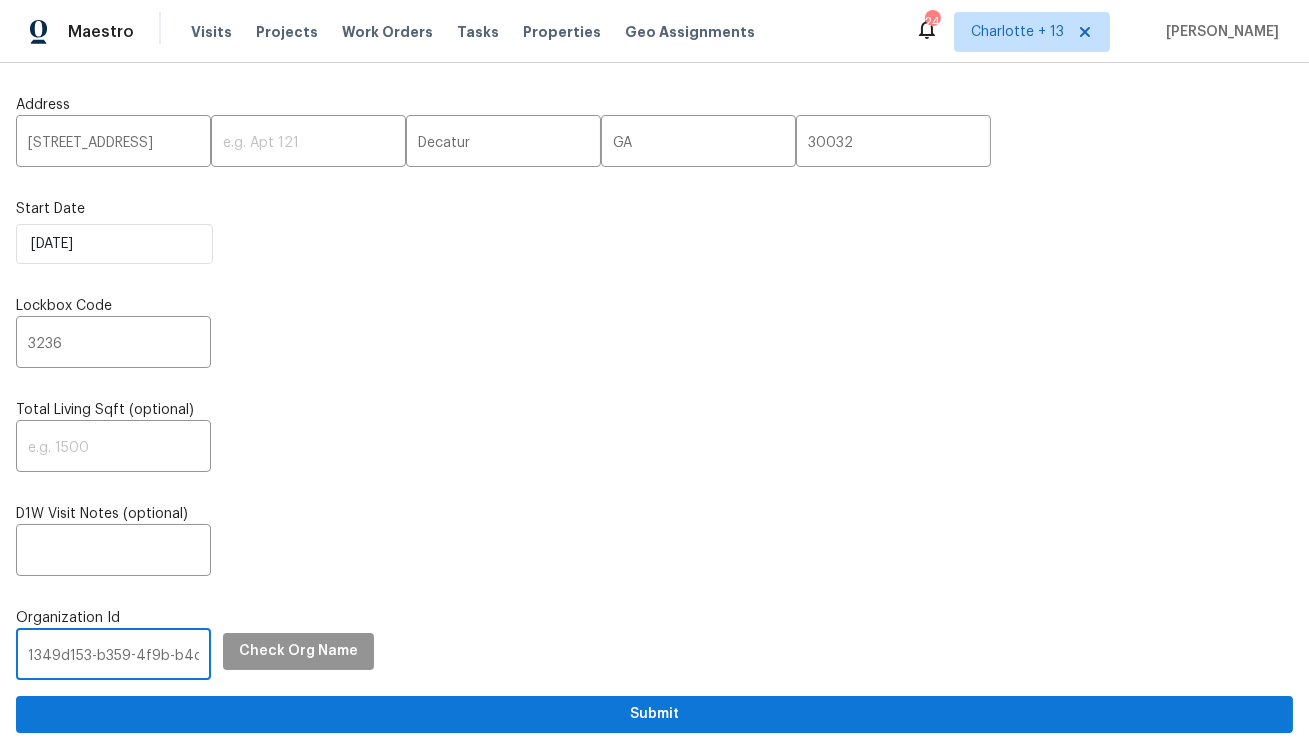 scroll, scrollTop: 0, scrollLeft: 118, axis: horizontal 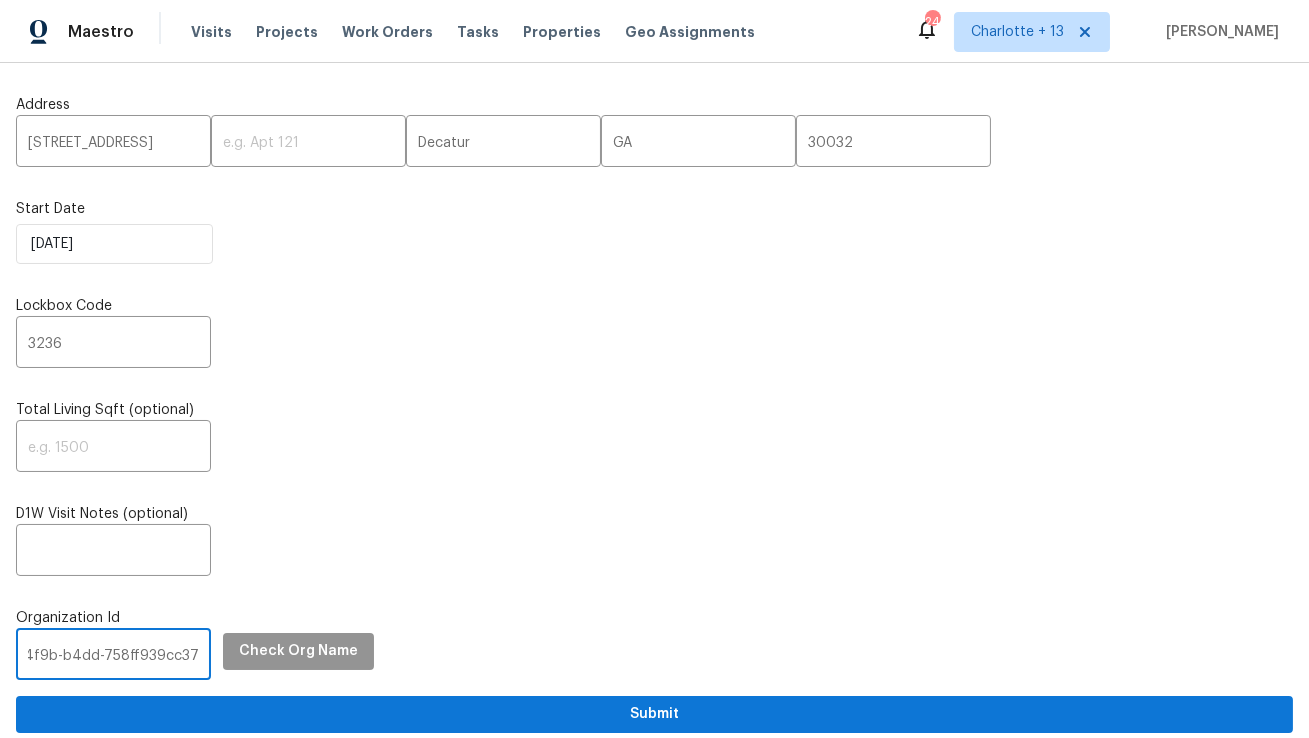 type on "1349d153-b359-4f9b-b4dd-758ff939cc37" 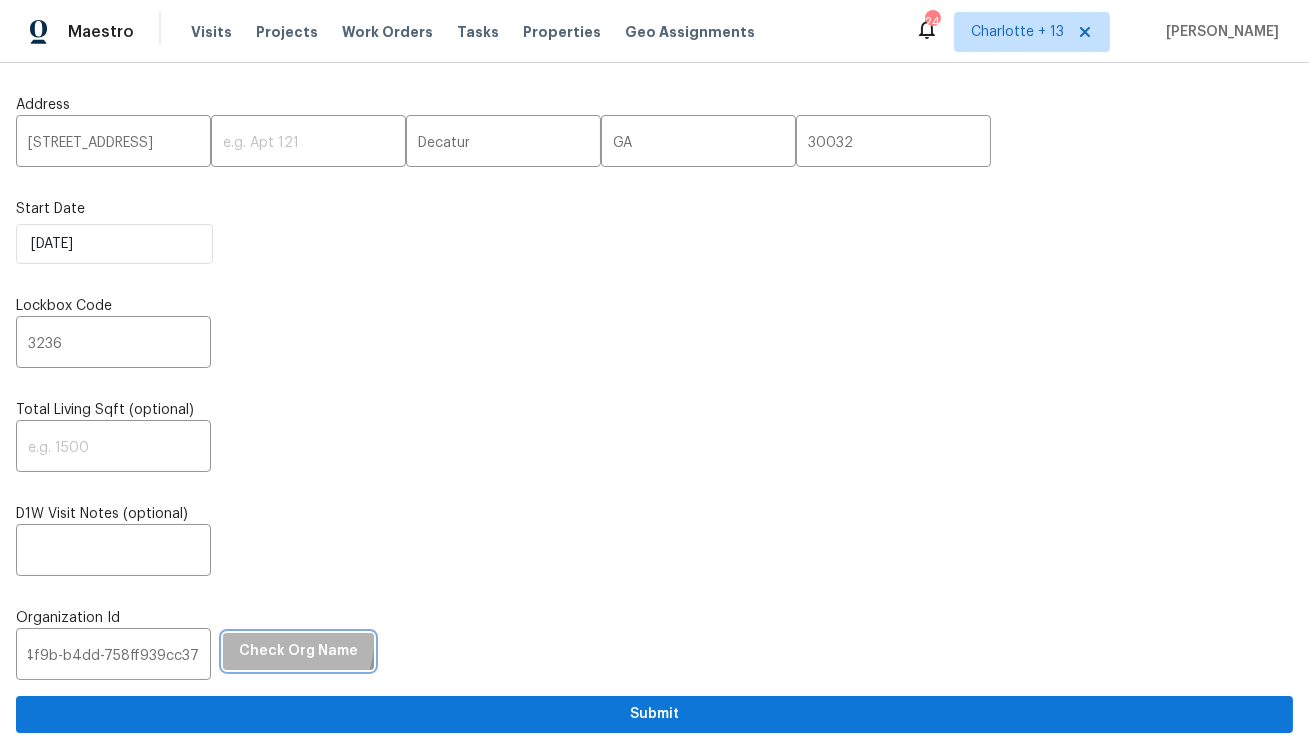 scroll, scrollTop: 0, scrollLeft: 0, axis: both 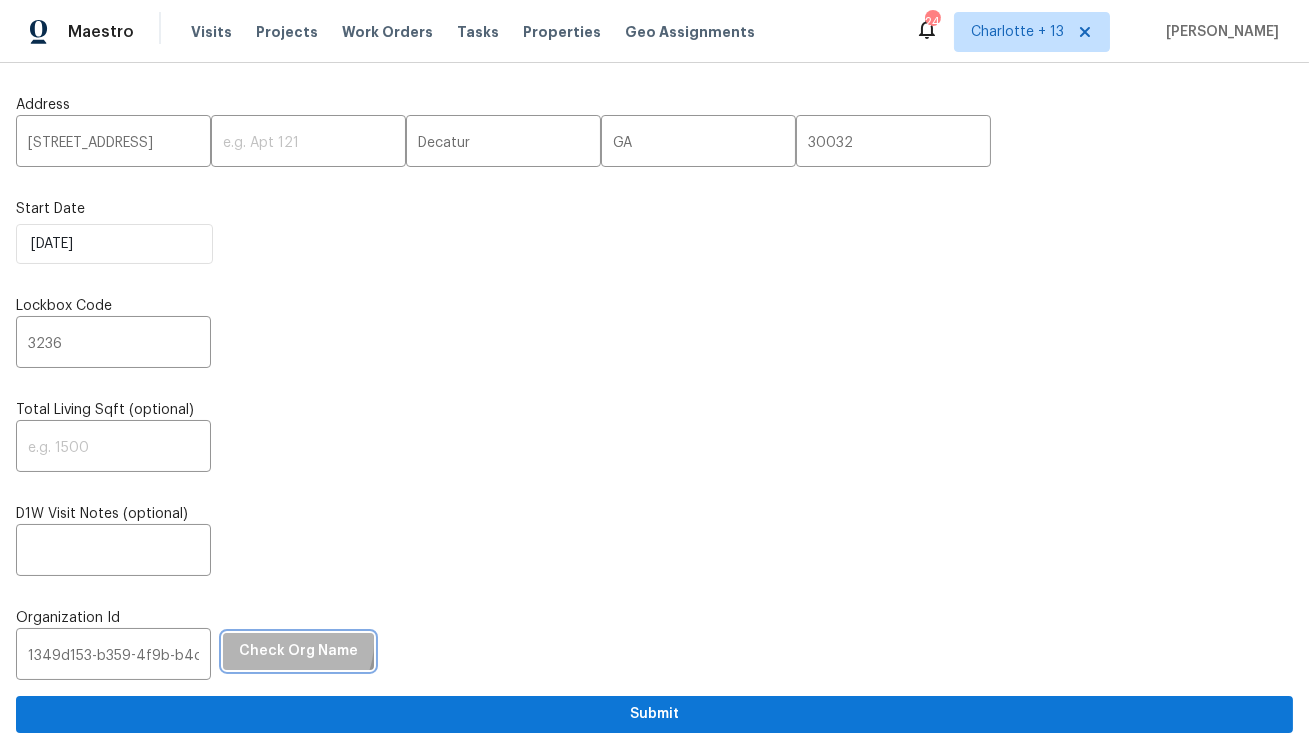 click on "Check Org Name" at bounding box center (298, 651) 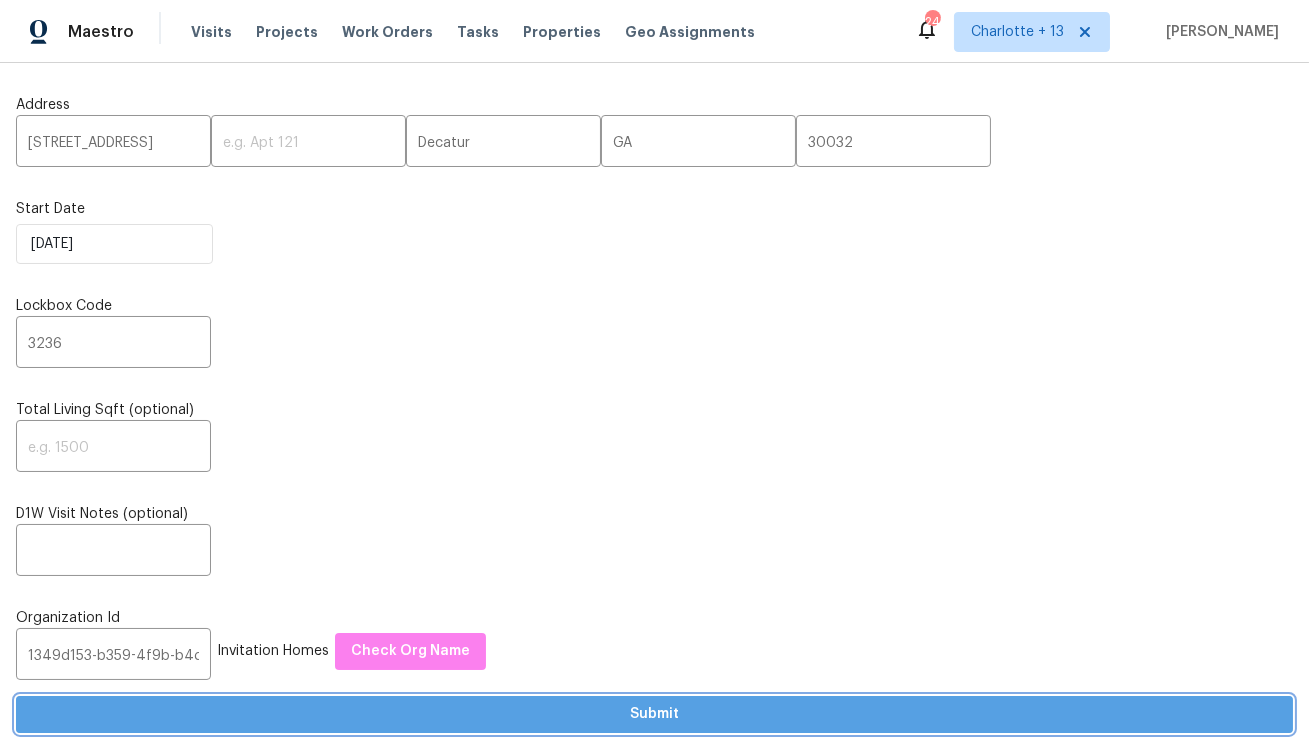 click on "Submit" at bounding box center [654, 714] 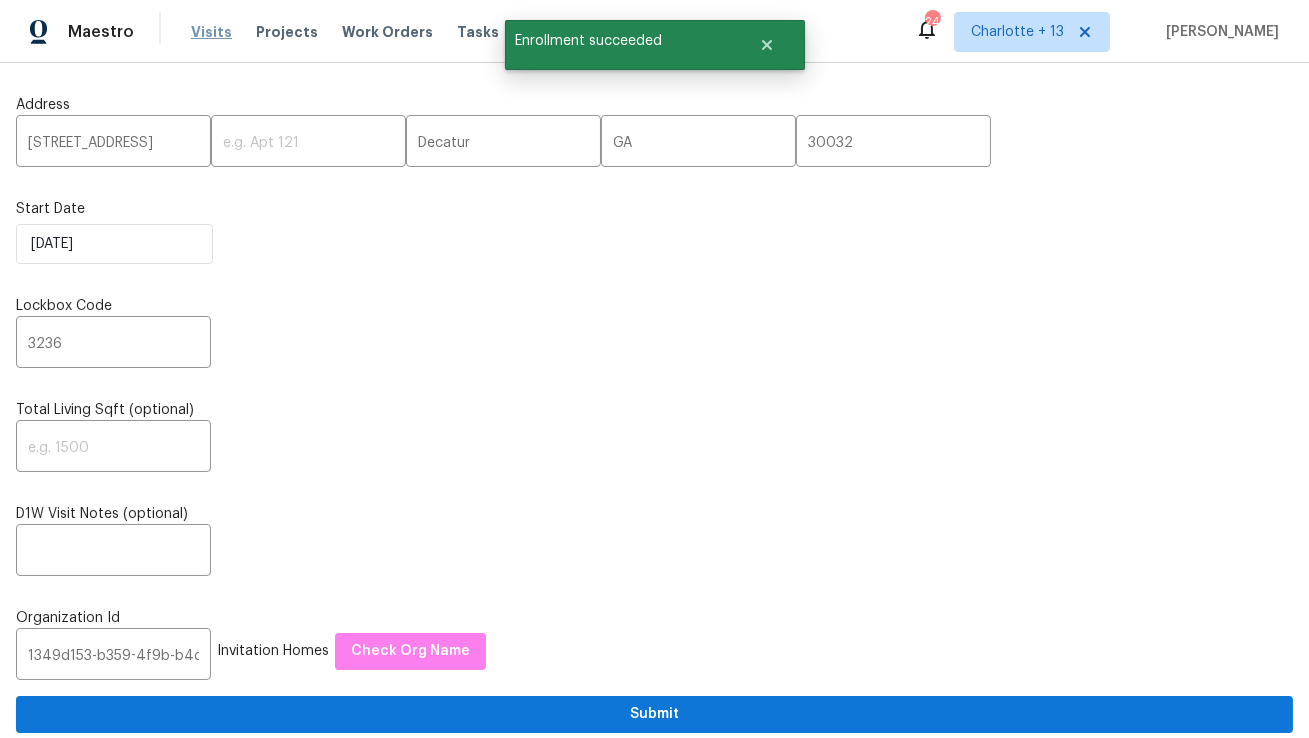 click on "Visits" at bounding box center (211, 32) 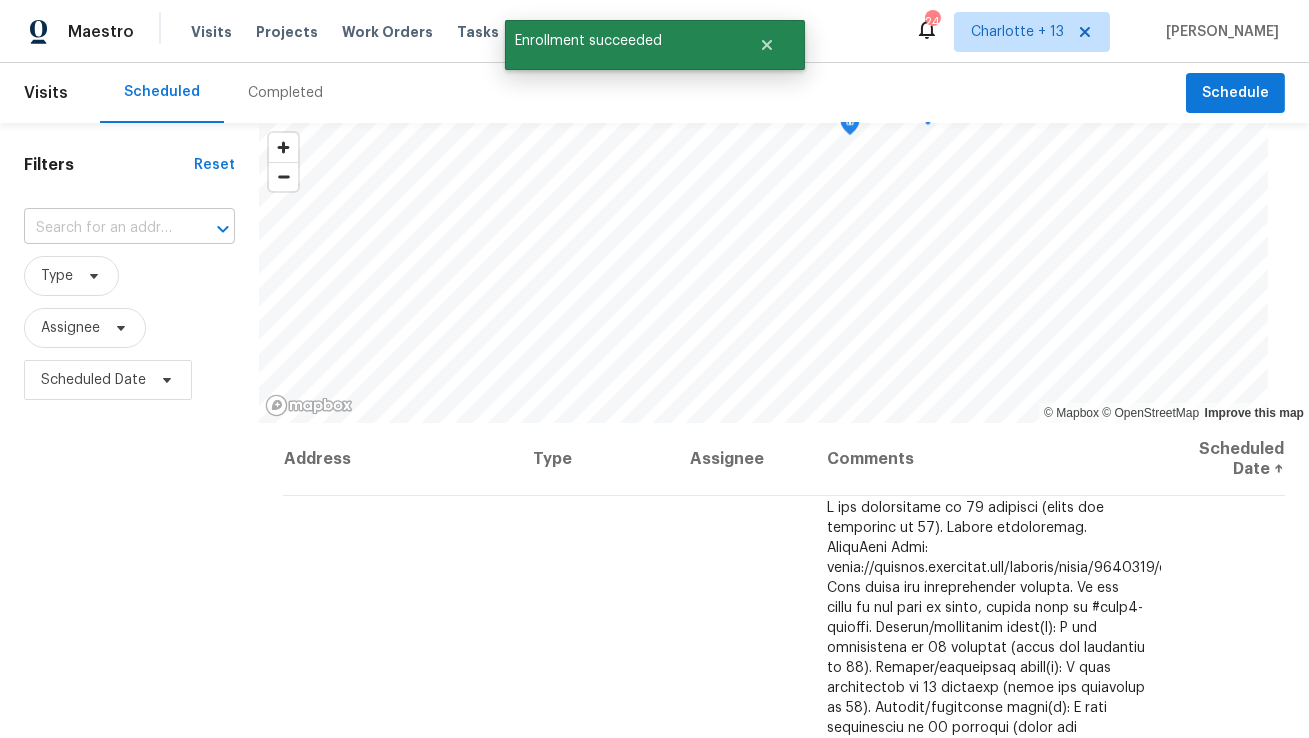 click at bounding box center (101, 228) 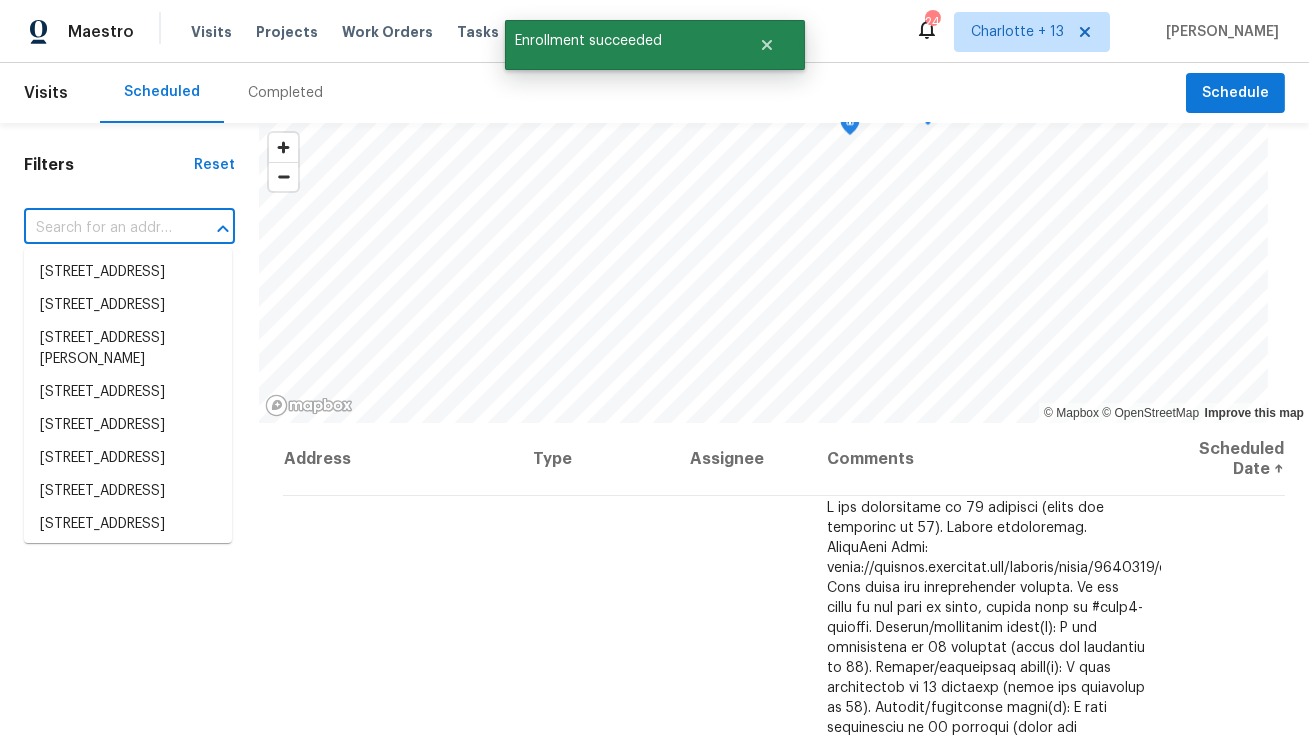 paste on "1349d153-b359-4f9b-b4dd-758ff939cc37" 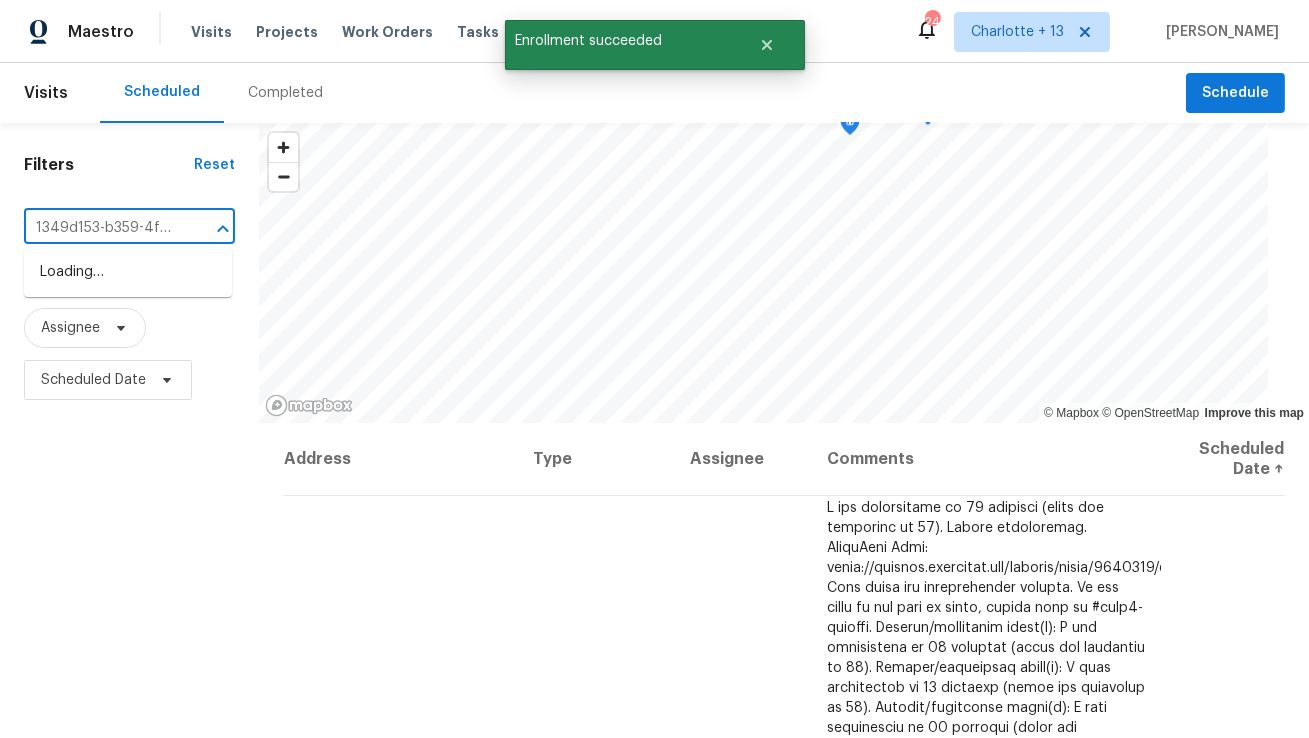 scroll, scrollTop: 0, scrollLeft: 130, axis: horizontal 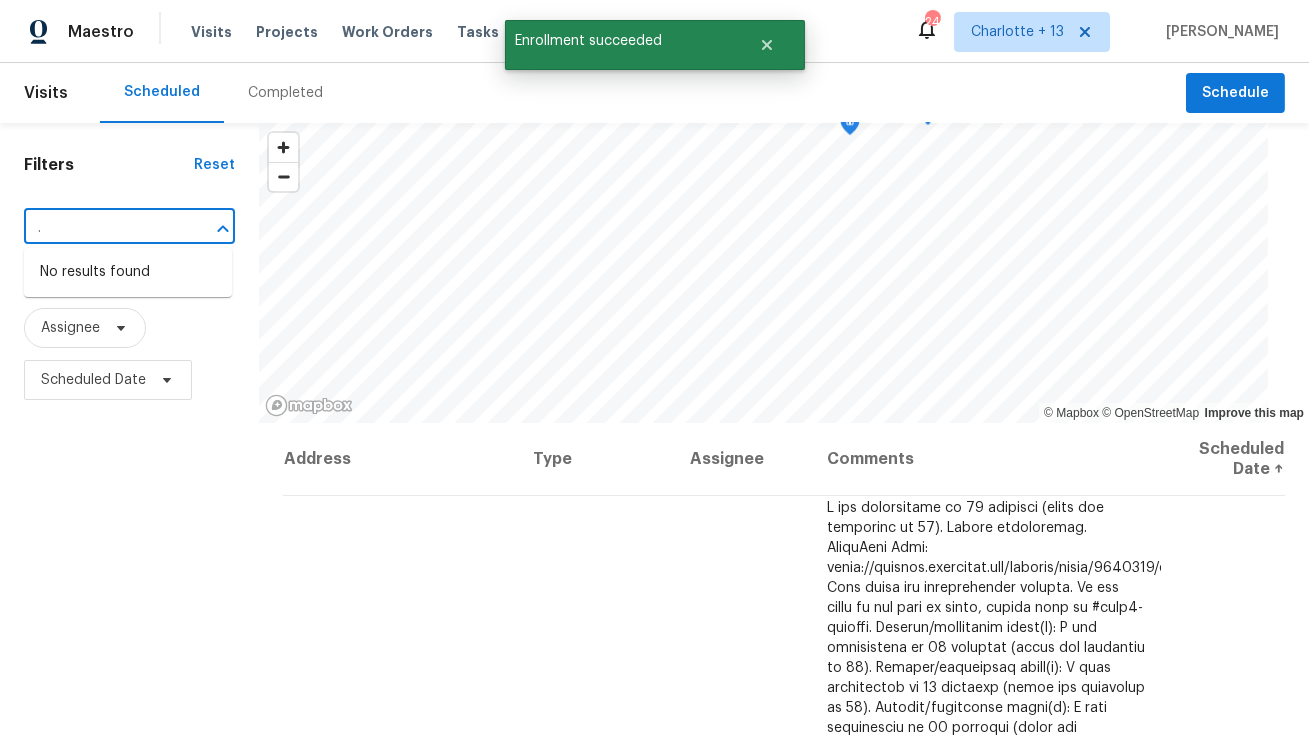 type 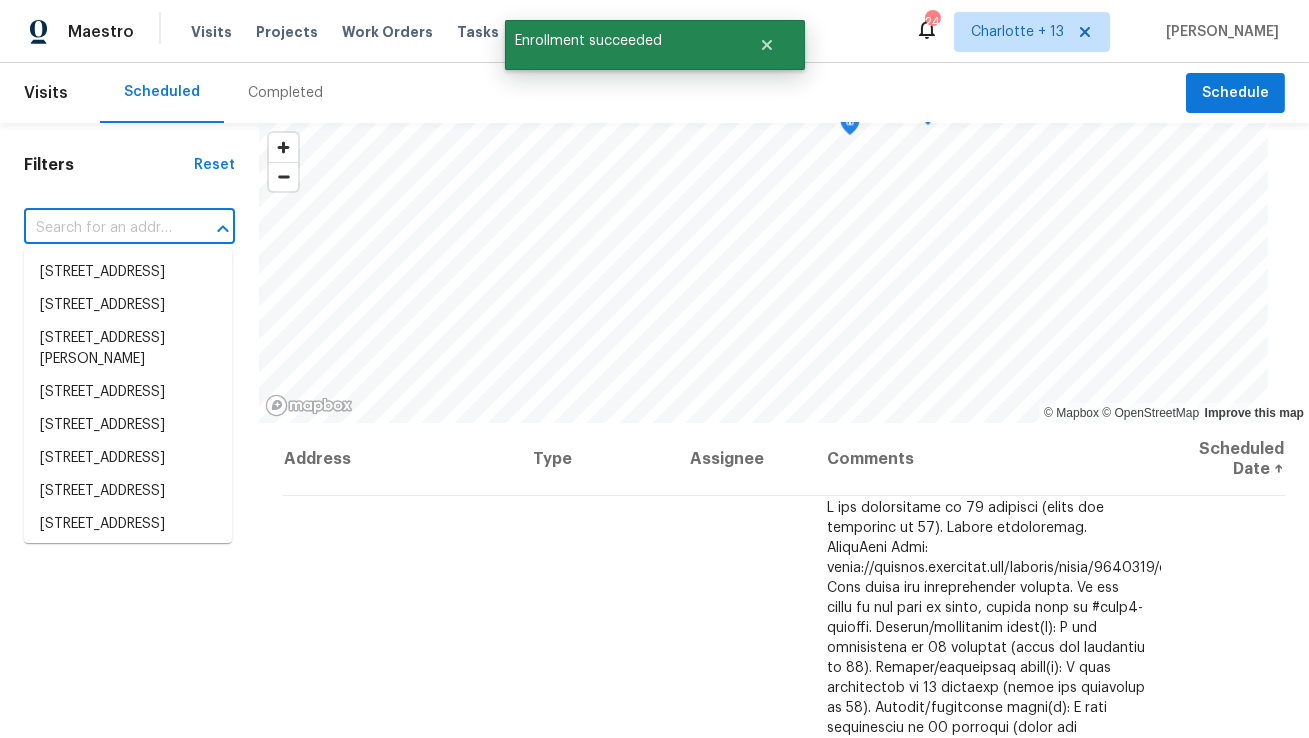 scroll, scrollTop: 0, scrollLeft: 0, axis: both 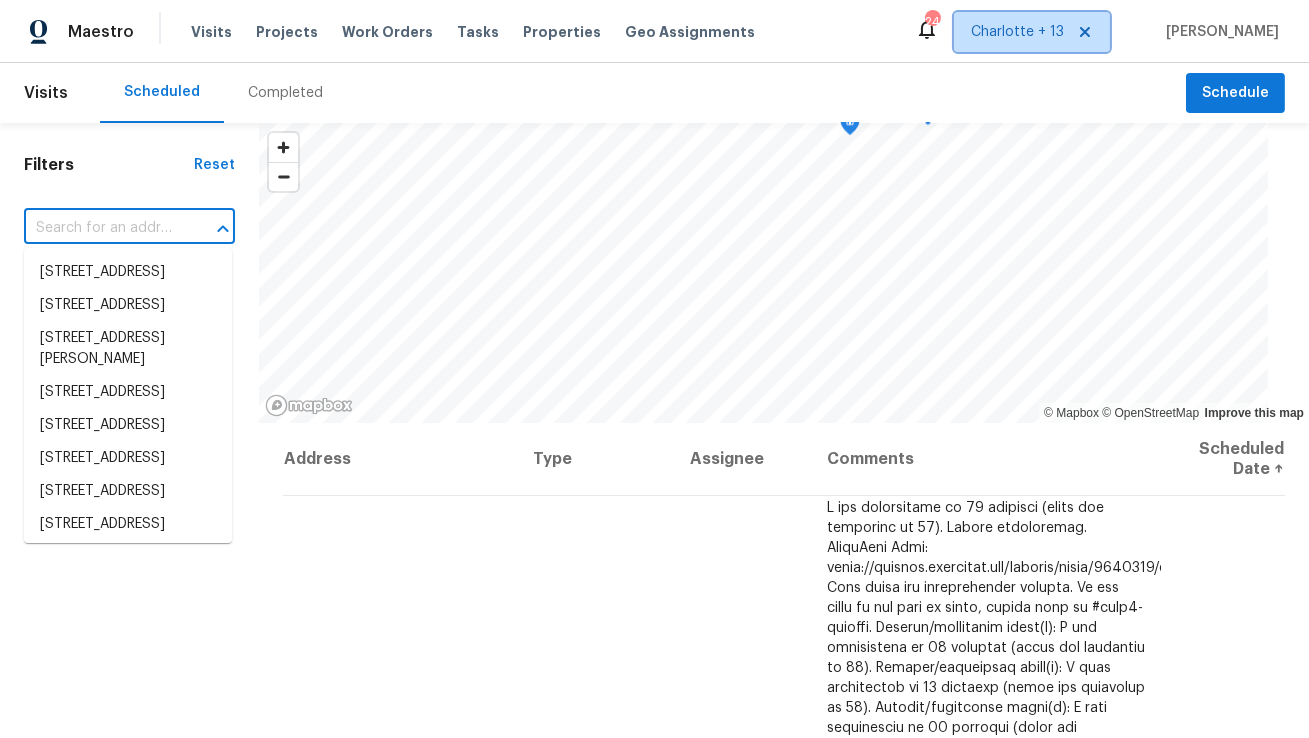 click on "Charlotte + 13" at bounding box center [1017, 32] 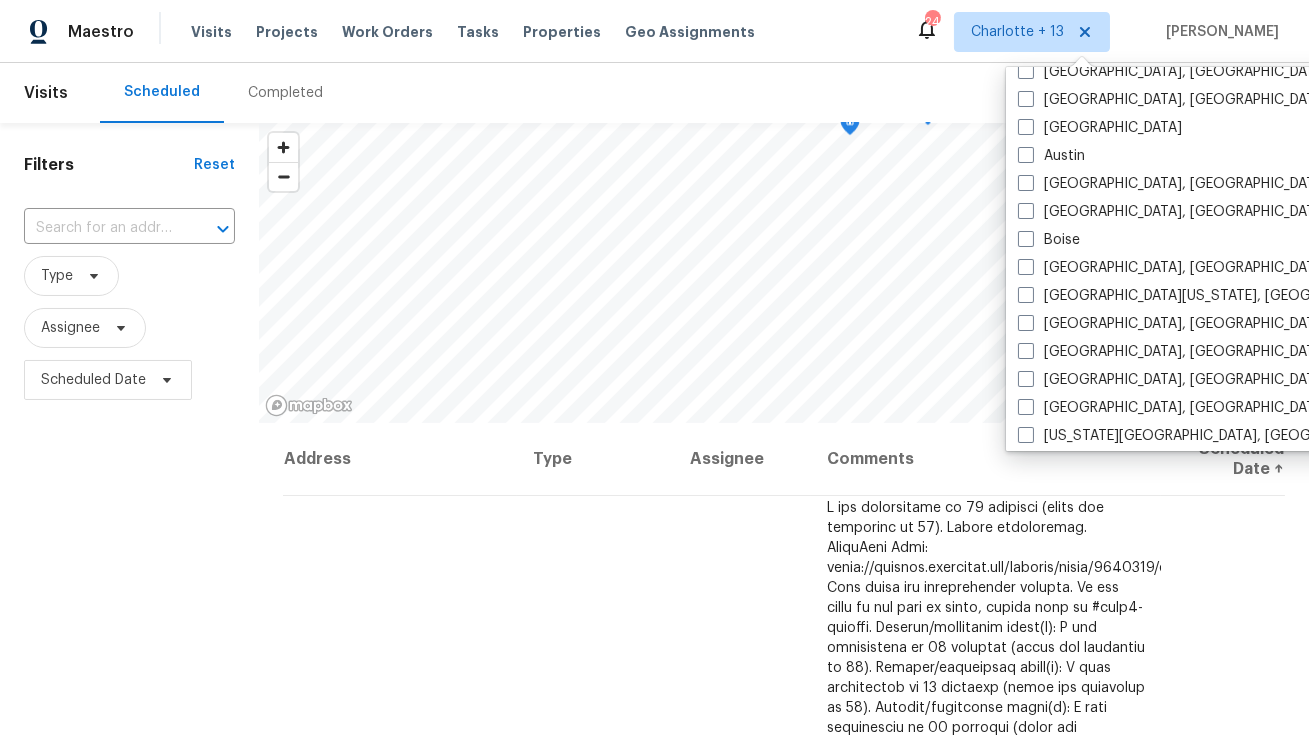 scroll, scrollTop: 406, scrollLeft: 0, axis: vertical 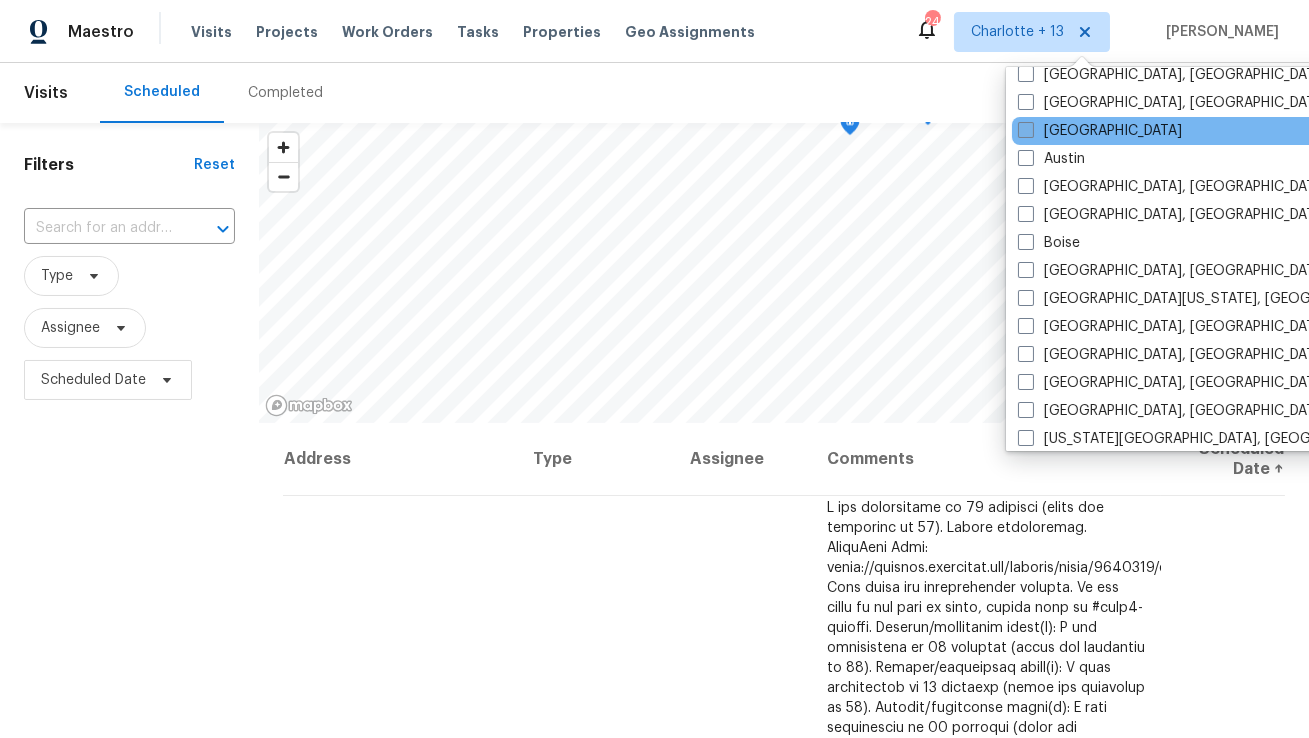 click at bounding box center [1026, 130] 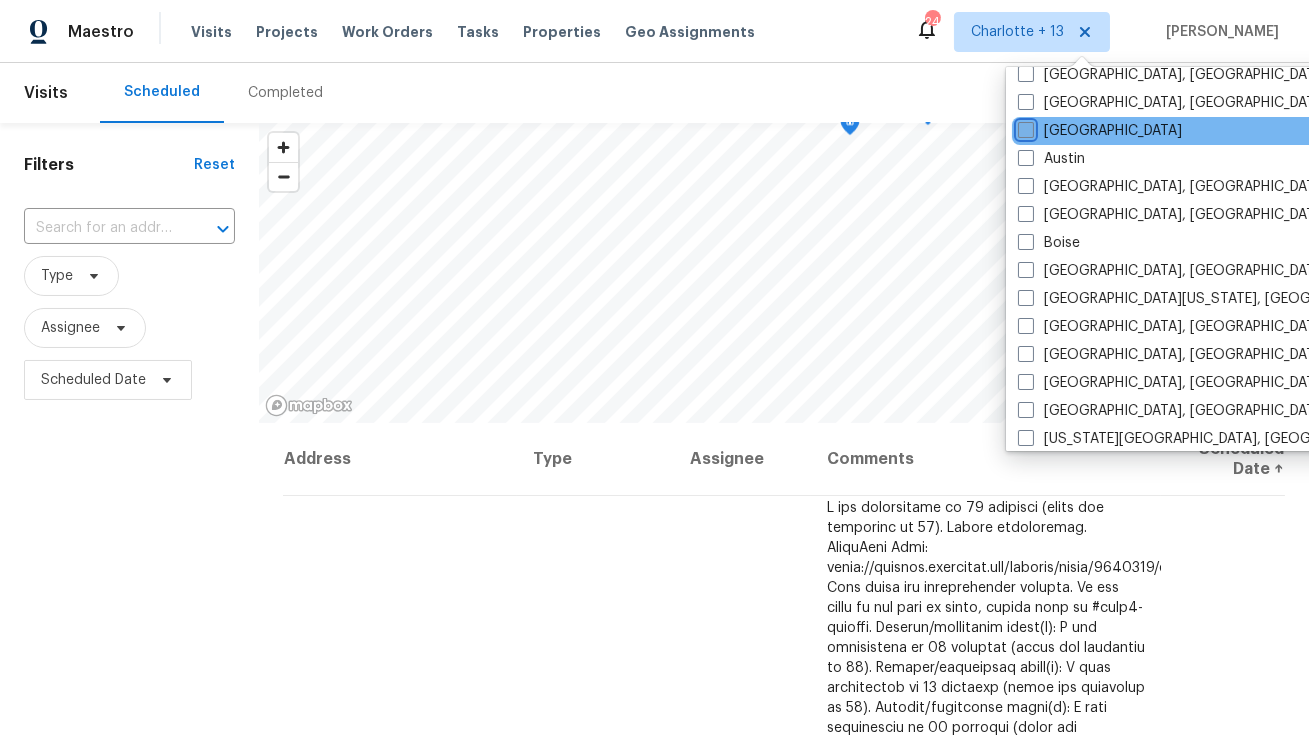 click on "[GEOGRAPHIC_DATA]" at bounding box center [1024, 127] 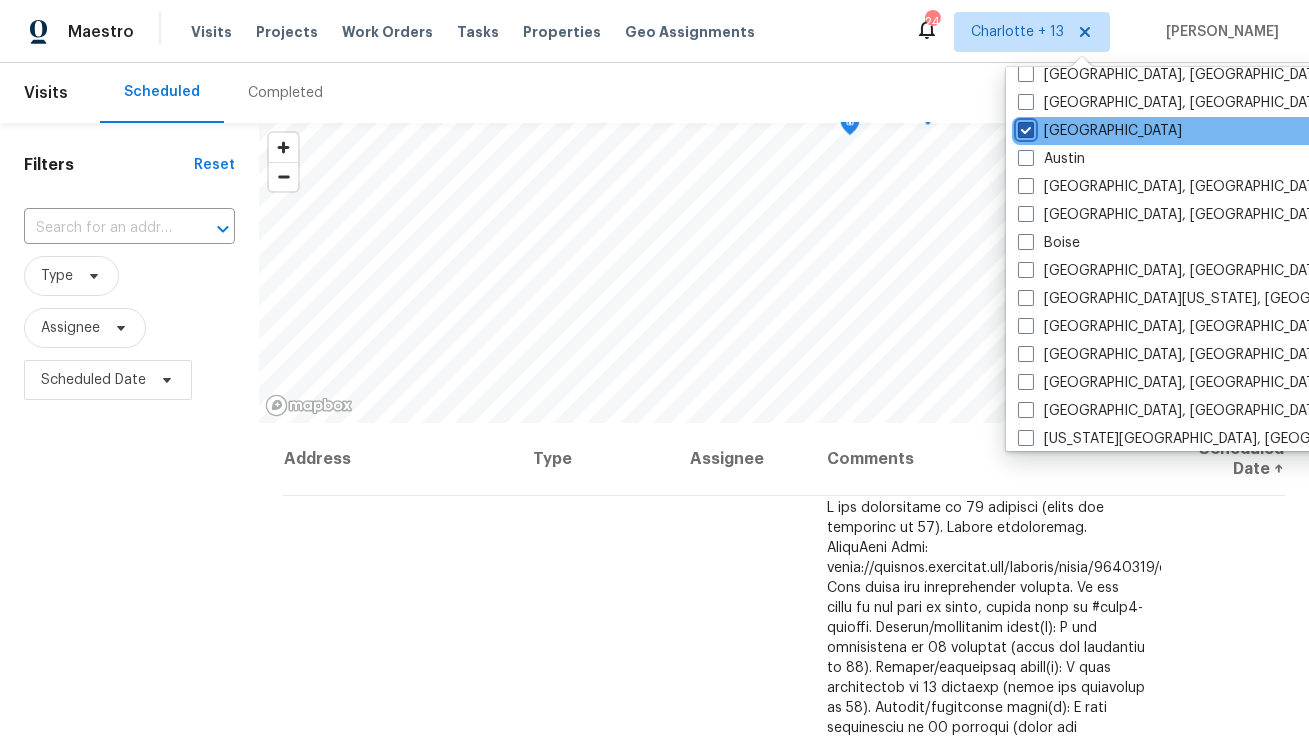 checkbox on "true" 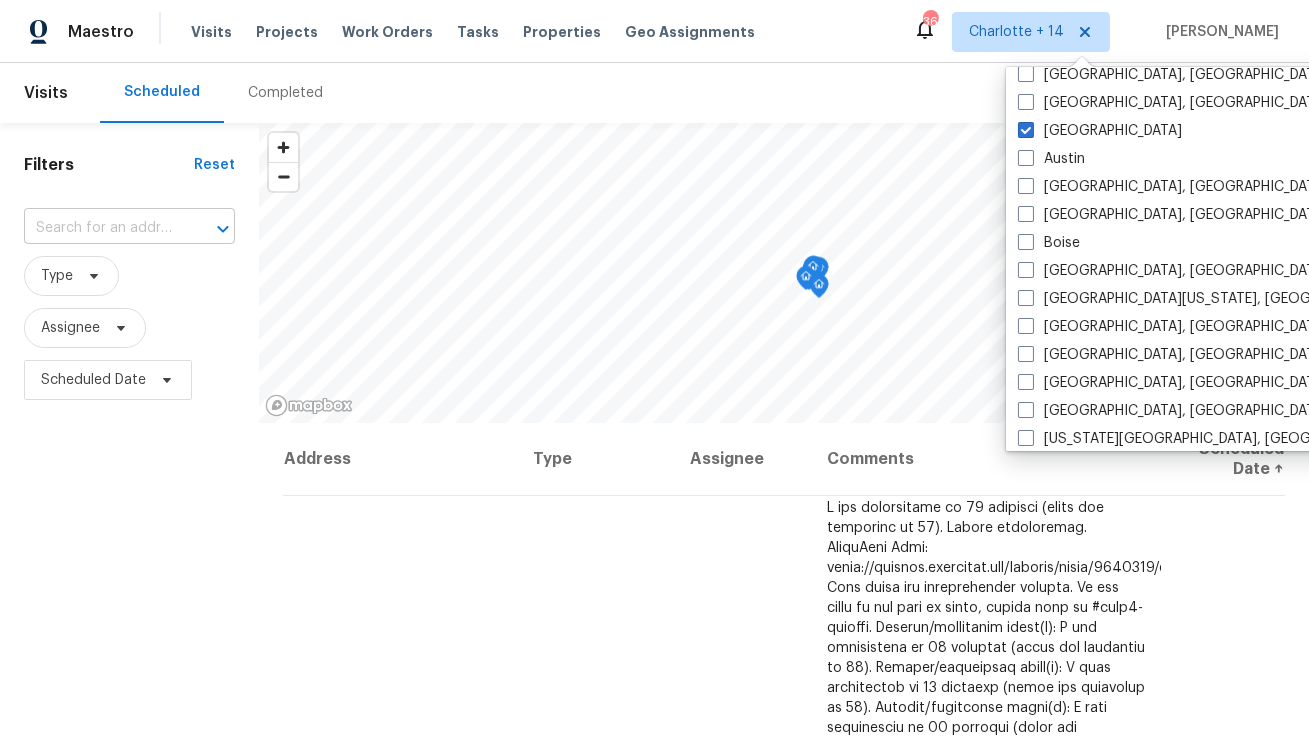 click at bounding box center (101, 228) 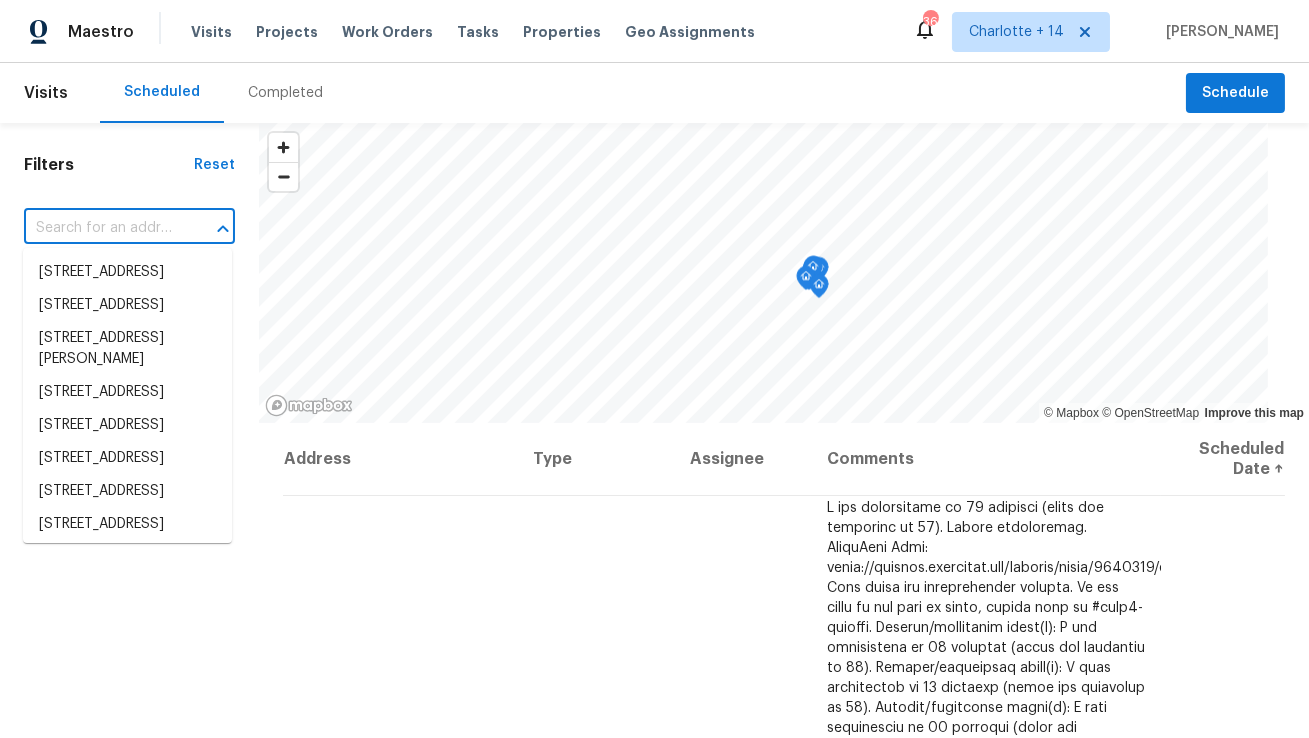 paste on "1395 W Austin Rd, Decatur, GA 30032" 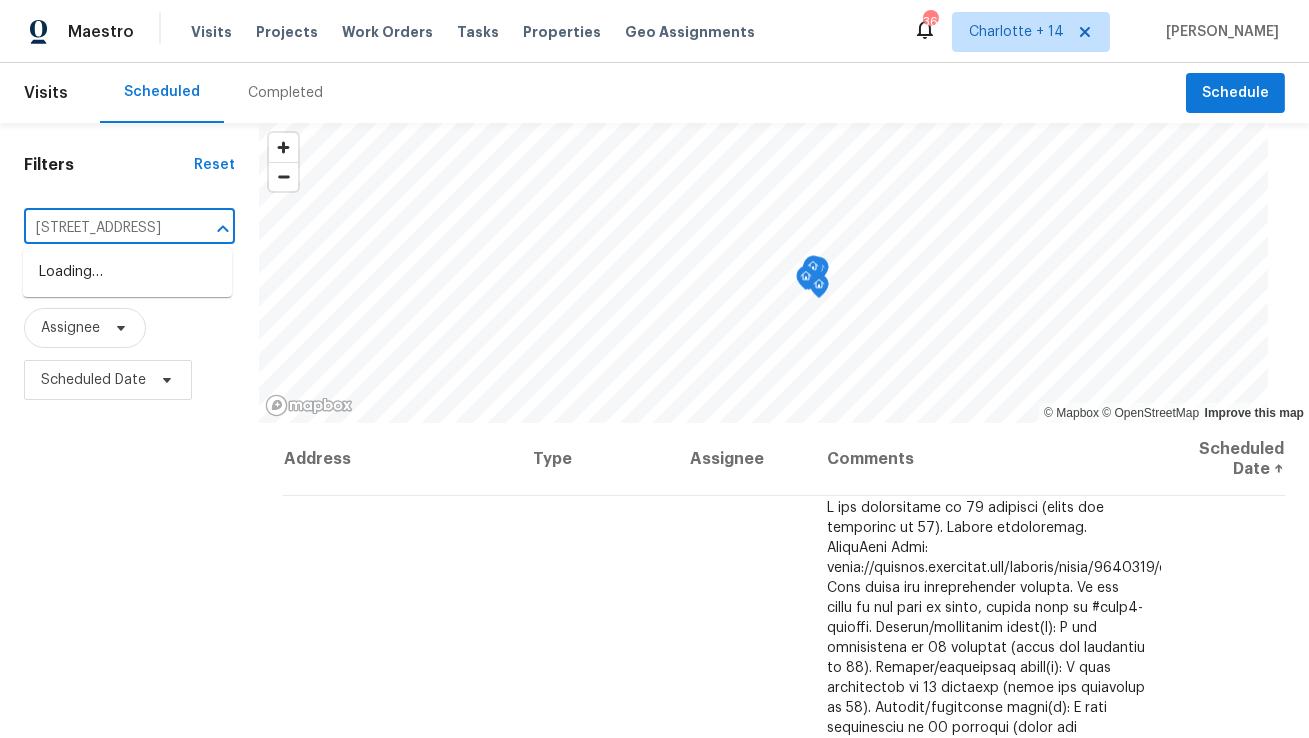 scroll, scrollTop: 0, scrollLeft: 105, axis: horizontal 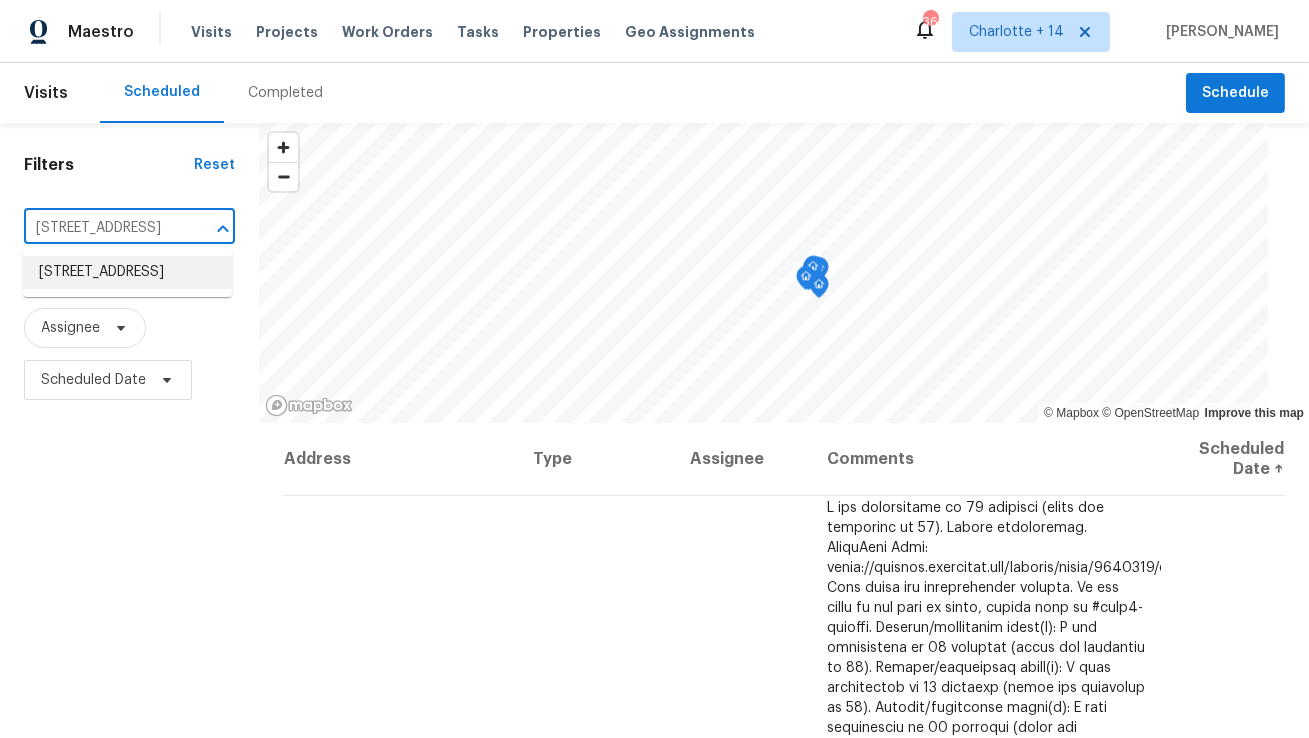 click on "1395 W Austin Rd, Decatur, GA 30032" at bounding box center [127, 272] 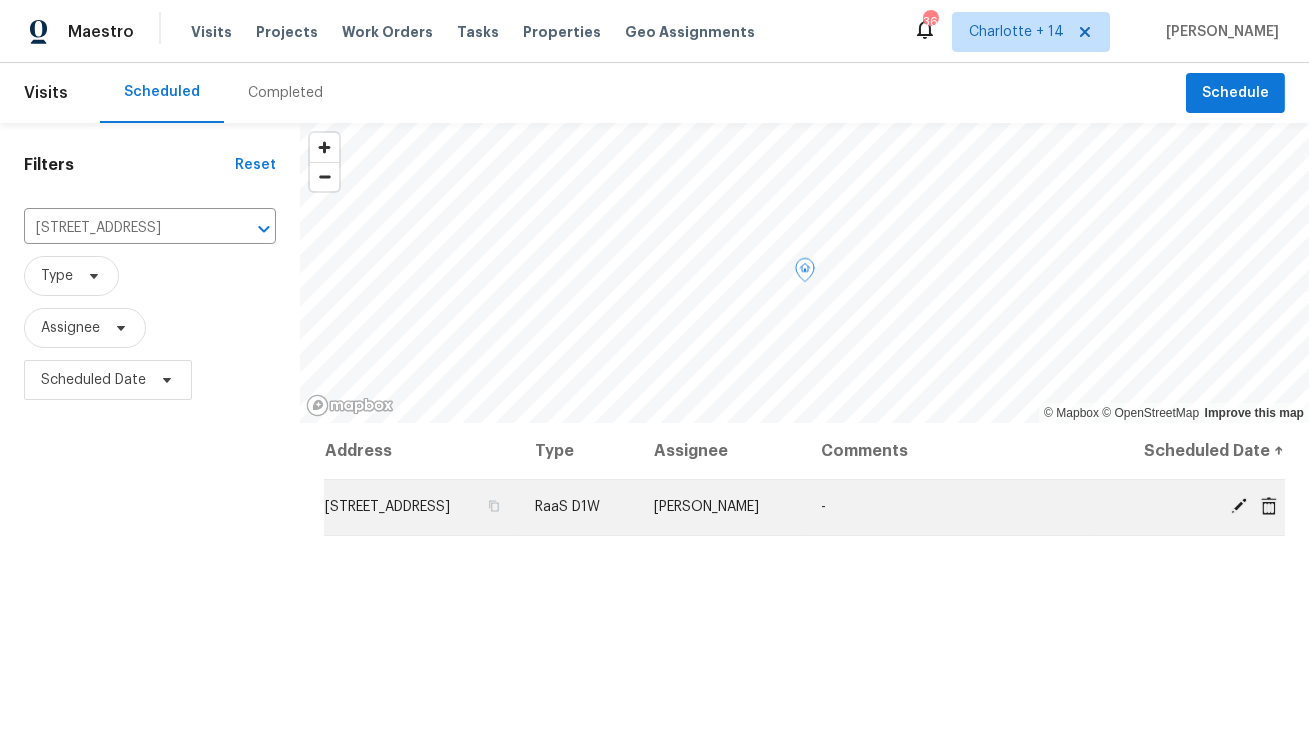 click 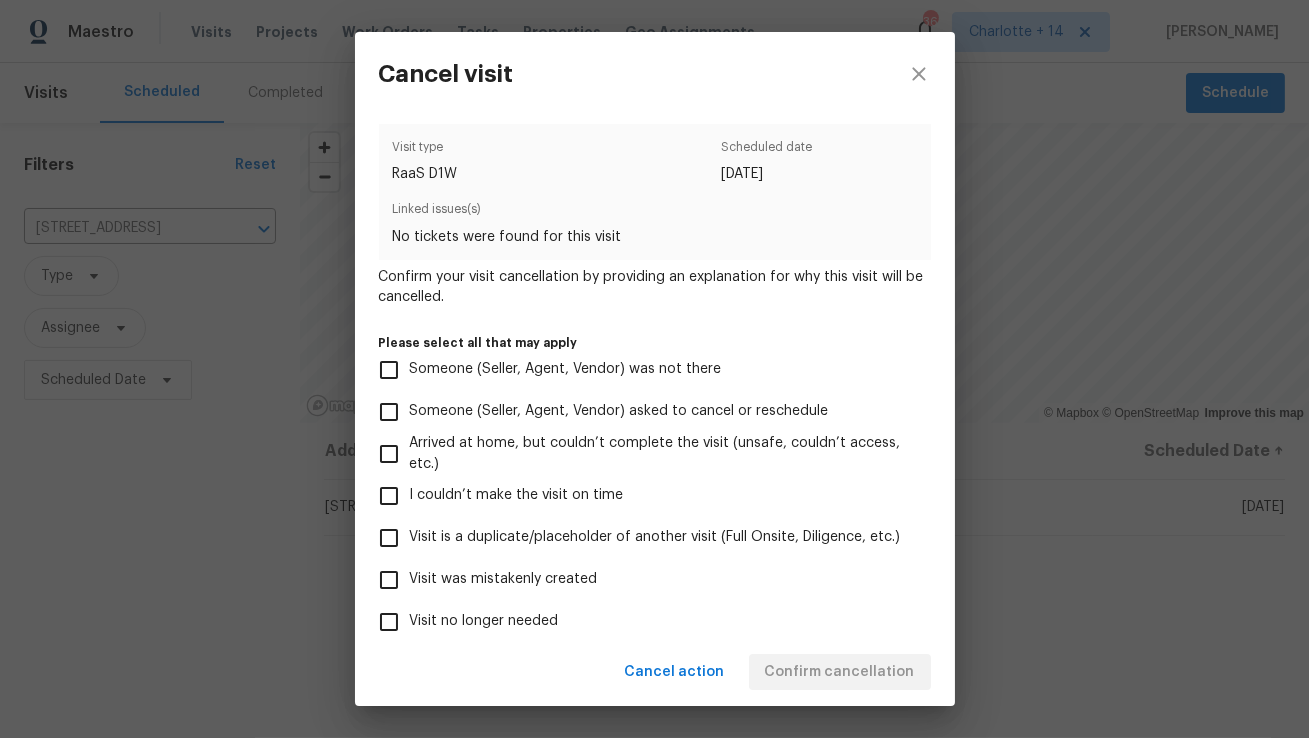click on "Visit was mistakenly created" at bounding box center [504, 579] 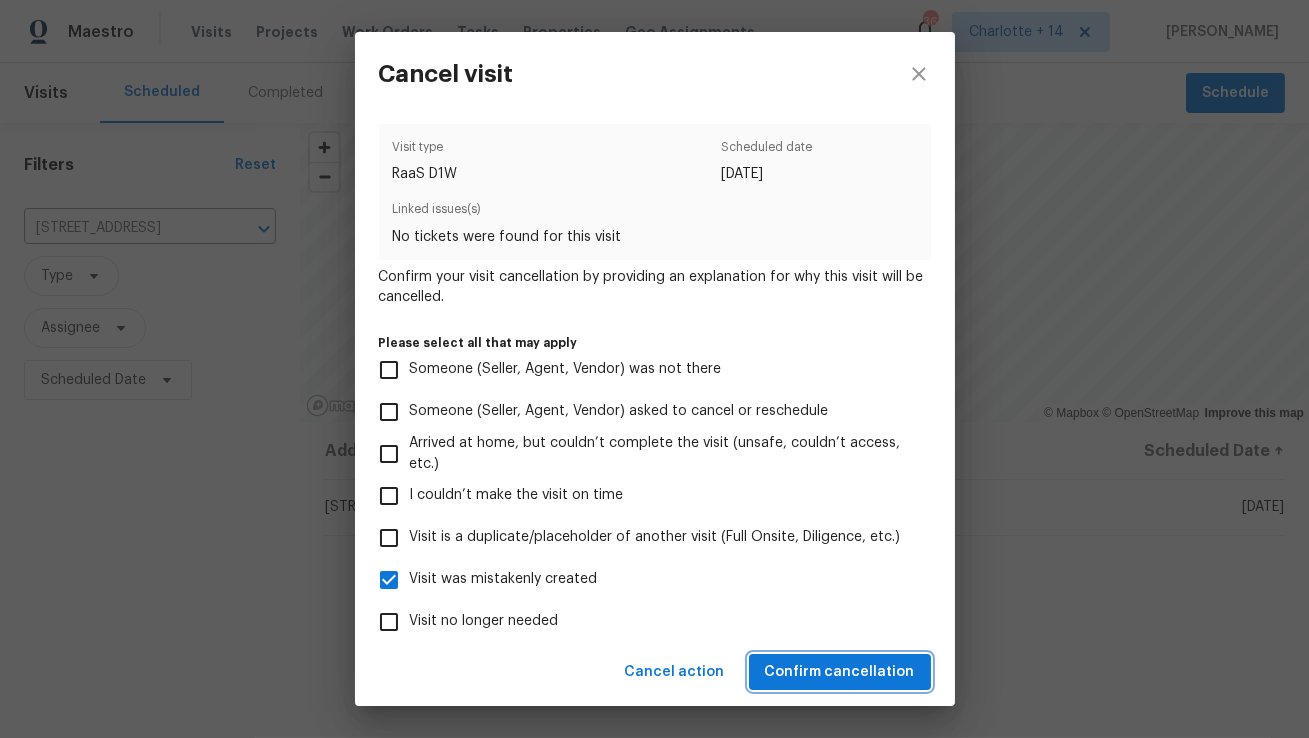 drag, startPoint x: 853, startPoint y: 673, endPoint x: 842, endPoint y: 589, distance: 84.71718 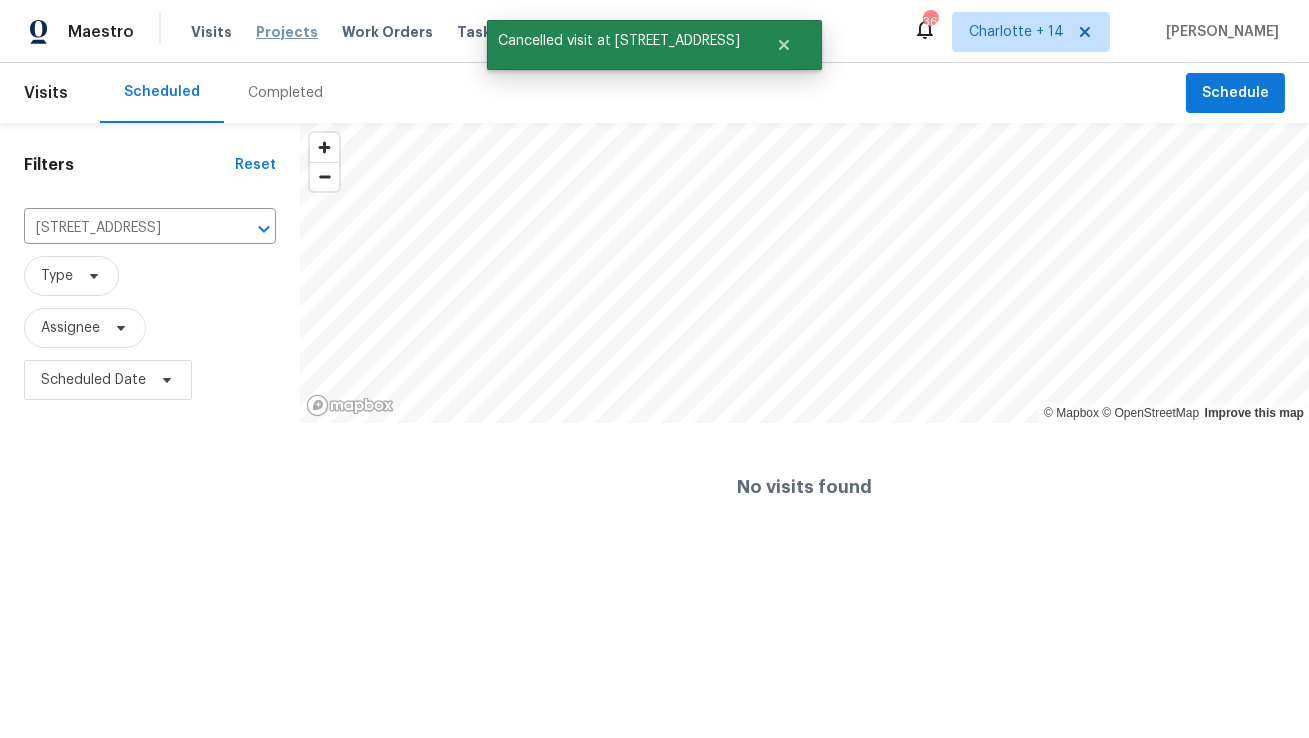 click on "Projects" at bounding box center [287, 32] 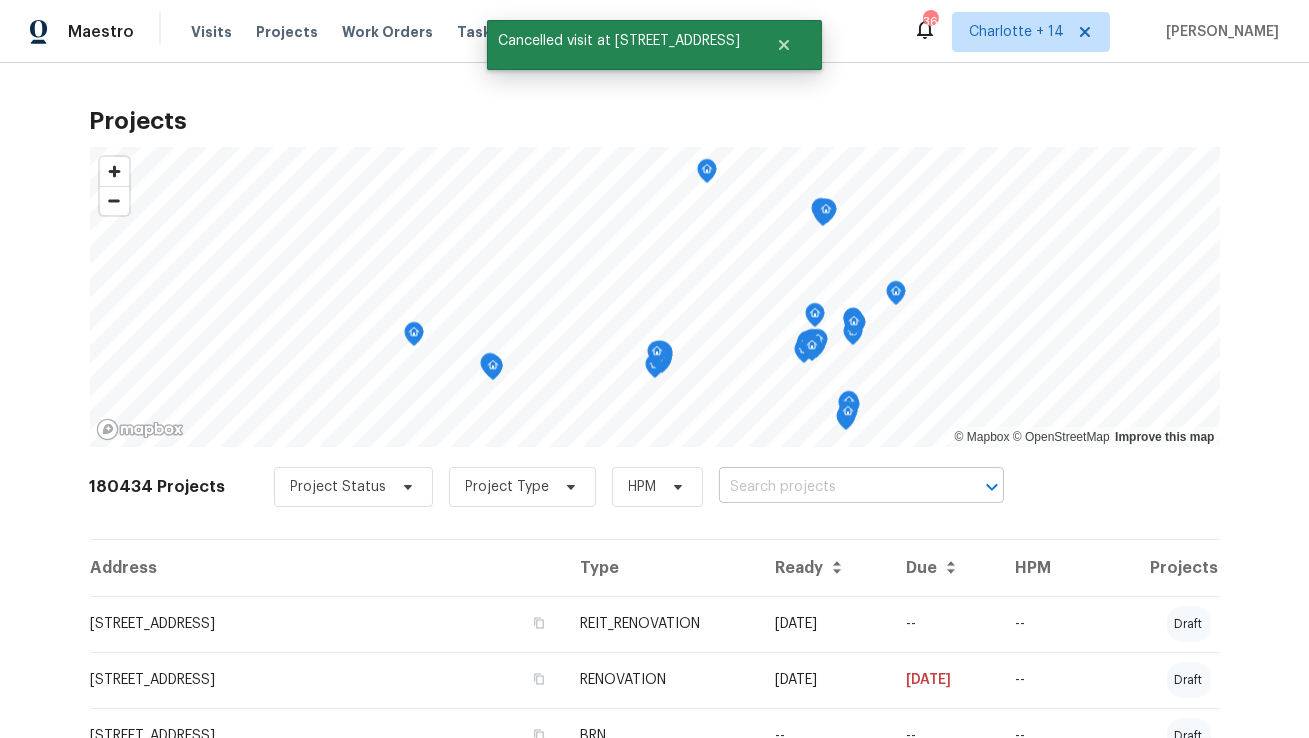 click at bounding box center (833, 487) 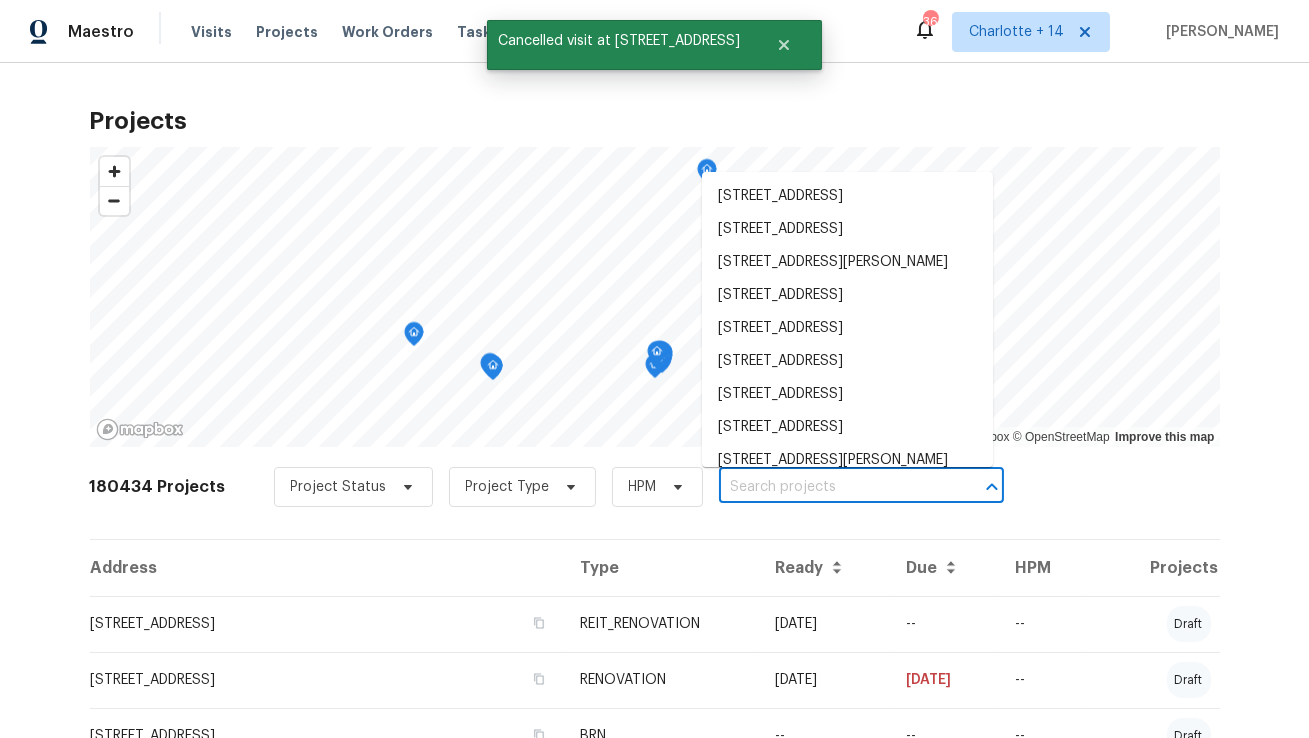 paste on "1395 W Austin Rd, Decatur, GA 30032" 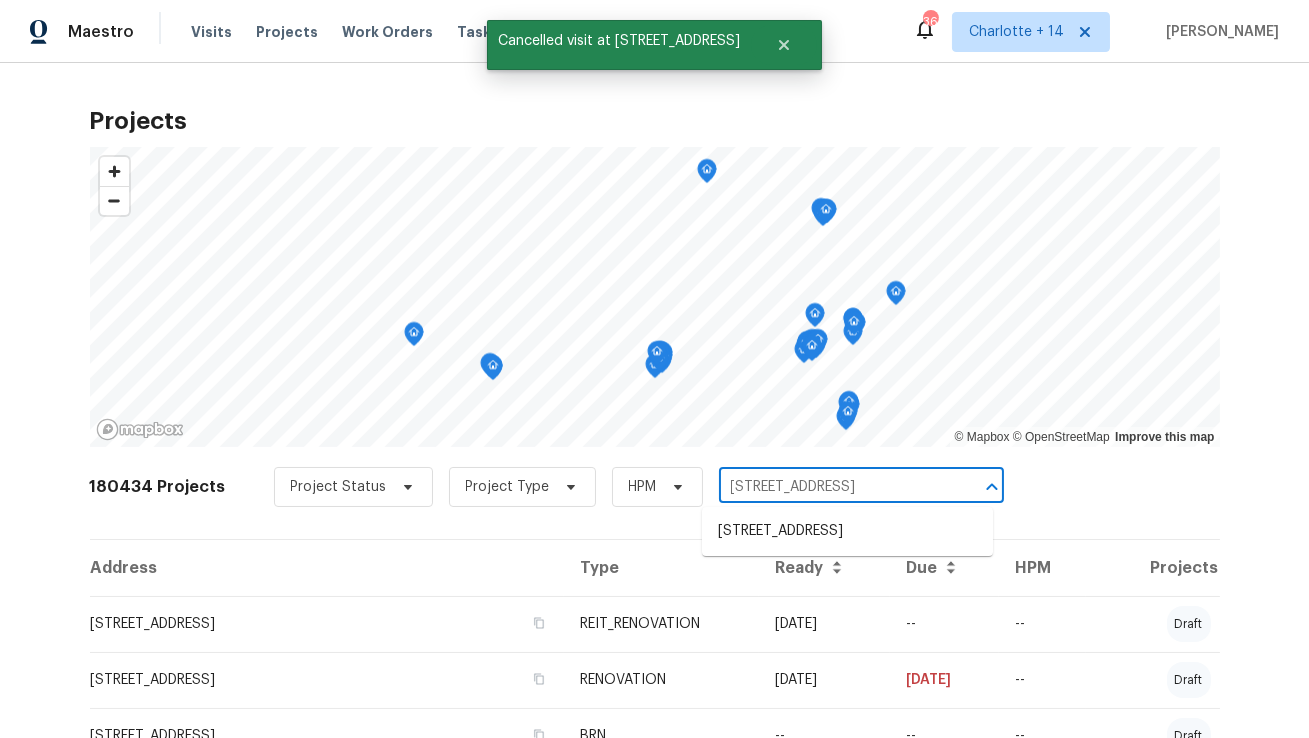 scroll, scrollTop: 0, scrollLeft: 23, axis: horizontal 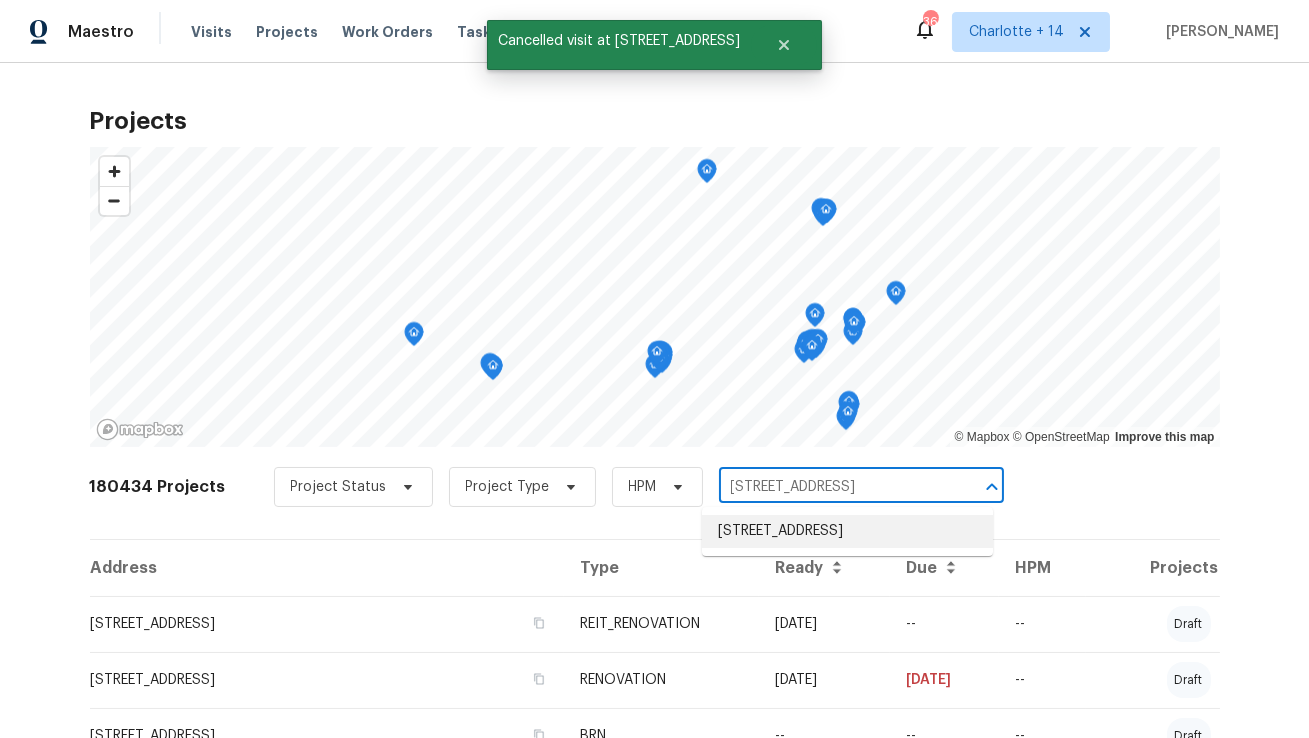click on "1395 W Austin Rd, Decatur, GA 30032" at bounding box center [847, 531] 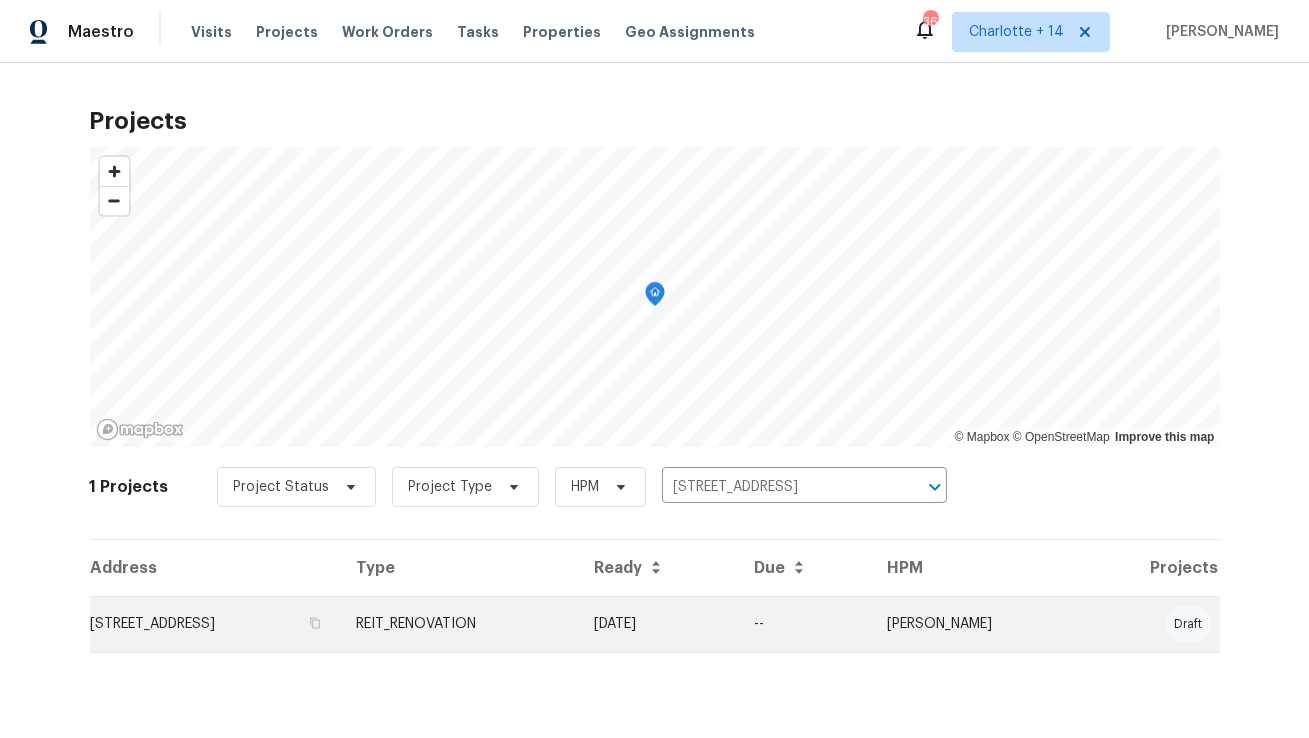 click on "1395 W Austin Rd, Decatur, GA 30032" at bounding box center (215, 624) 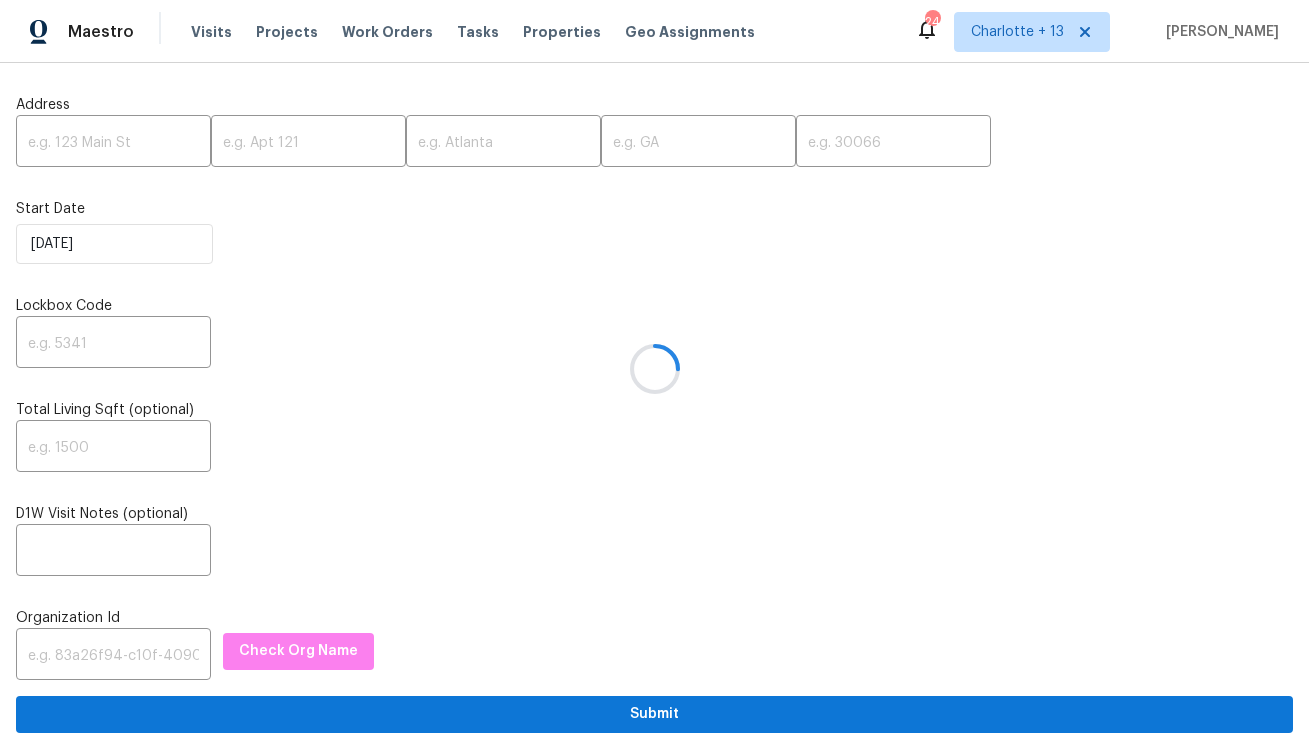scroll, scrollTop: 0, scrollLeft: 0, axis: both 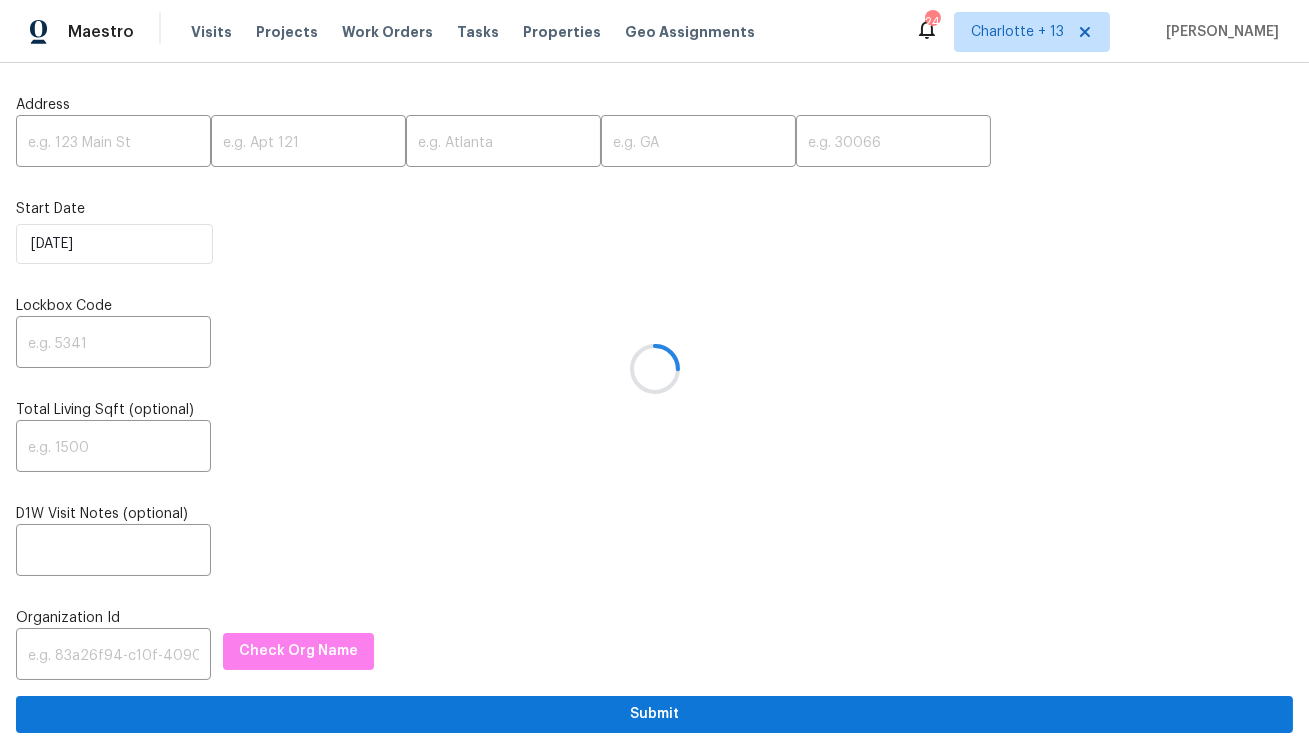 click at bounding box center [654, 369] 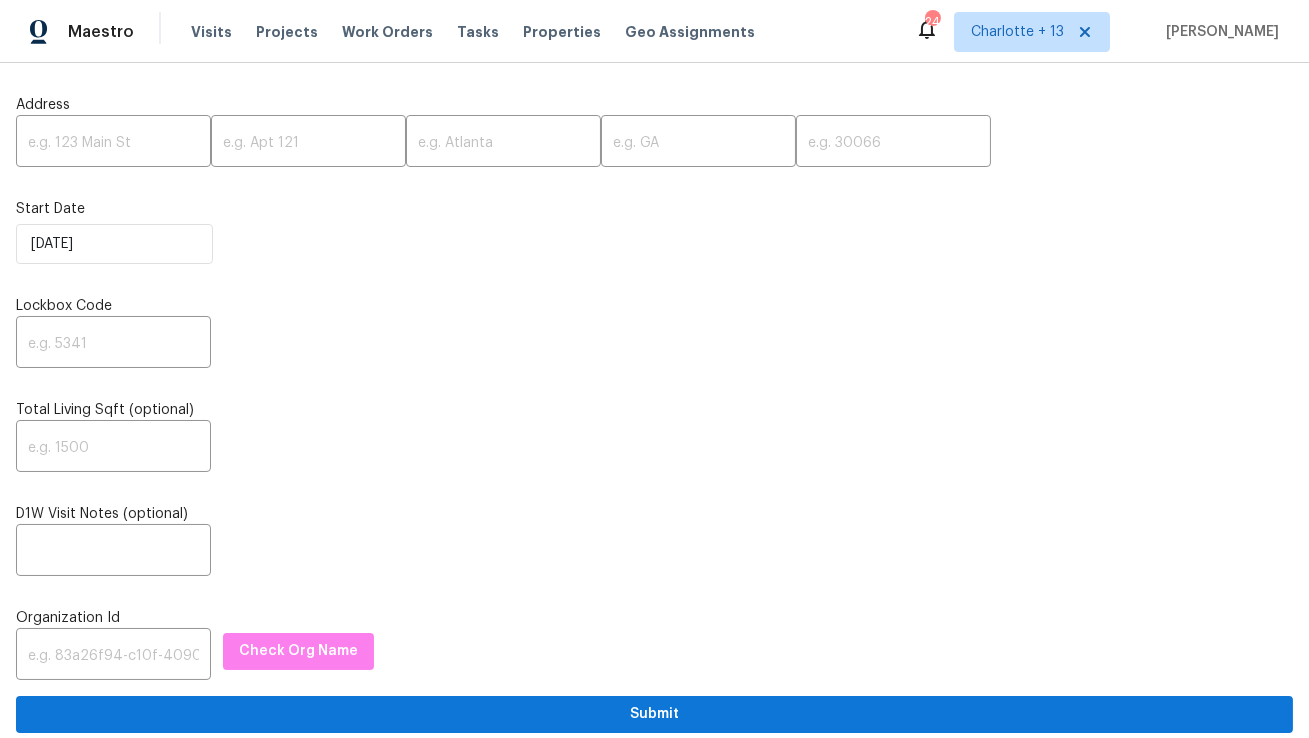 click at bounding box center (113, 143) 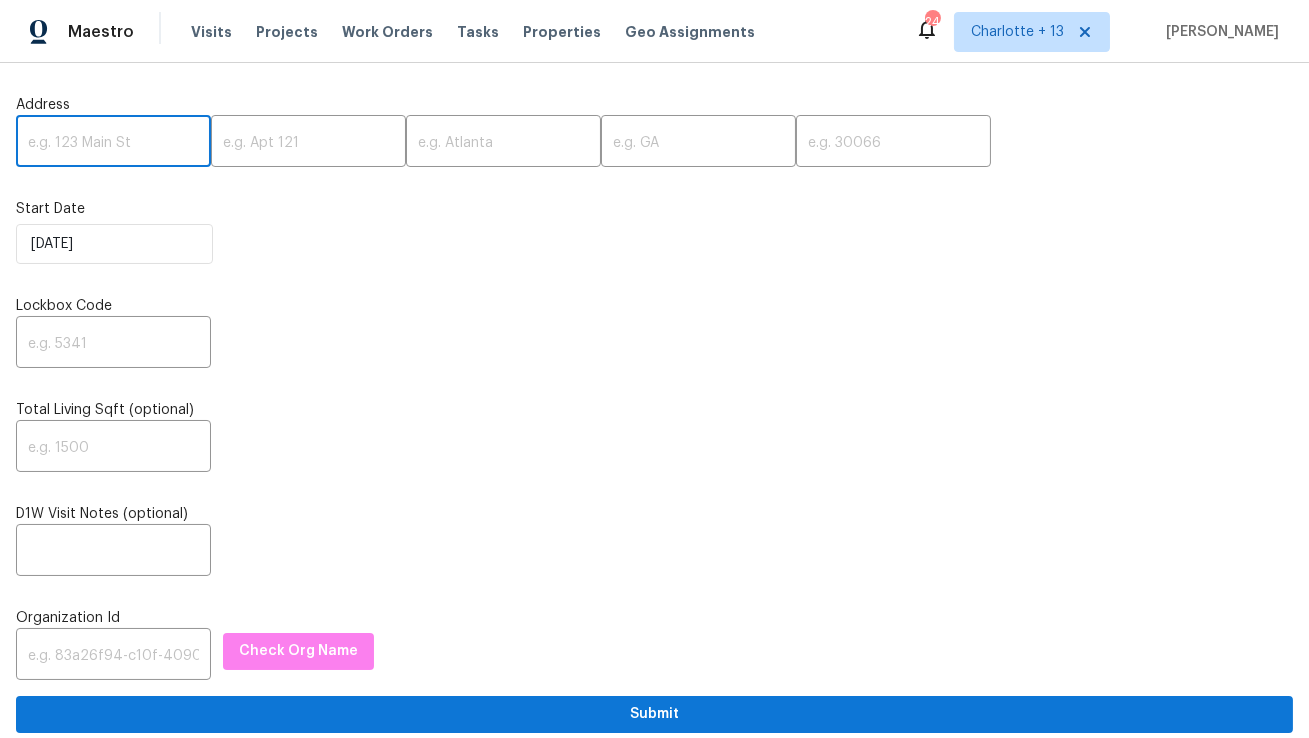 paste on "912 Magnolia Dr, Clearwater, FL 33756" 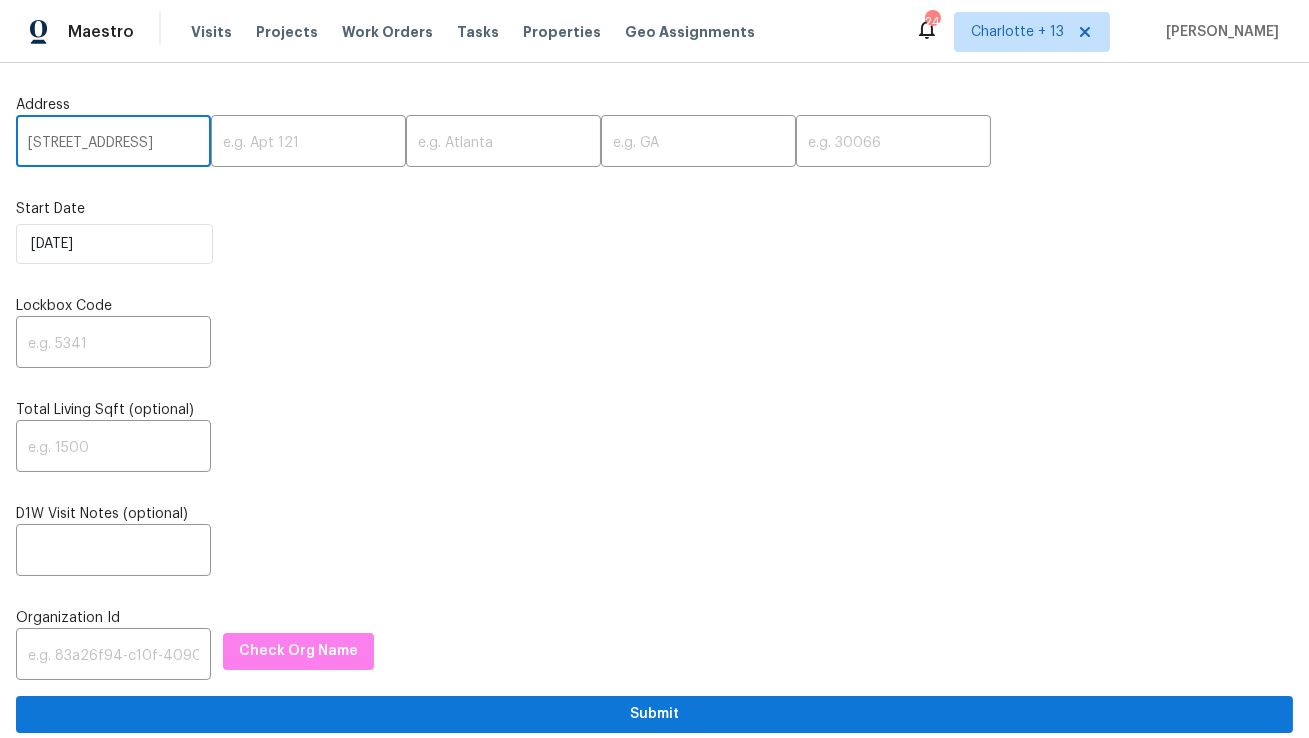 scroll, scrollTop: 0, scrollLeft: 96, axis: horizontal 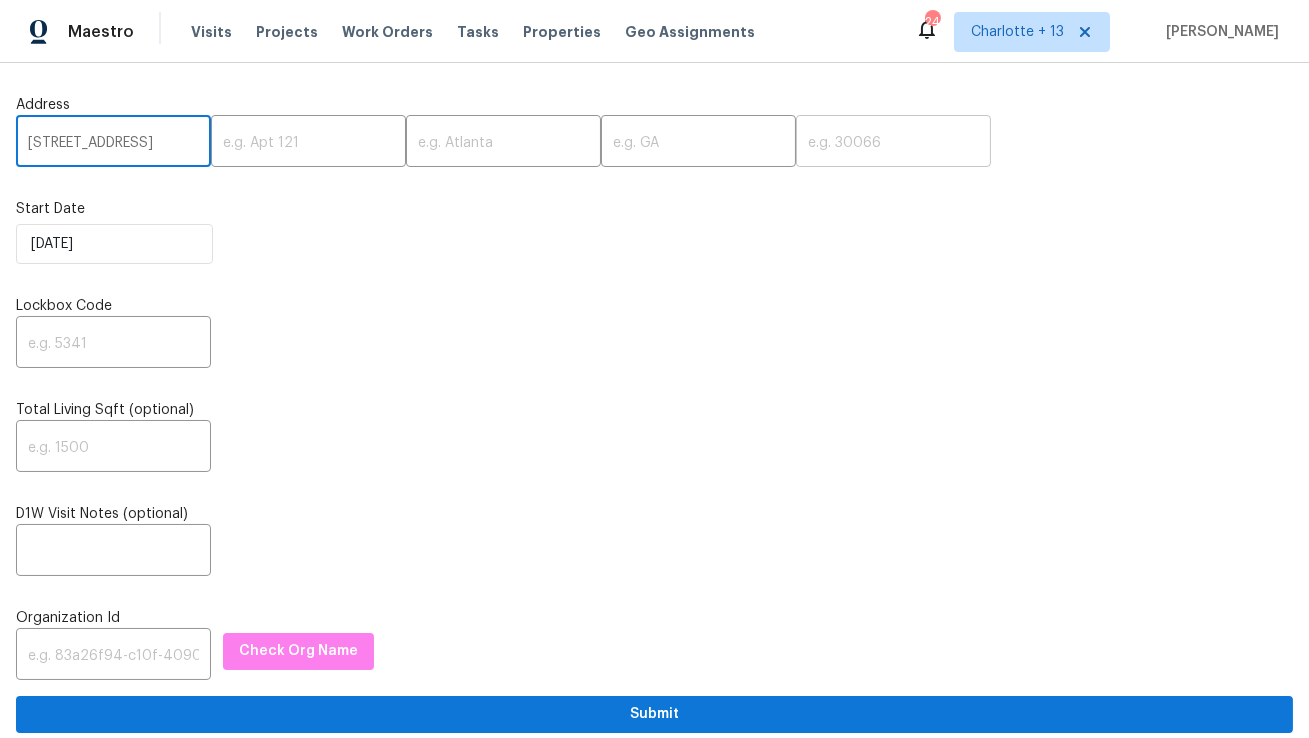 type on "912 Magnolia Dr, Clearwater, FL" 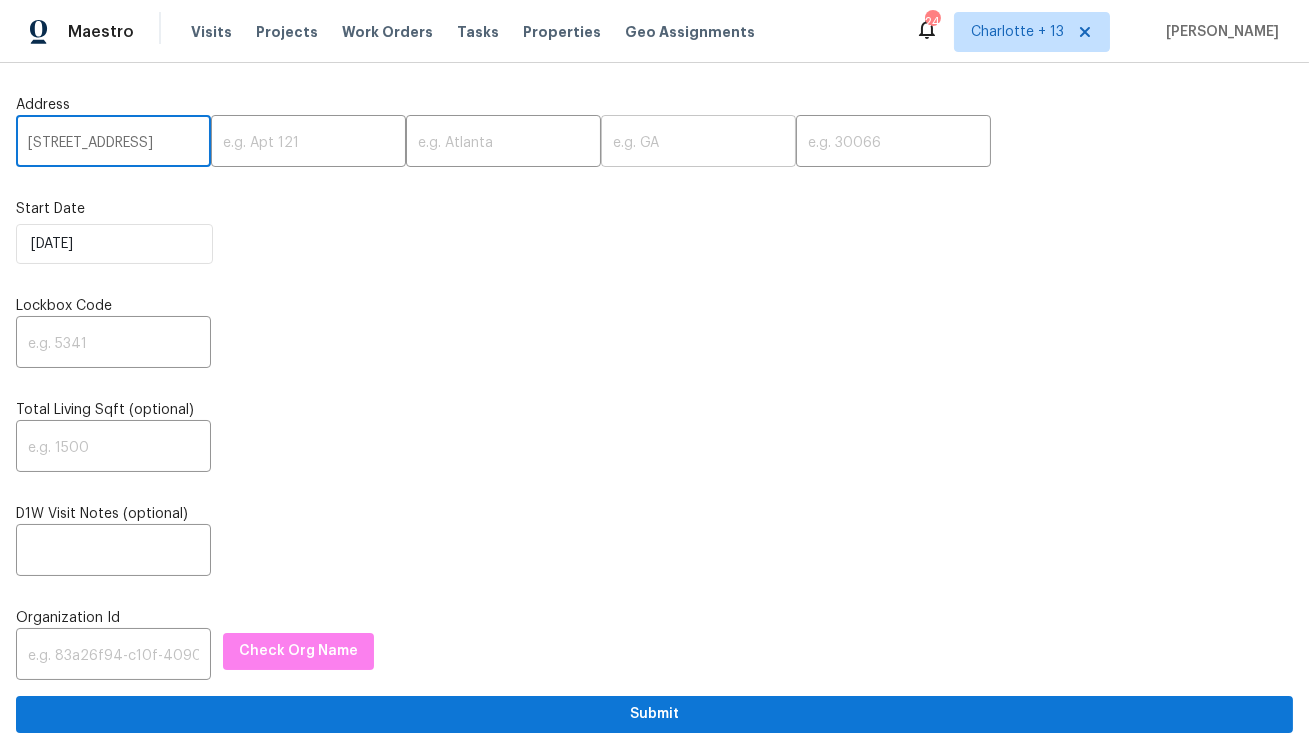 scroll, scrollTop: 0, scrollLeft: 0, axis: both 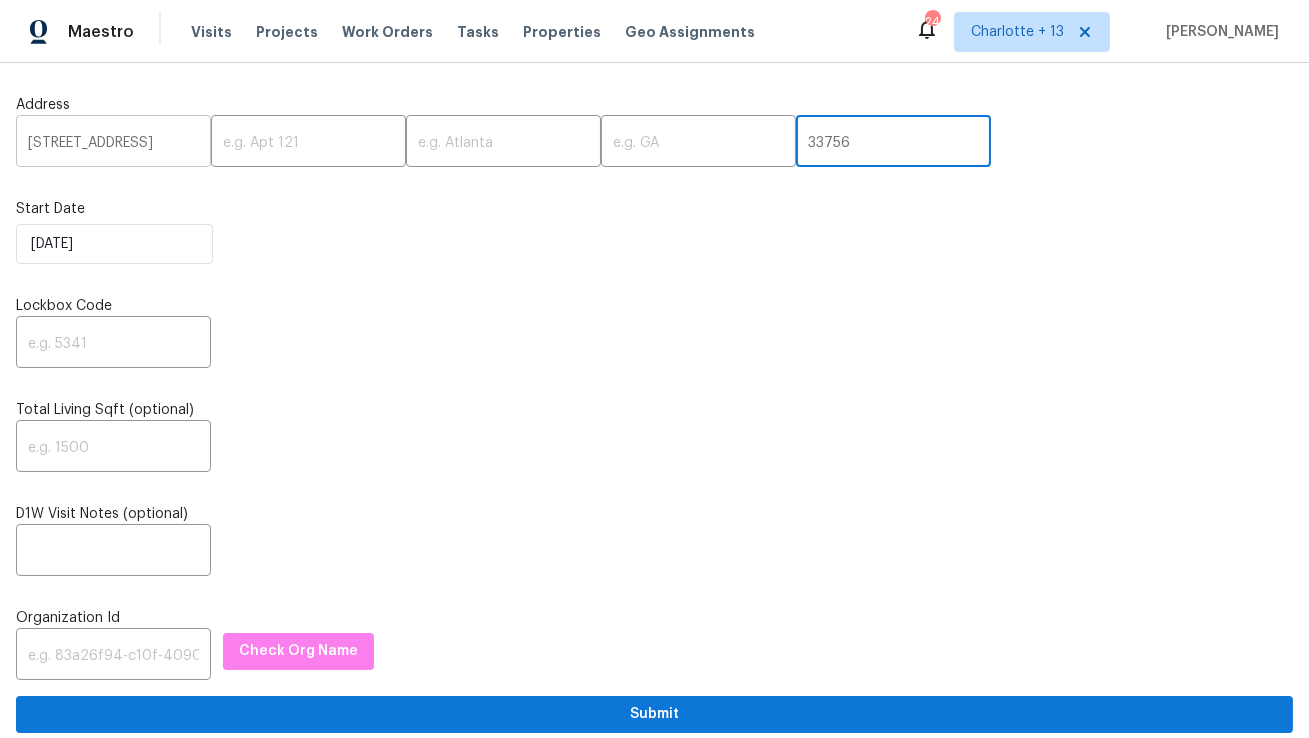 type on "33756" 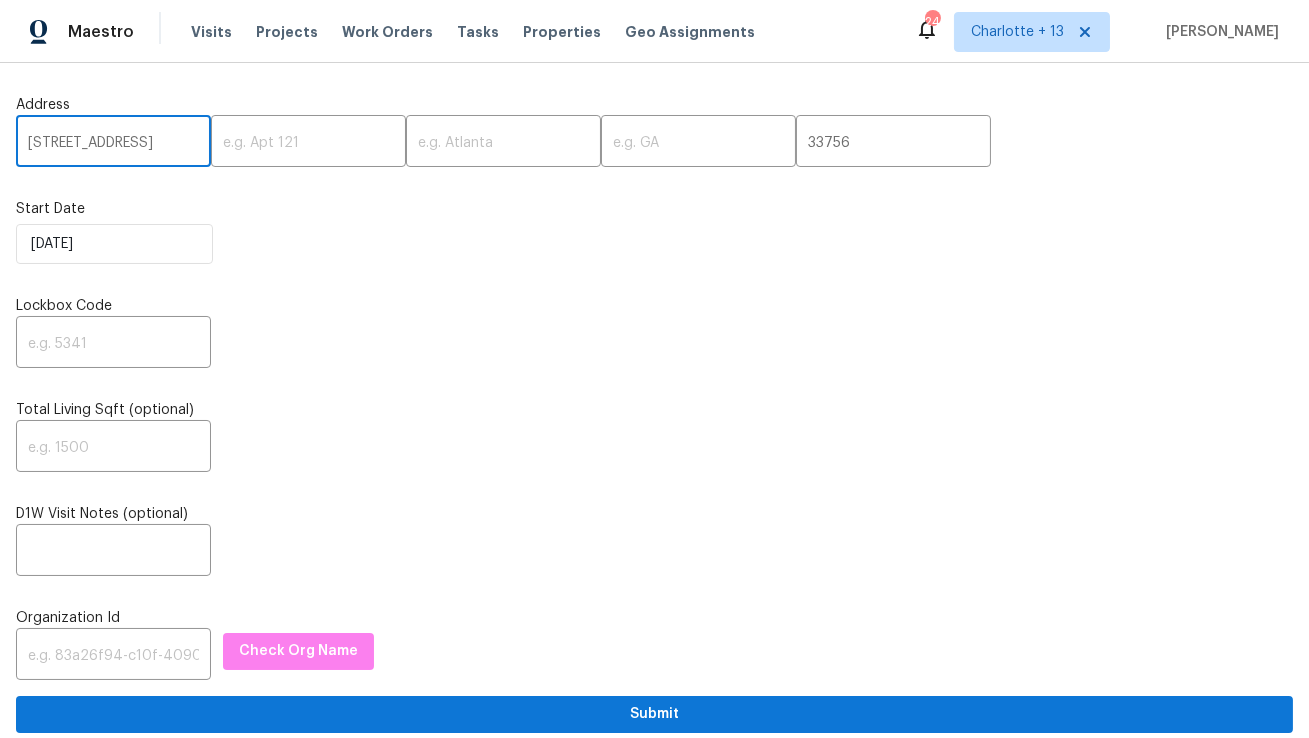 click on "912 Magnolia Dr, Clearwater, FL" at bounding box center (113, 143) 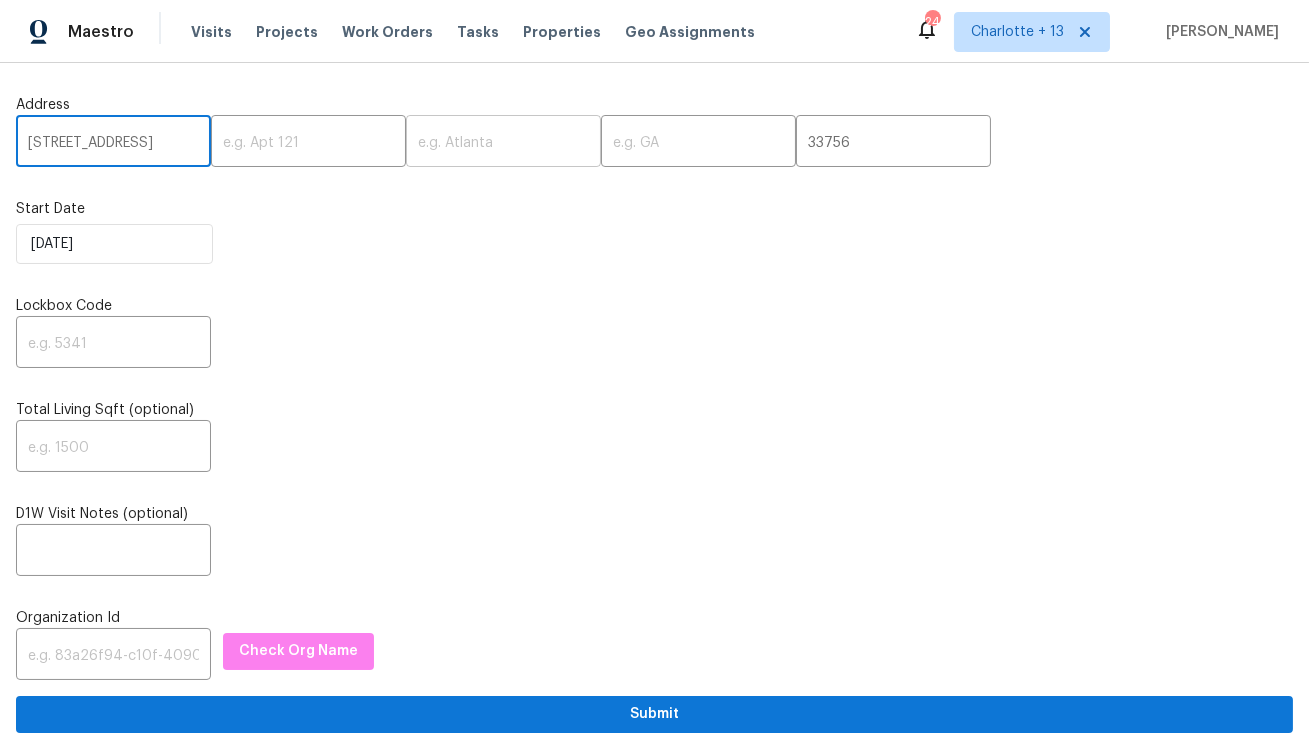 type on "912 Magnolia Dr,, FL" 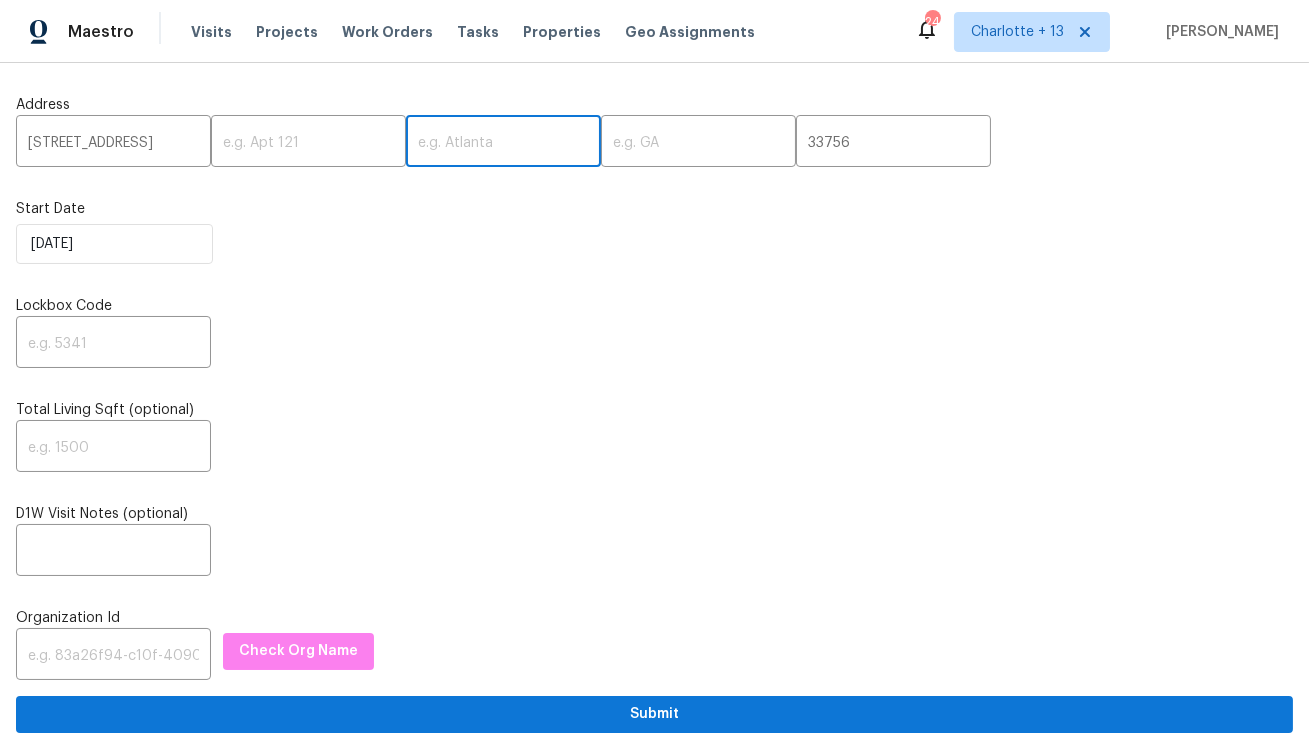 click at bounding box center (503, 143) 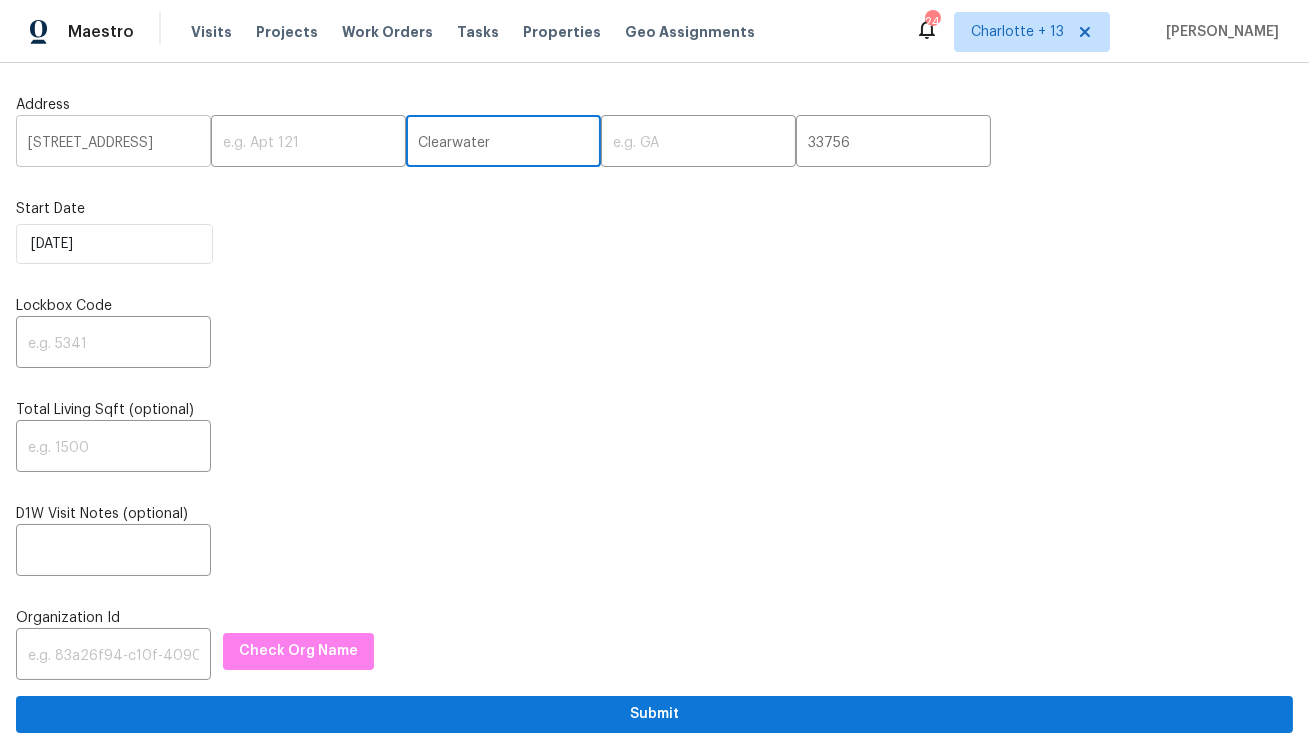 type on "Clearwater" 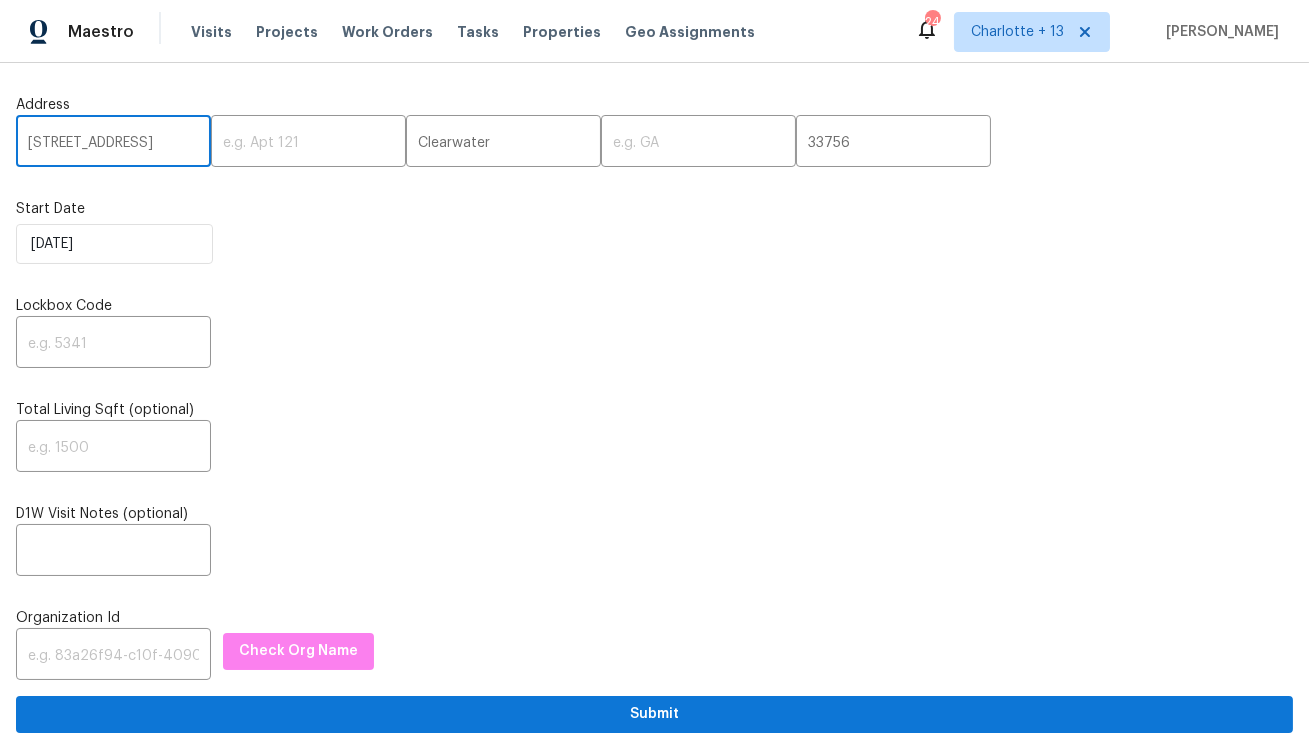 click on "912 Magnolia Dr,, FL" at bounding box center [113, 143] 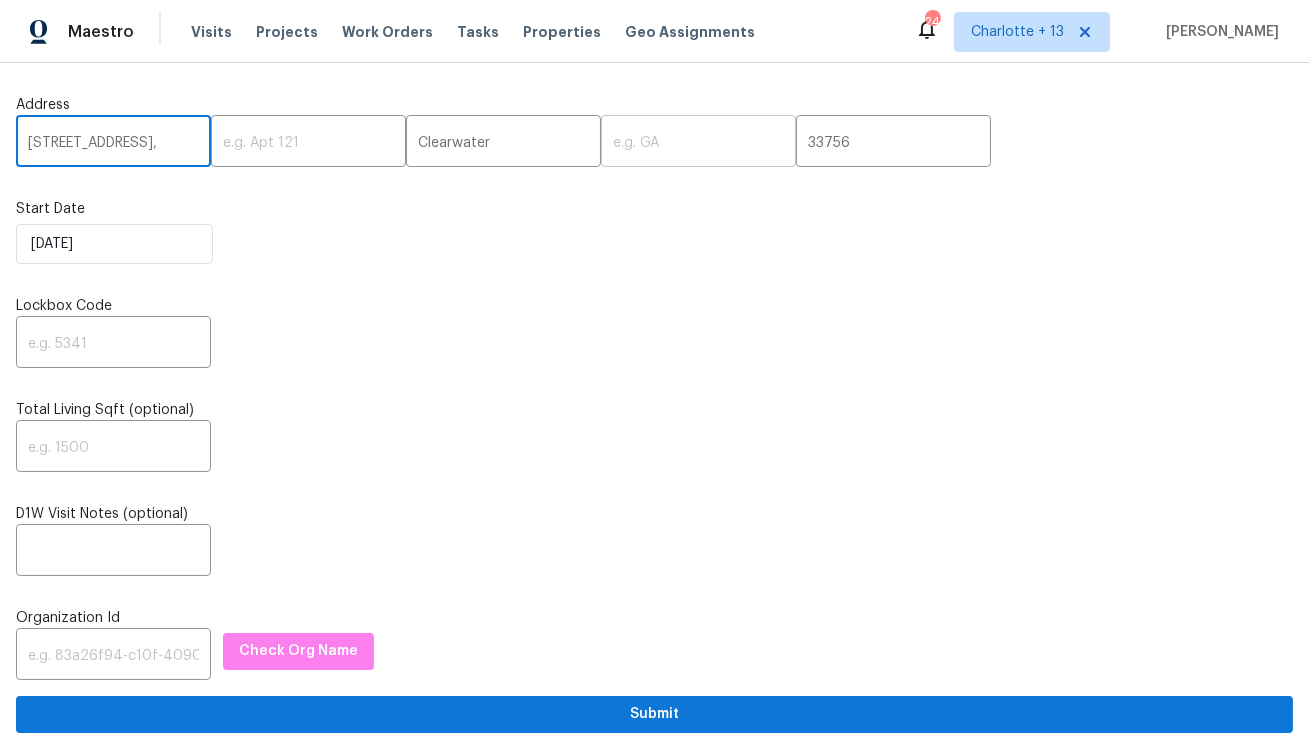 type on "912 Magnolia Dr,," 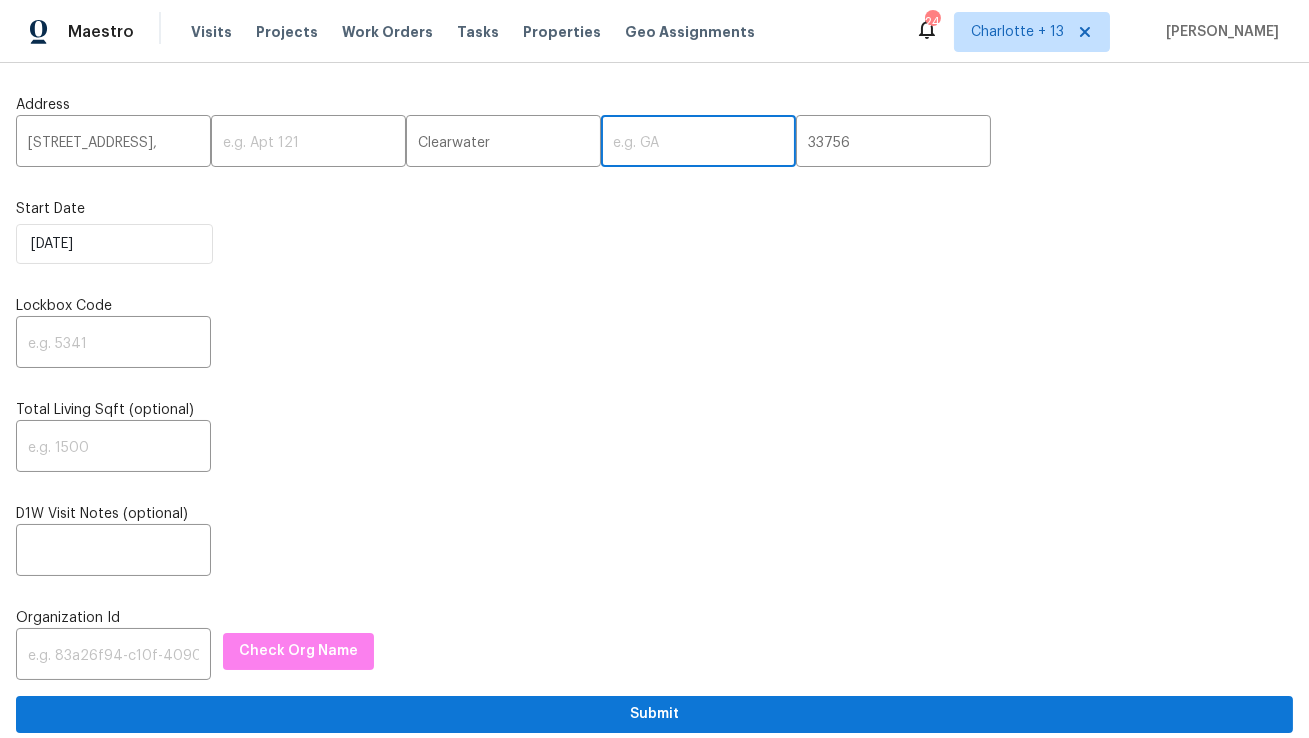 paste on "FL" 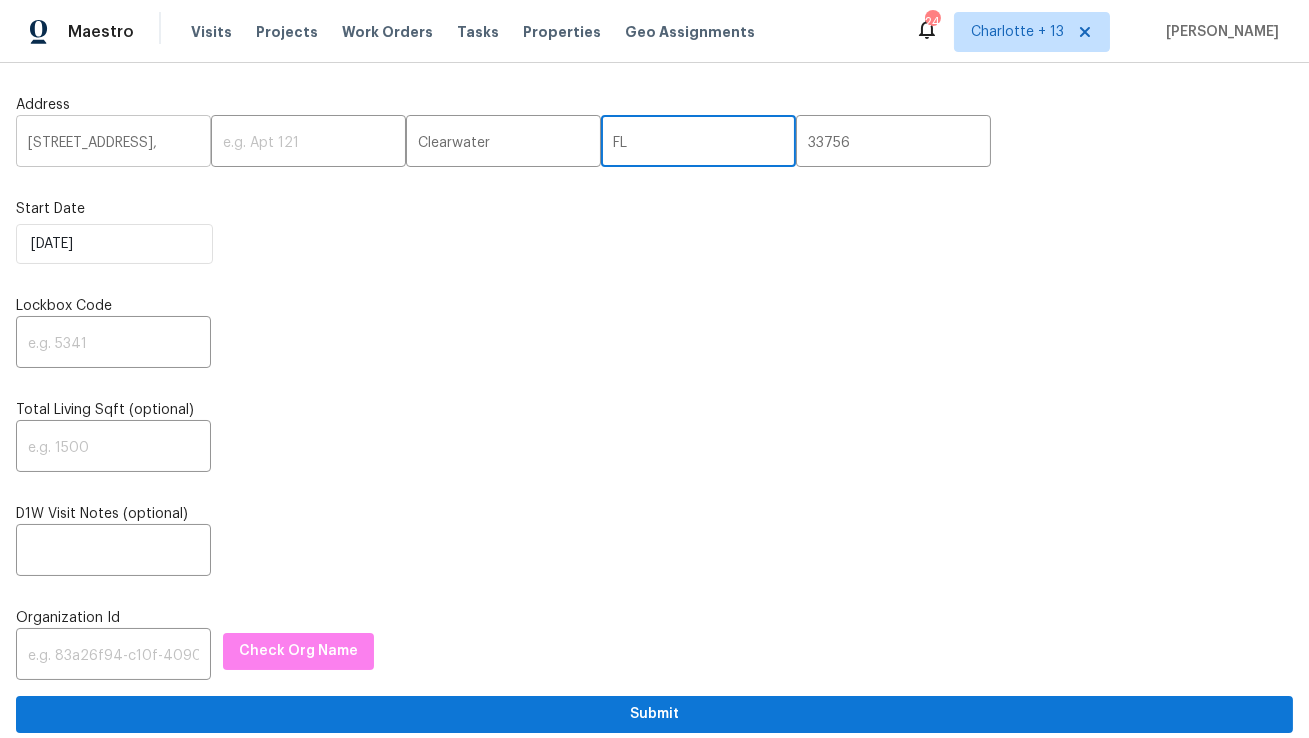 type on "FL" 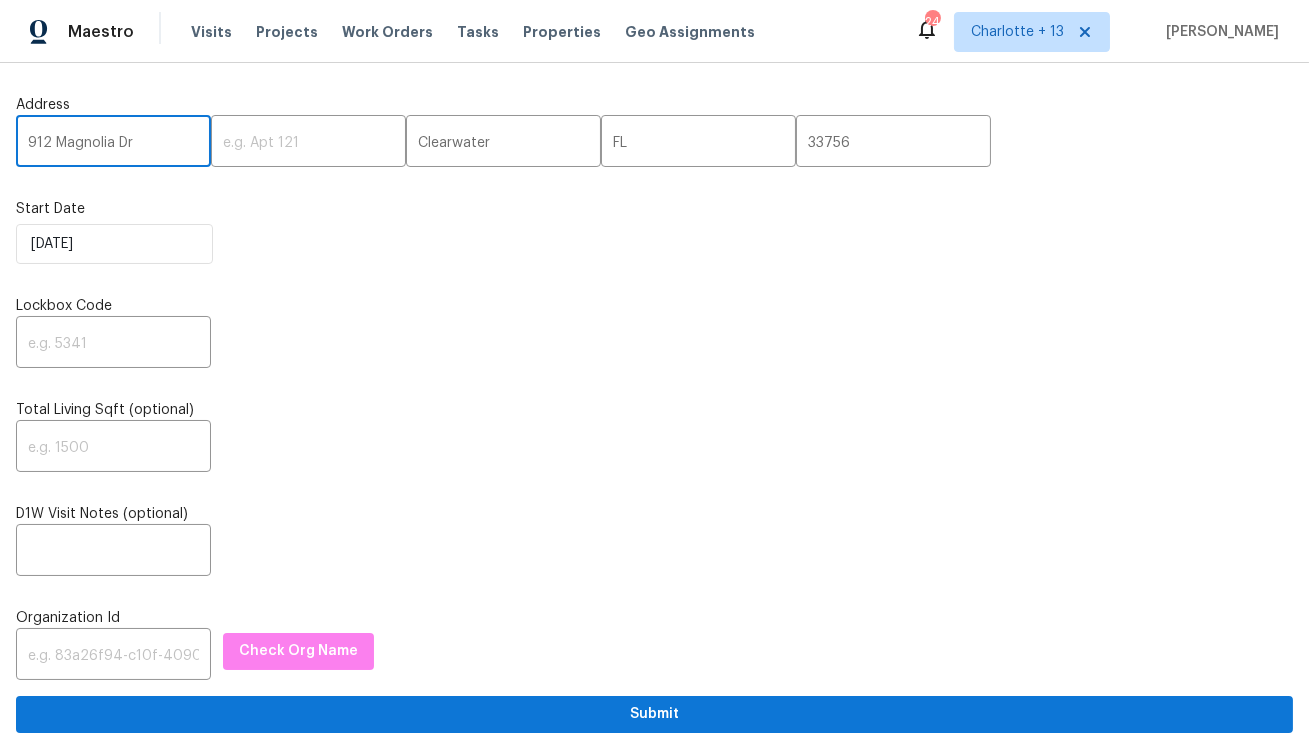 type on "912 Magnolia Dr" 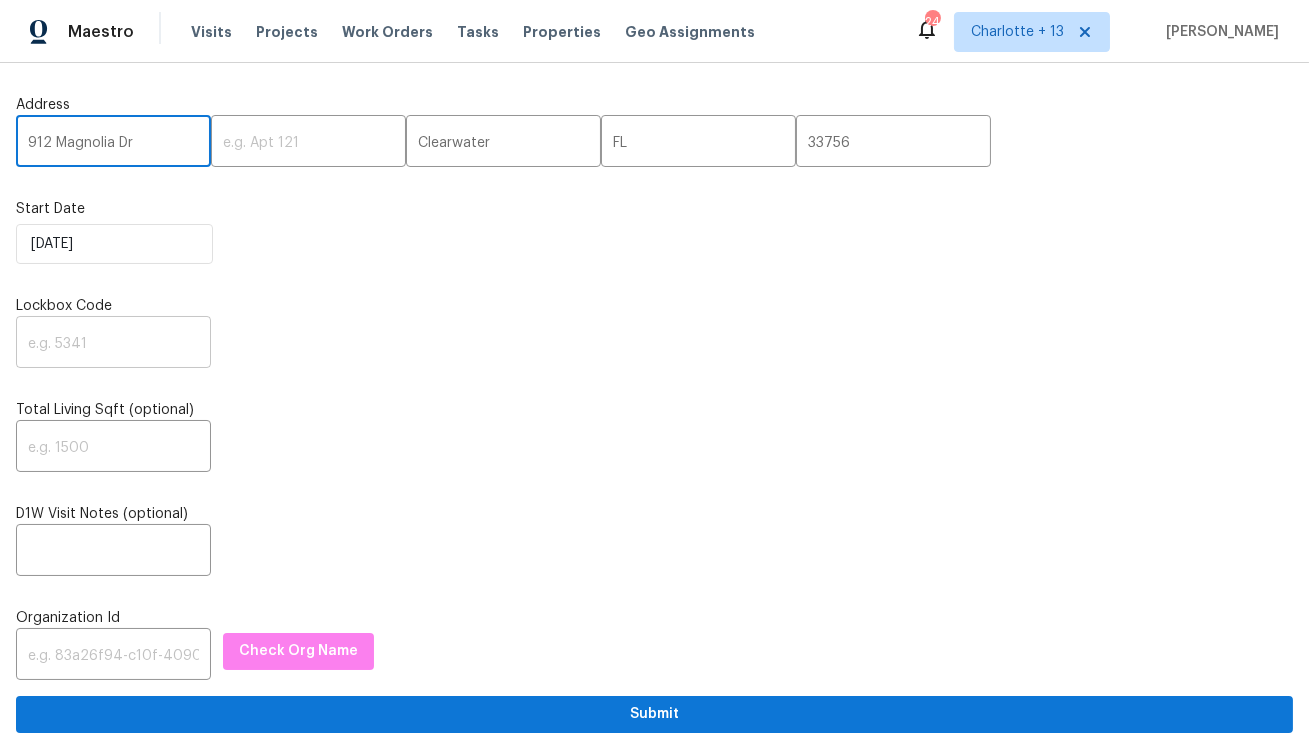 click at bounding box center (113, 344) 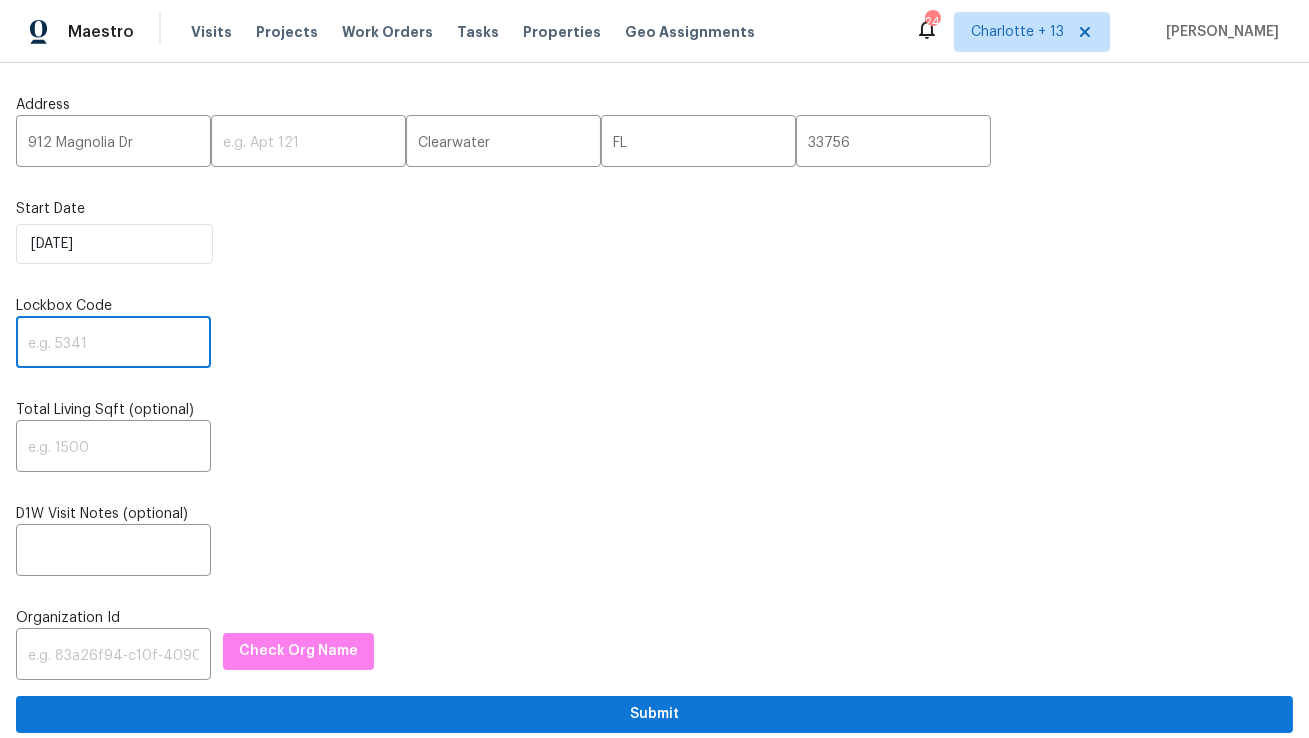 paste on "0719" 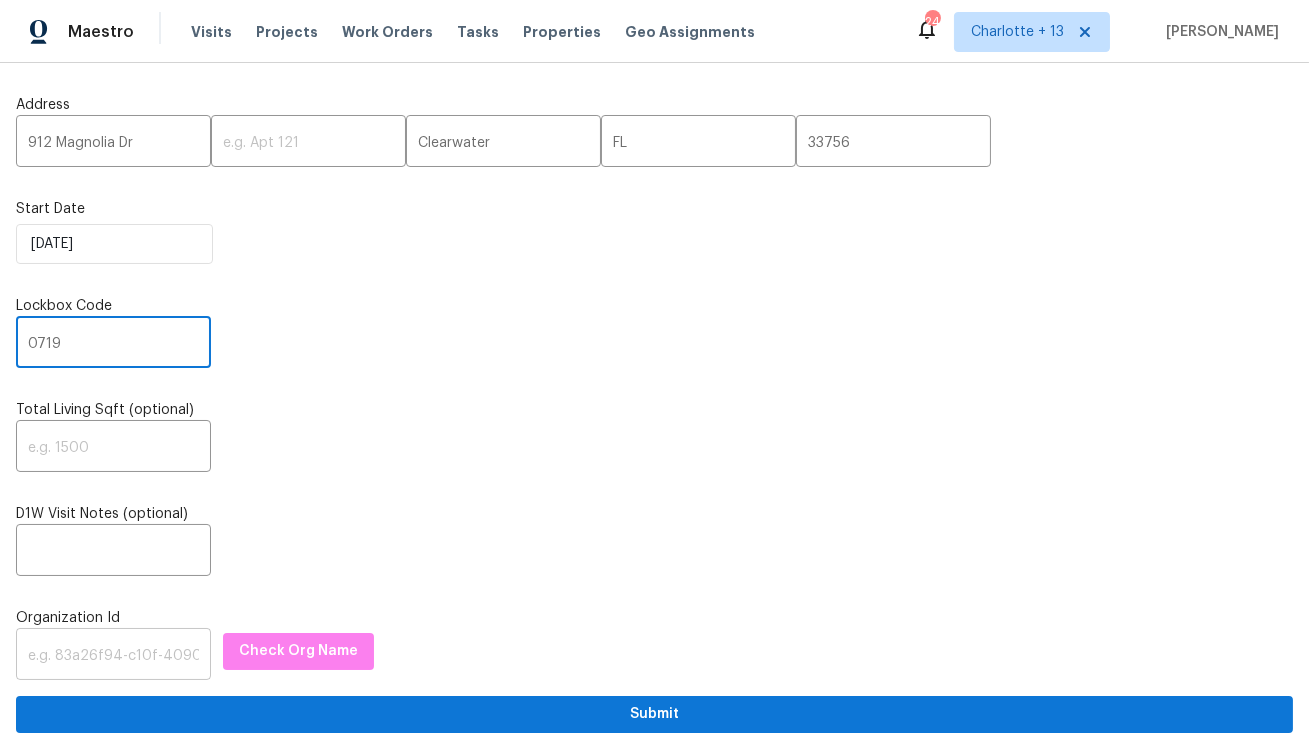 type on "0719" 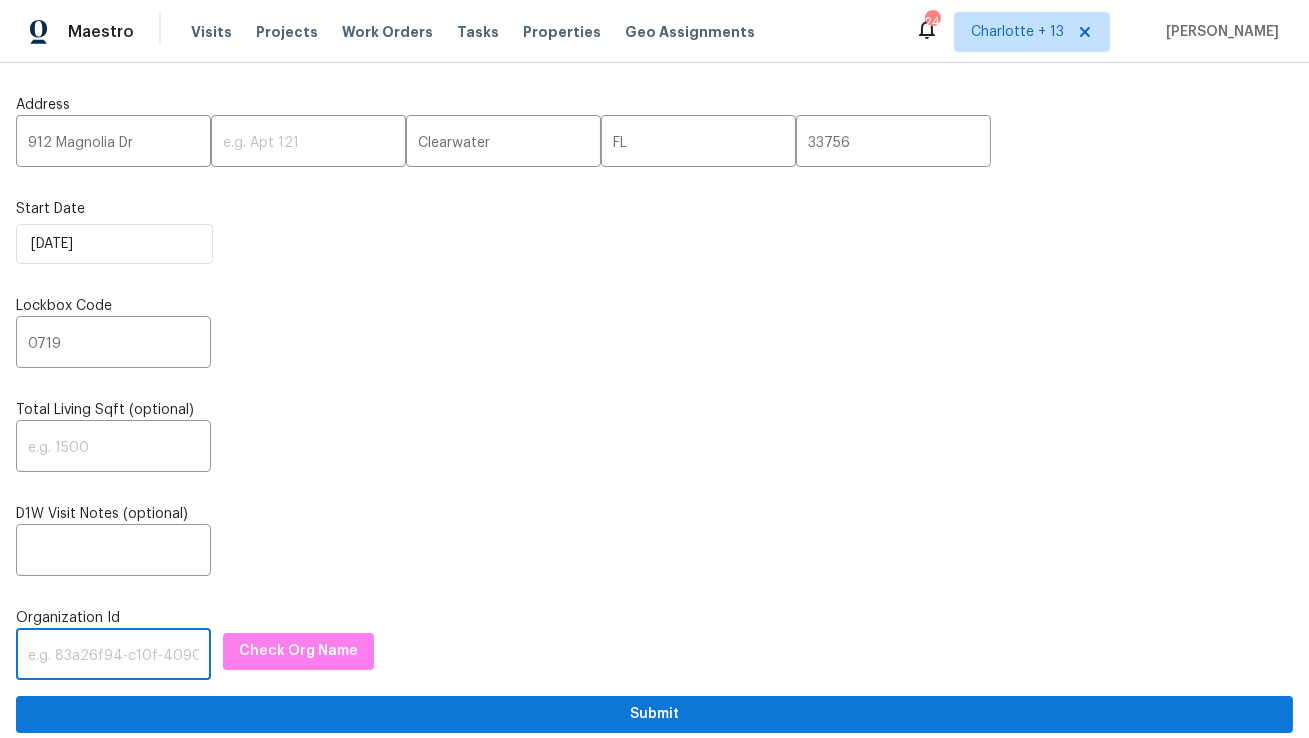 paste on "1349d153-b359-4f9b-b4dd-758ff939cc37" 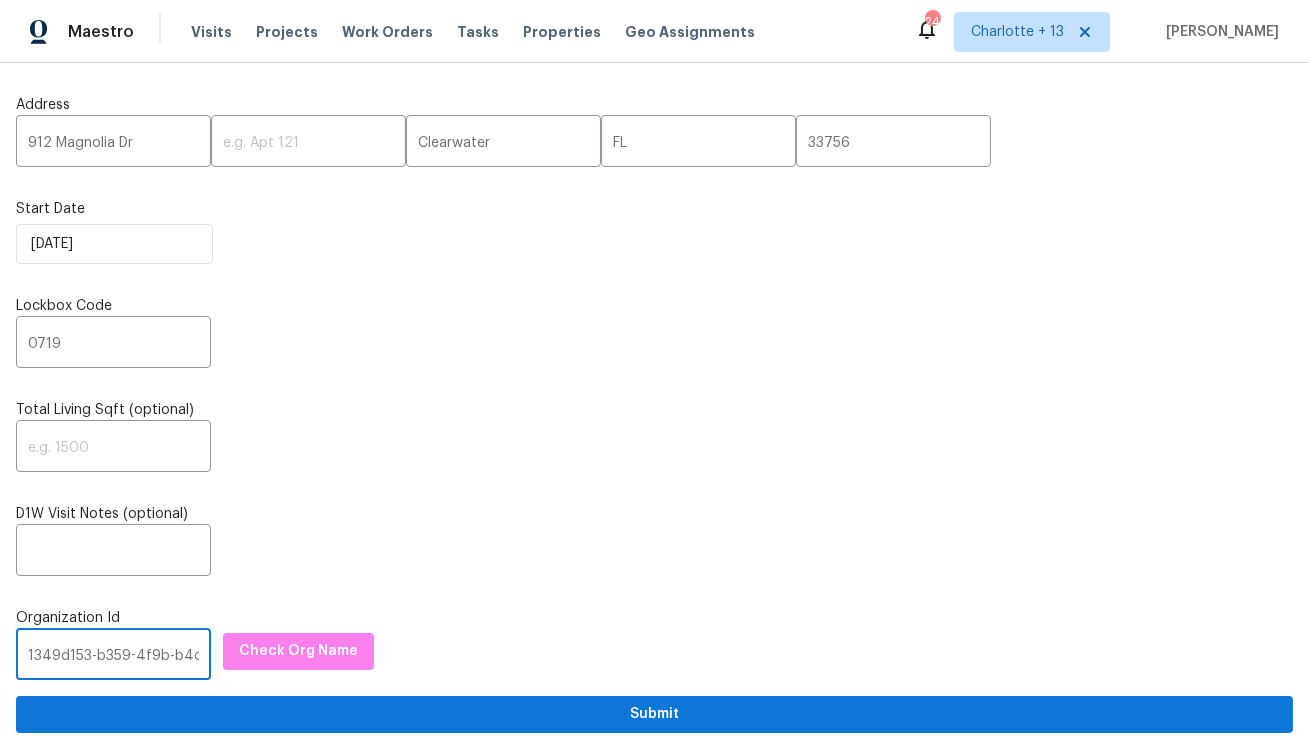 scroll, scrollTop: 0, scrollLeft: 118, axis: horizontal 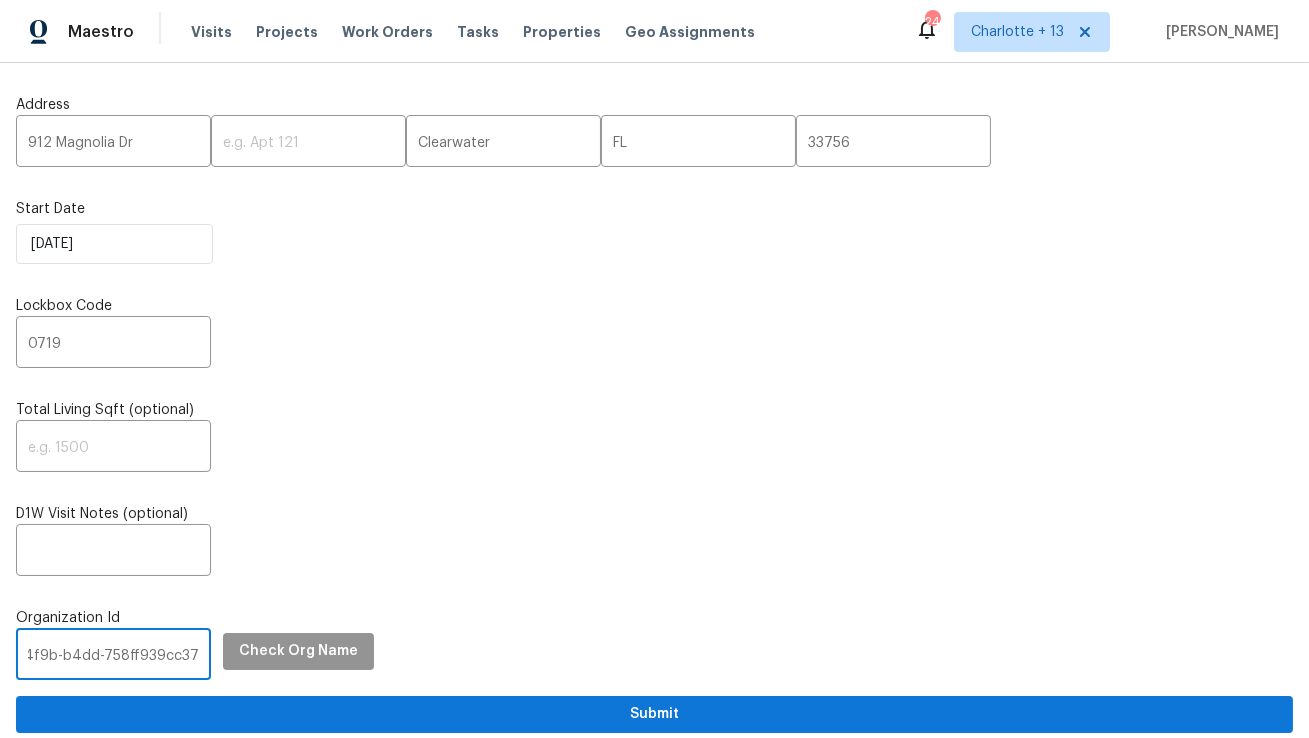 type on "1349d153-b359-4f9b-b4dd-758ff939cc37" 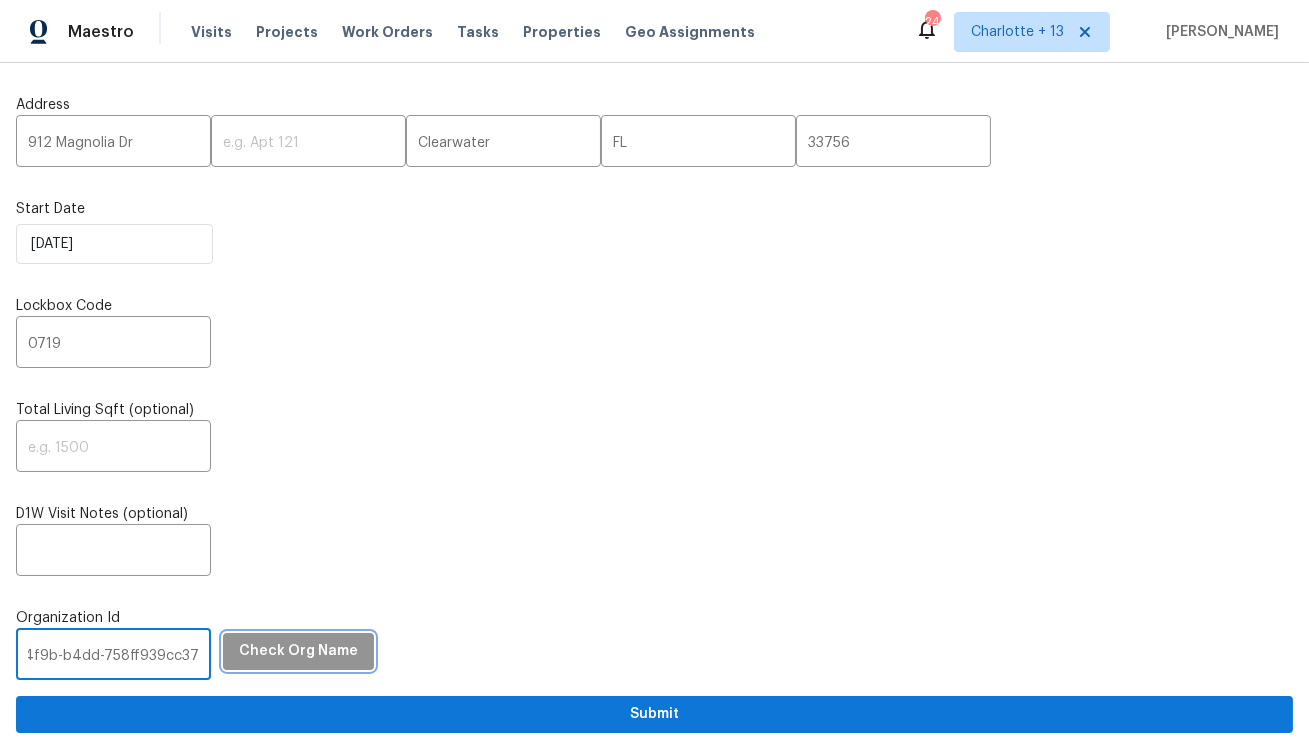 click on "Check Org Name" at bounding box center [298, 651] 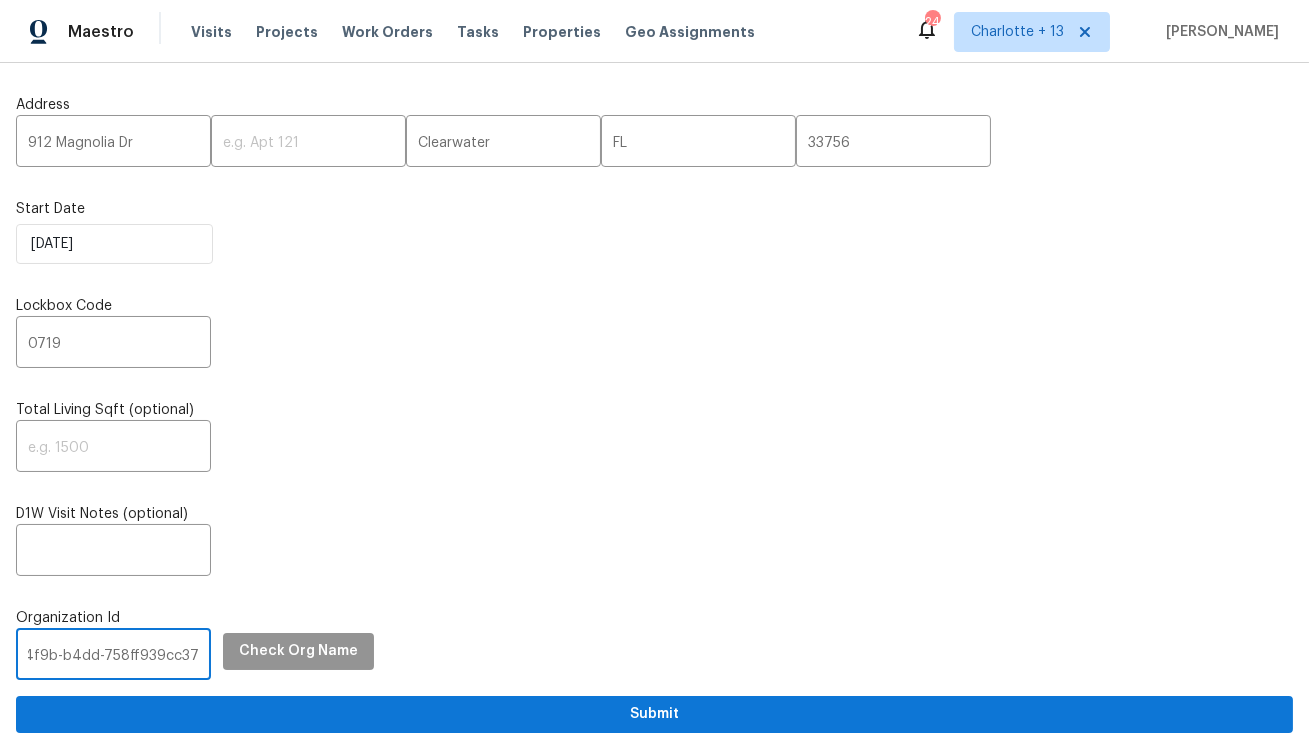 scroll, scrollTop: 0, scrollLeft: 0, axis: both 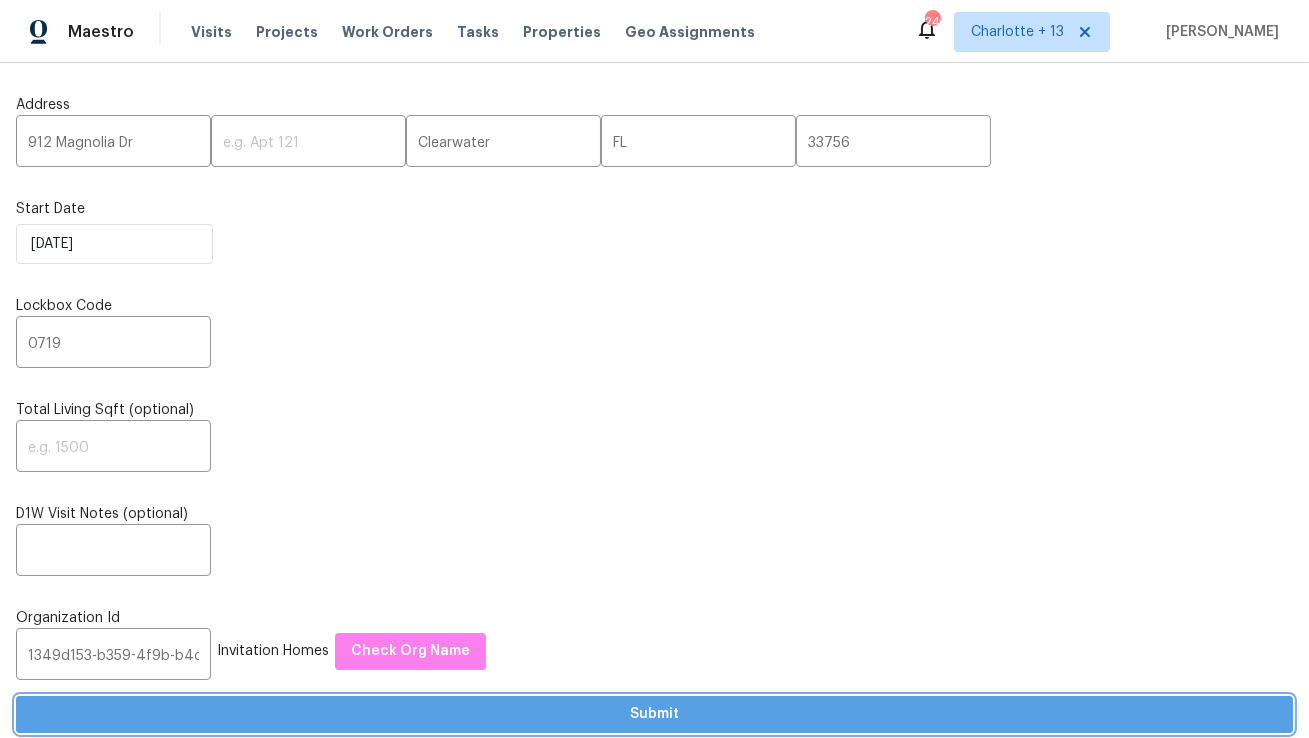 click on "Submit" at bounding box center [654, 714] 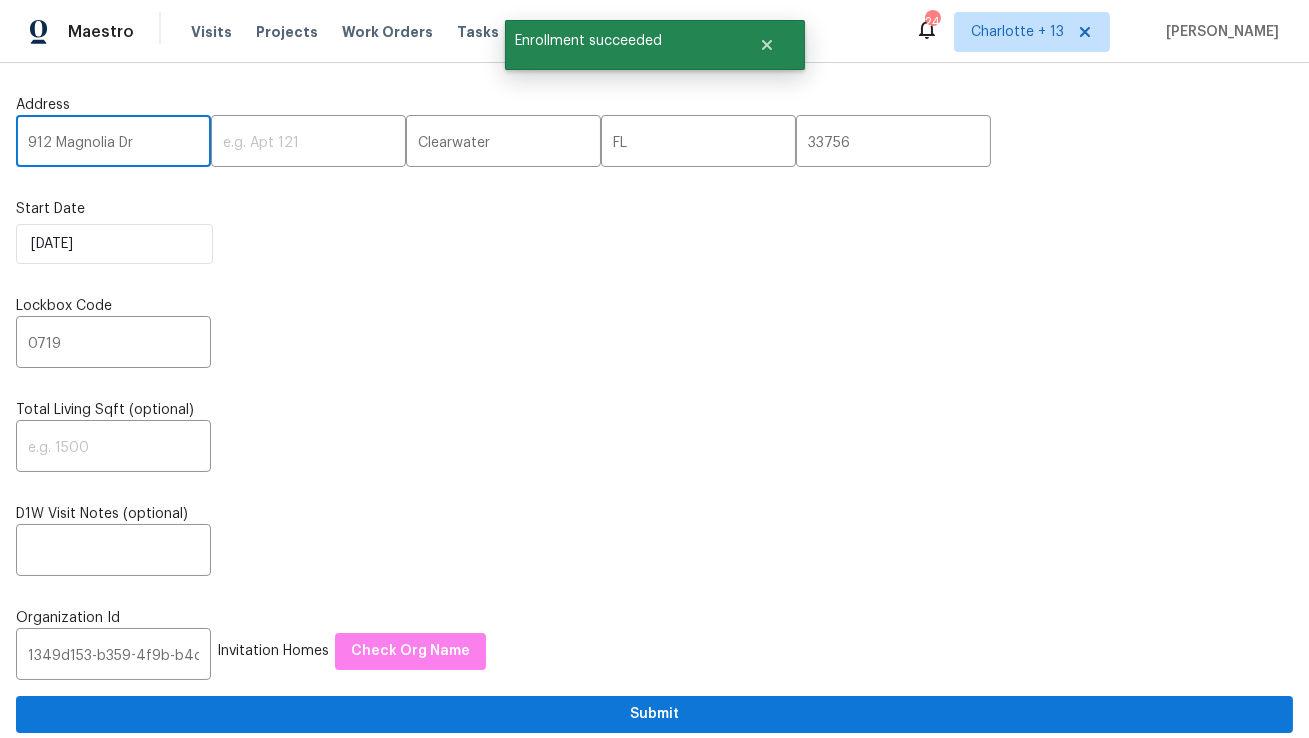 click on "912 Magnolia Dr" at bounding box center (113, 143) 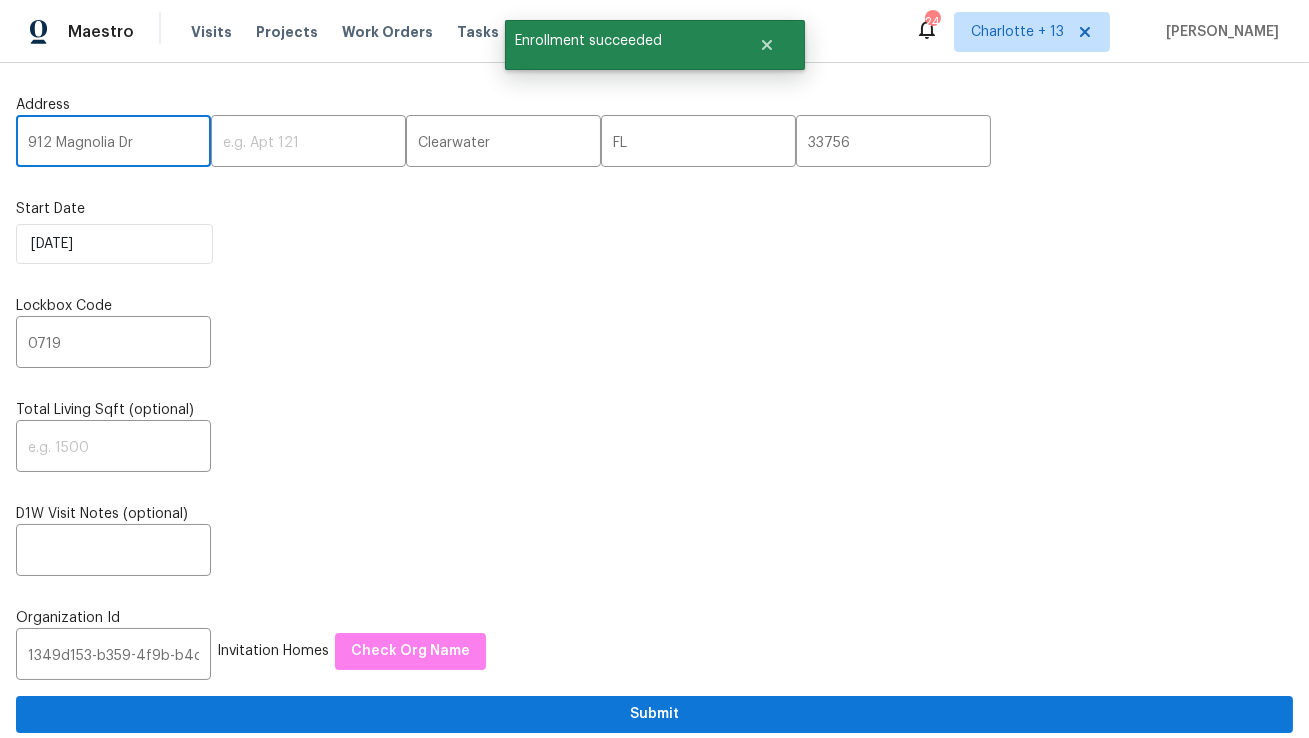 click on "912 Magnolia Dr" at bounding box center (113, 143) 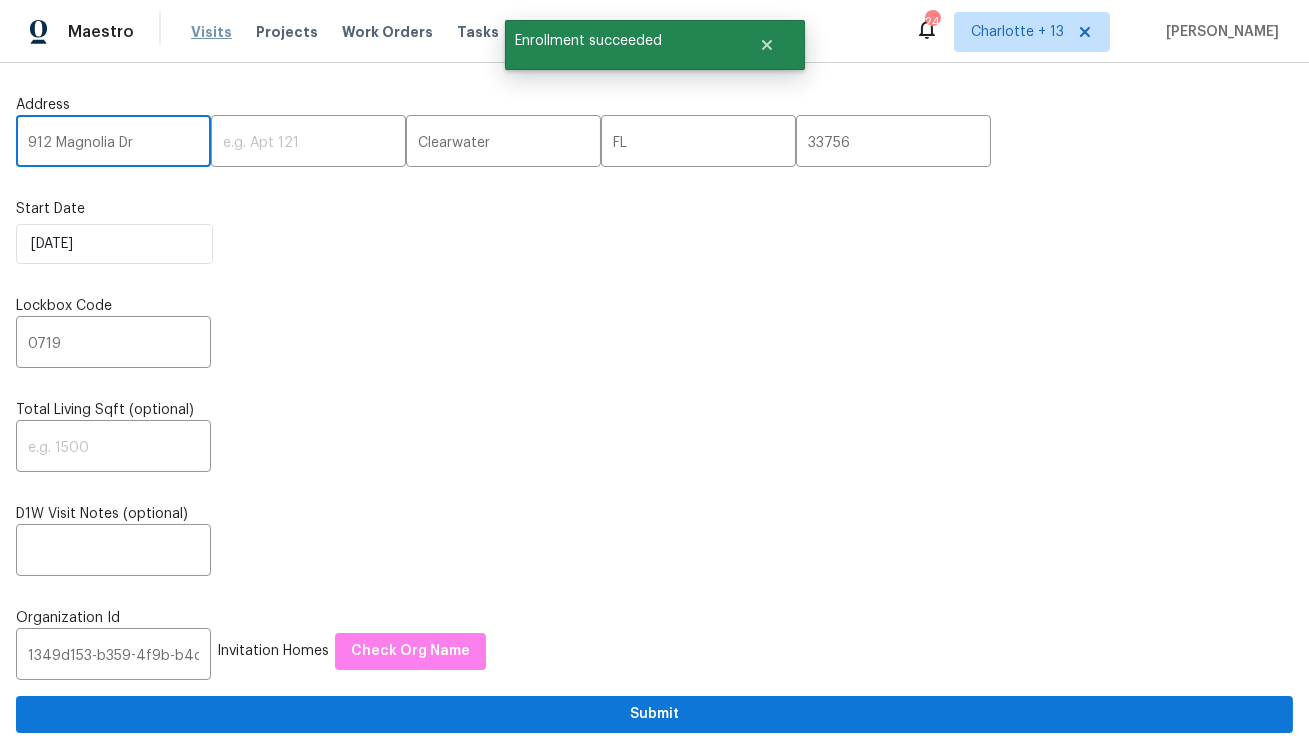 click on "Visits" at bounding box center [211, 32] 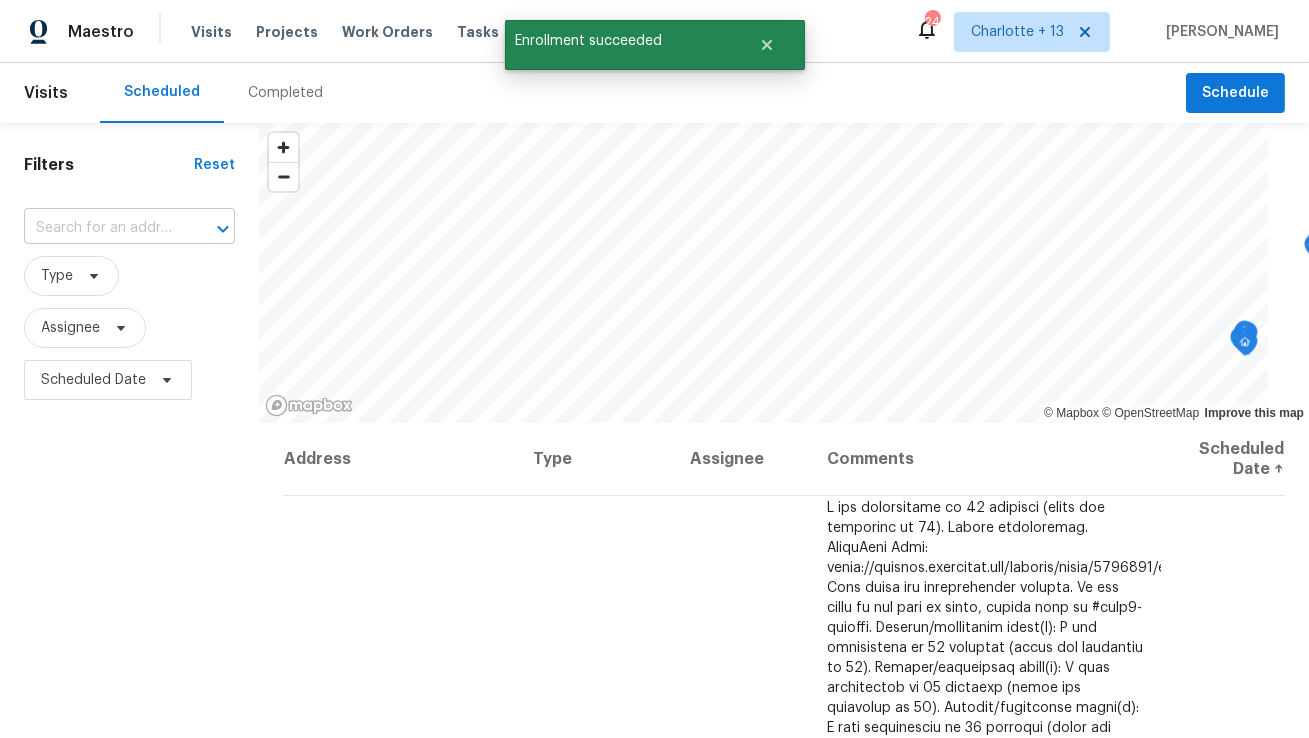 click at bounding box center [101, 228] 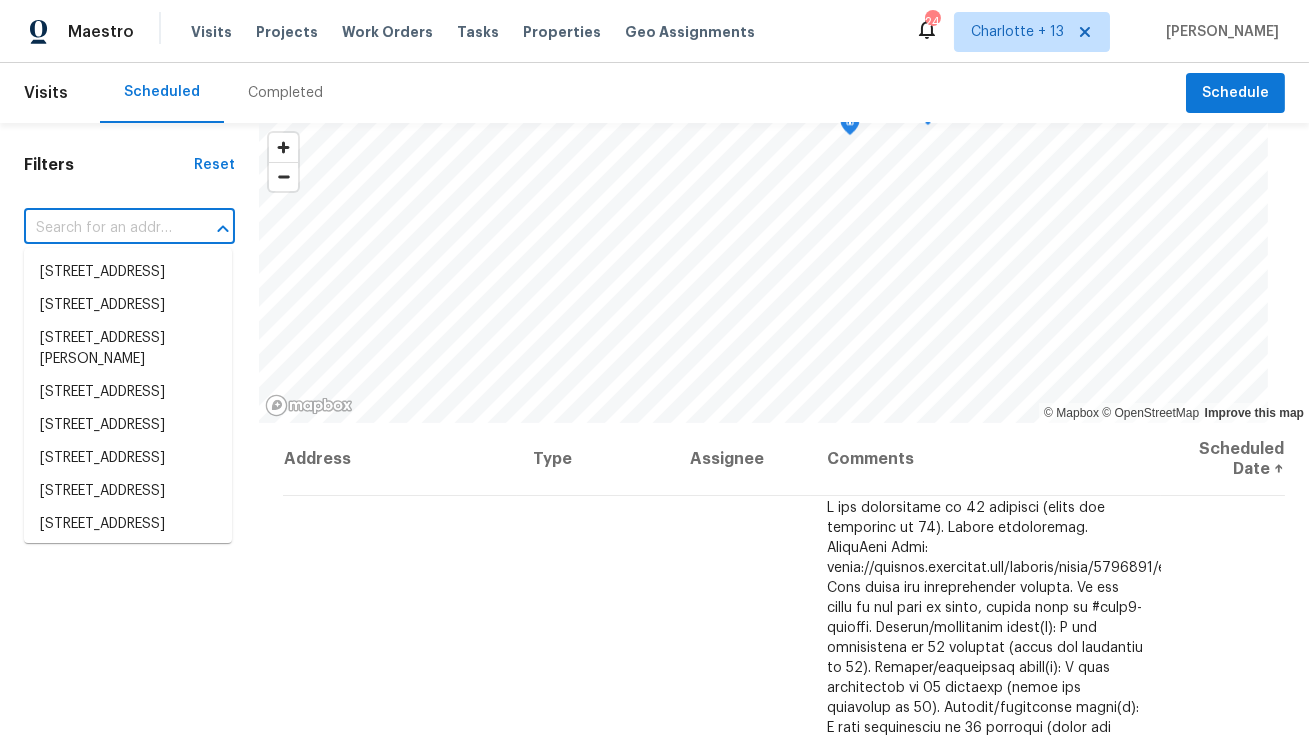 paste on "912 Magnolia Dr" 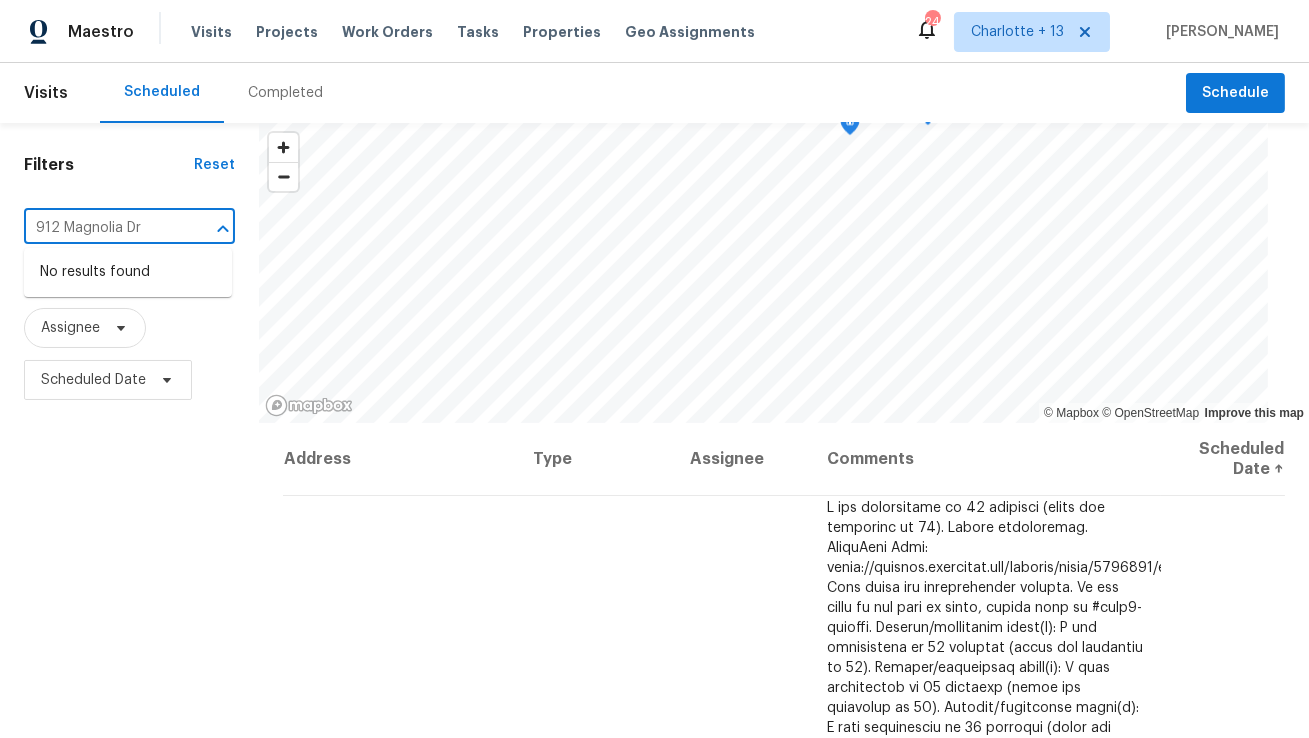 type on "912 Magnolia Dr" 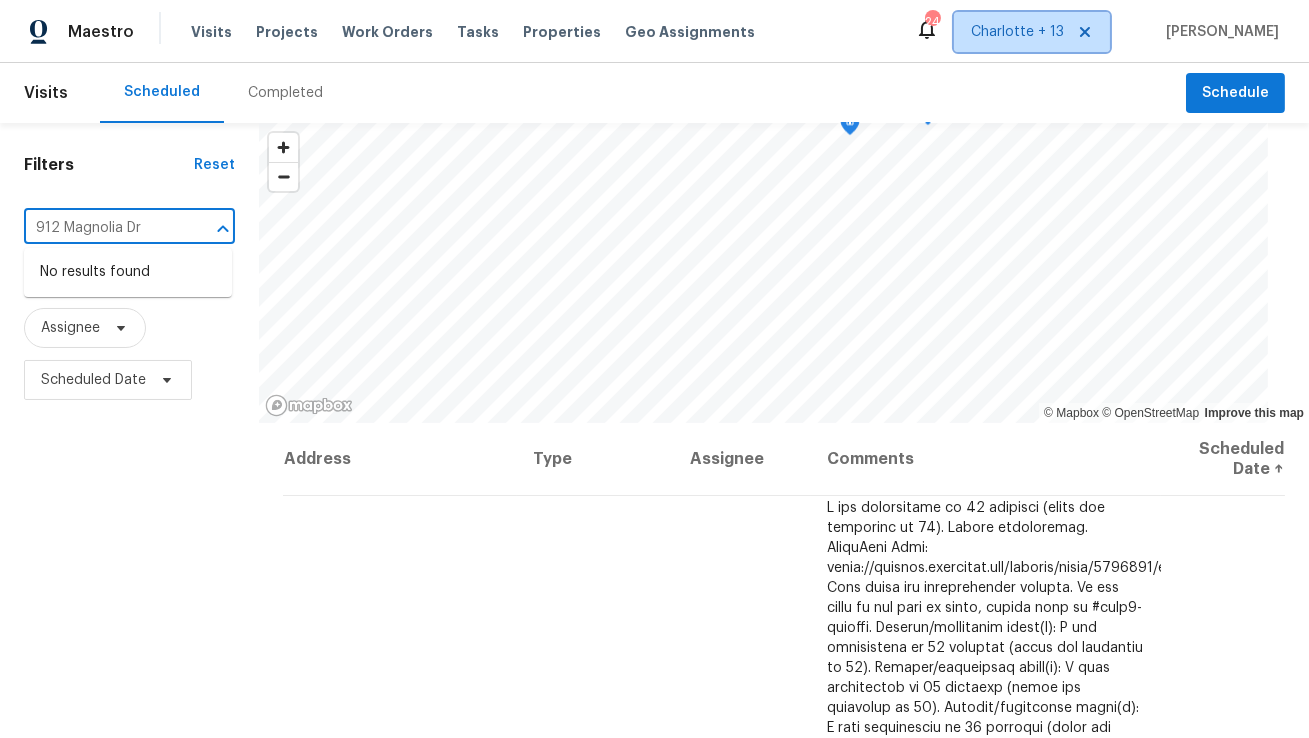 type 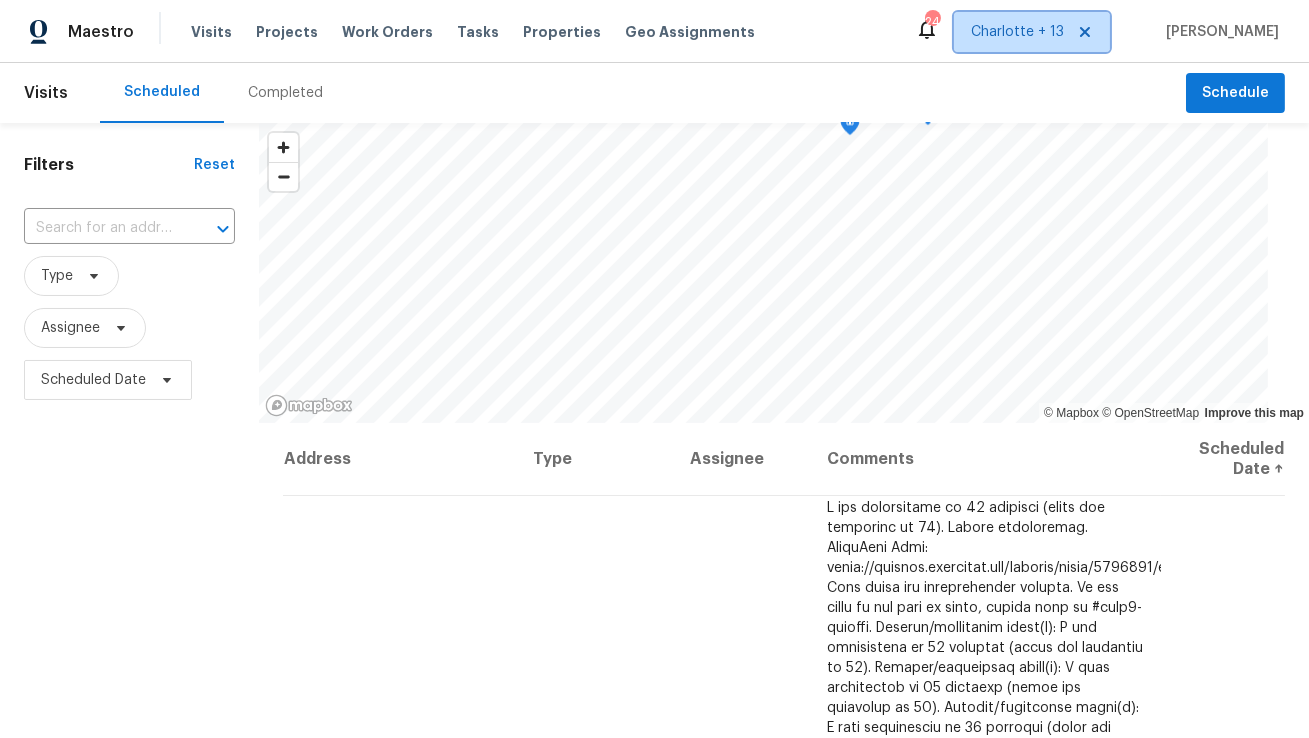 click on "Charlotte + 13" at bounding box center [1017, 32] 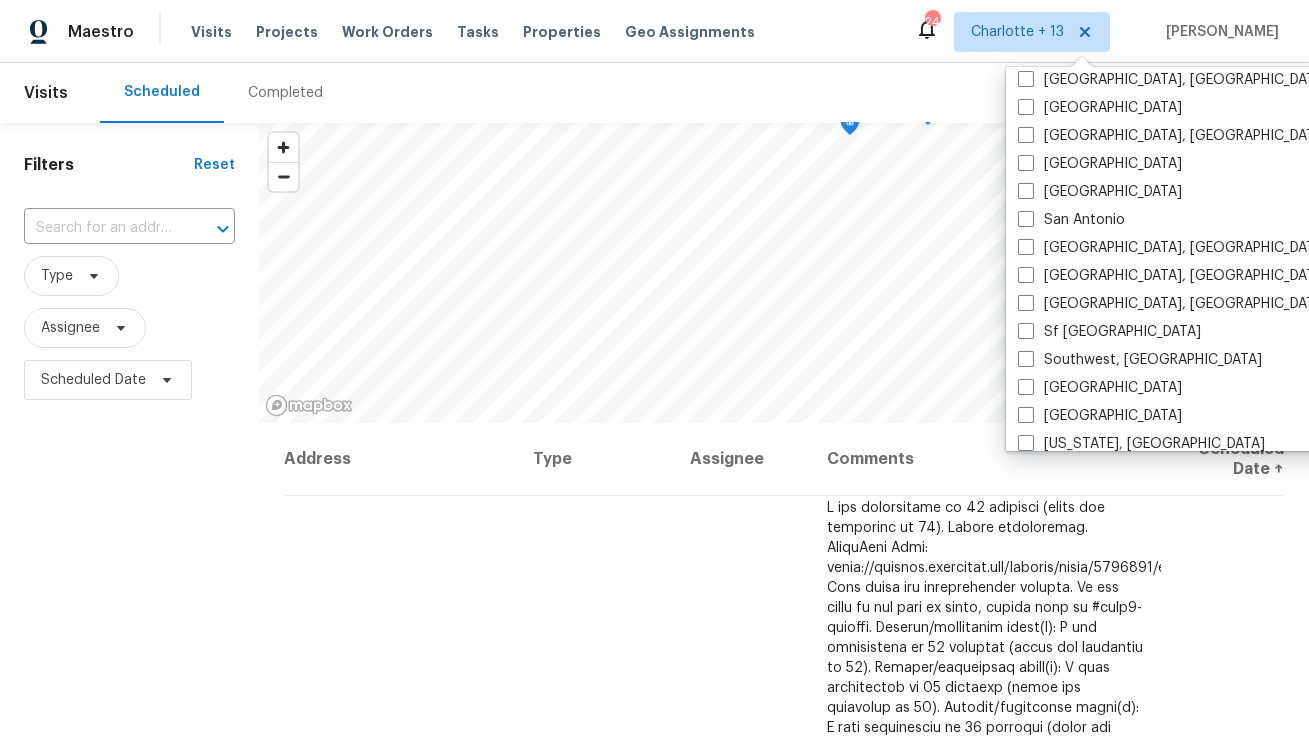 scroll, scrollTop: 1339, scrollLeft: 0, axis: vertical 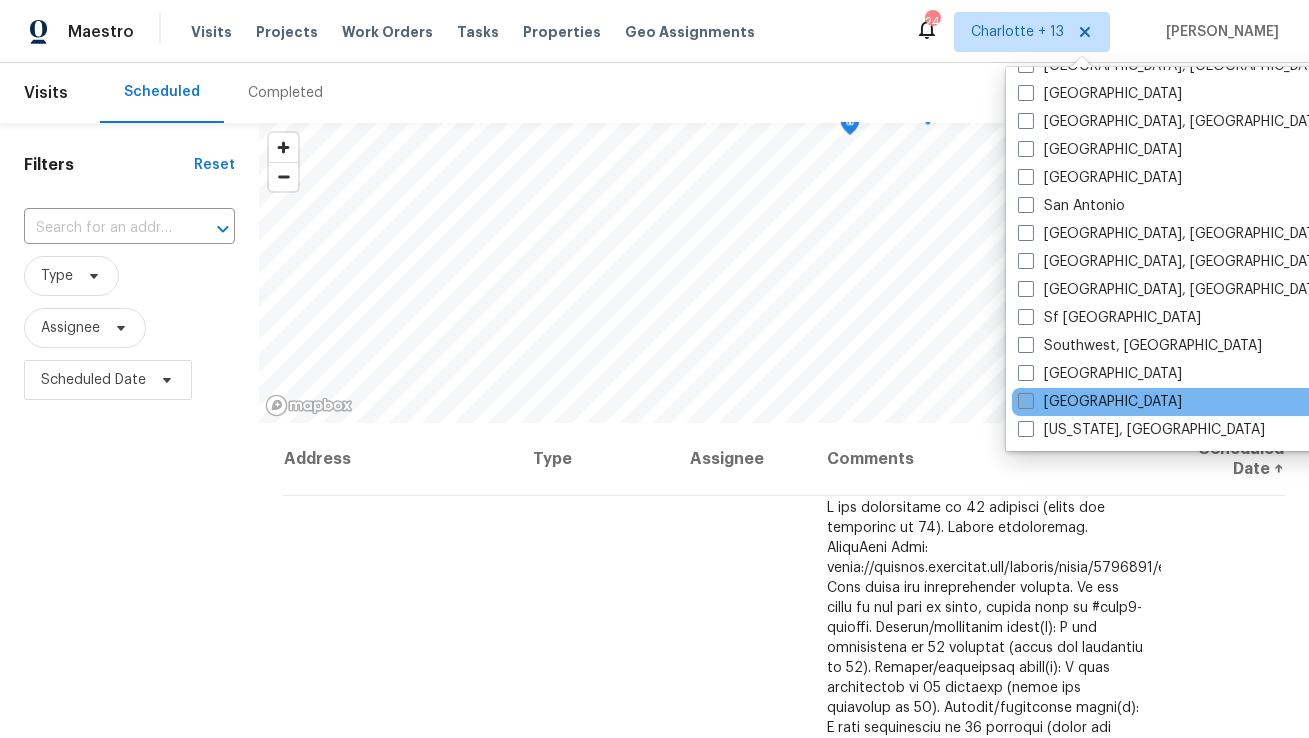 click on "[GEOGRAPHIC_DATA]" at bounding box center [1100, 402] 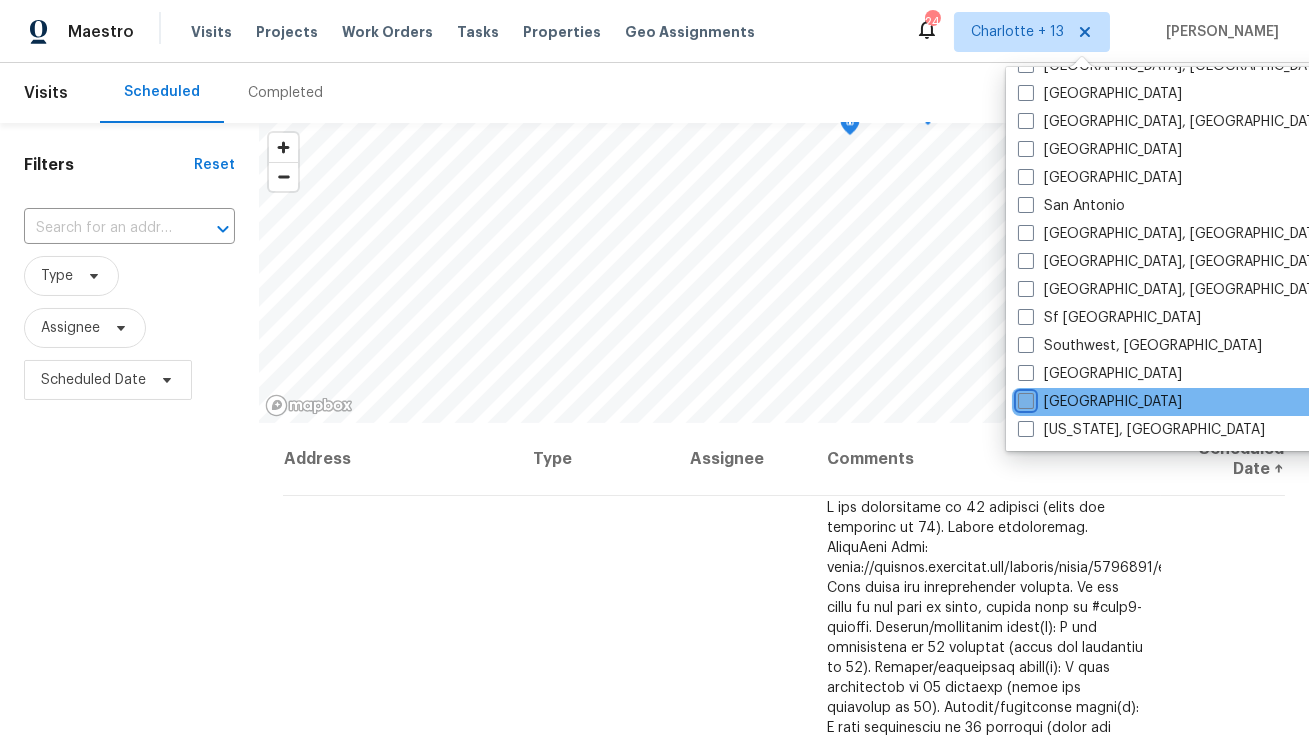 click on "[GEOGRAPHIC_DATA]" at bounding box center [1024, 398] 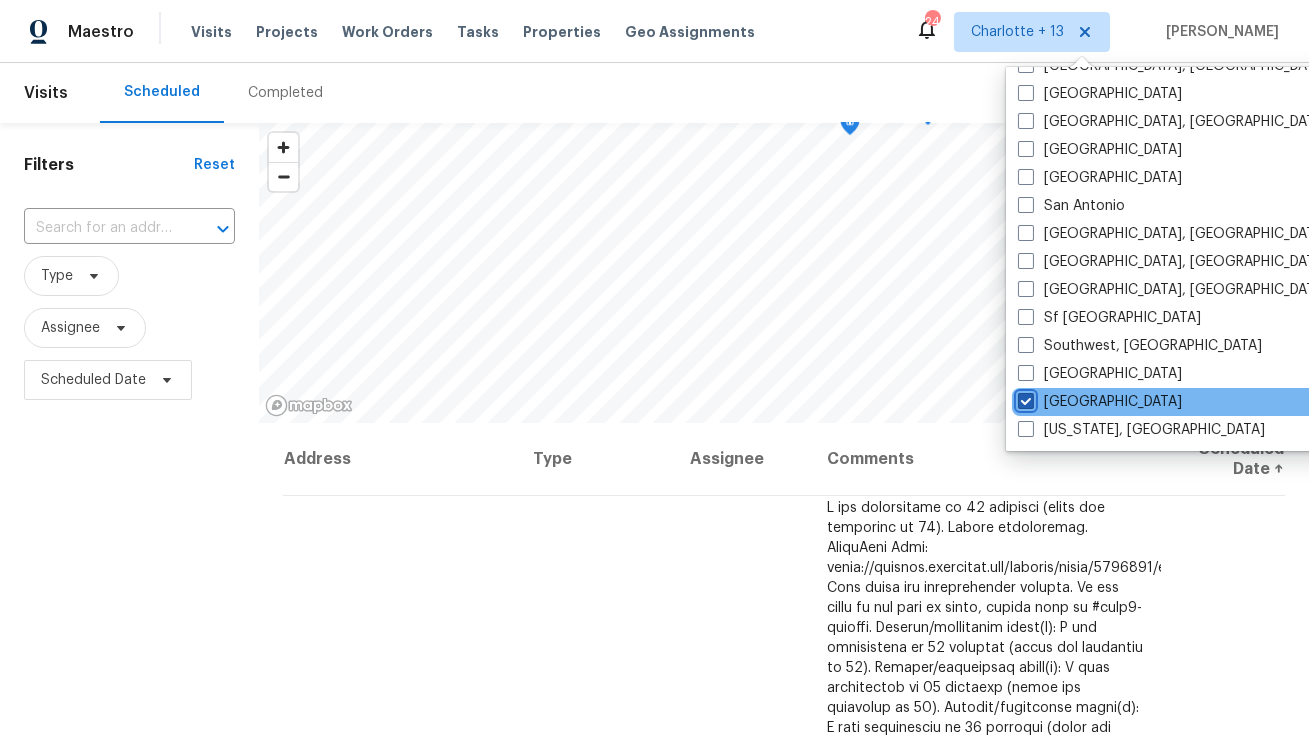 checkbox on "true" 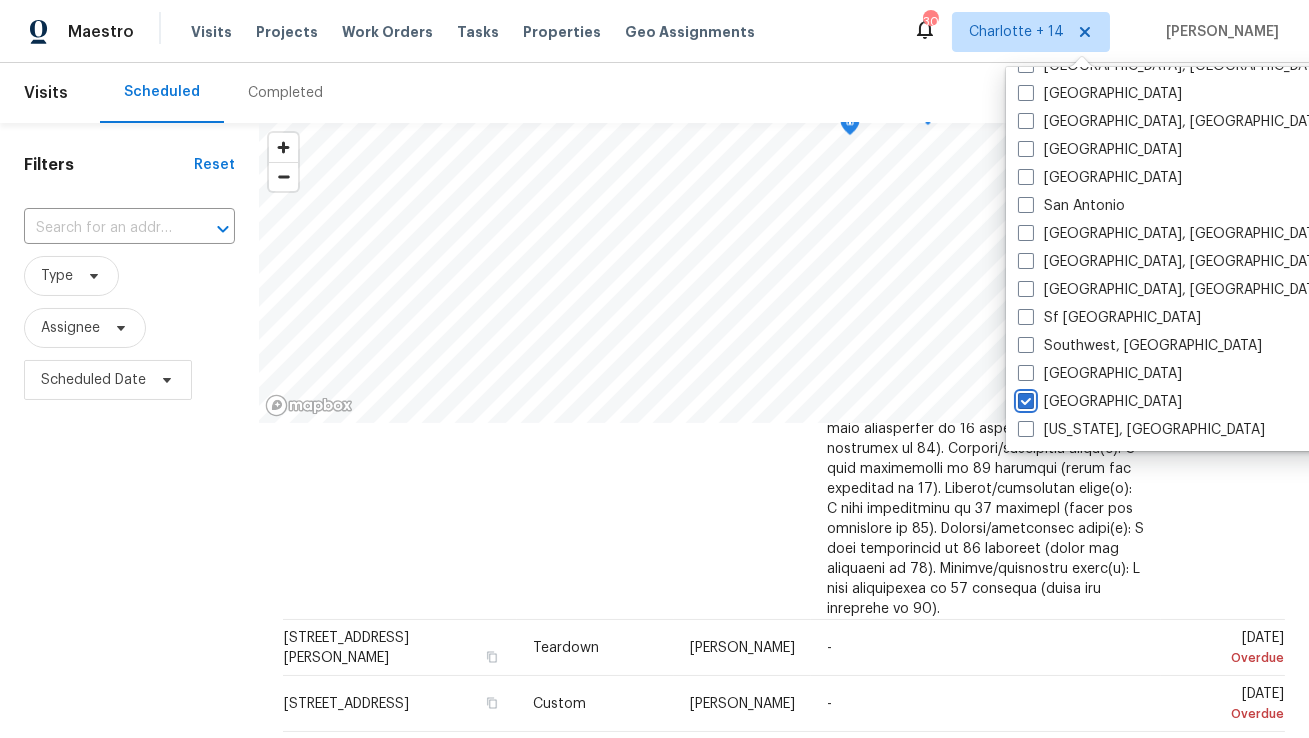 scroll, scrollTop: 446, scrollLeft: 0, axis: vertical 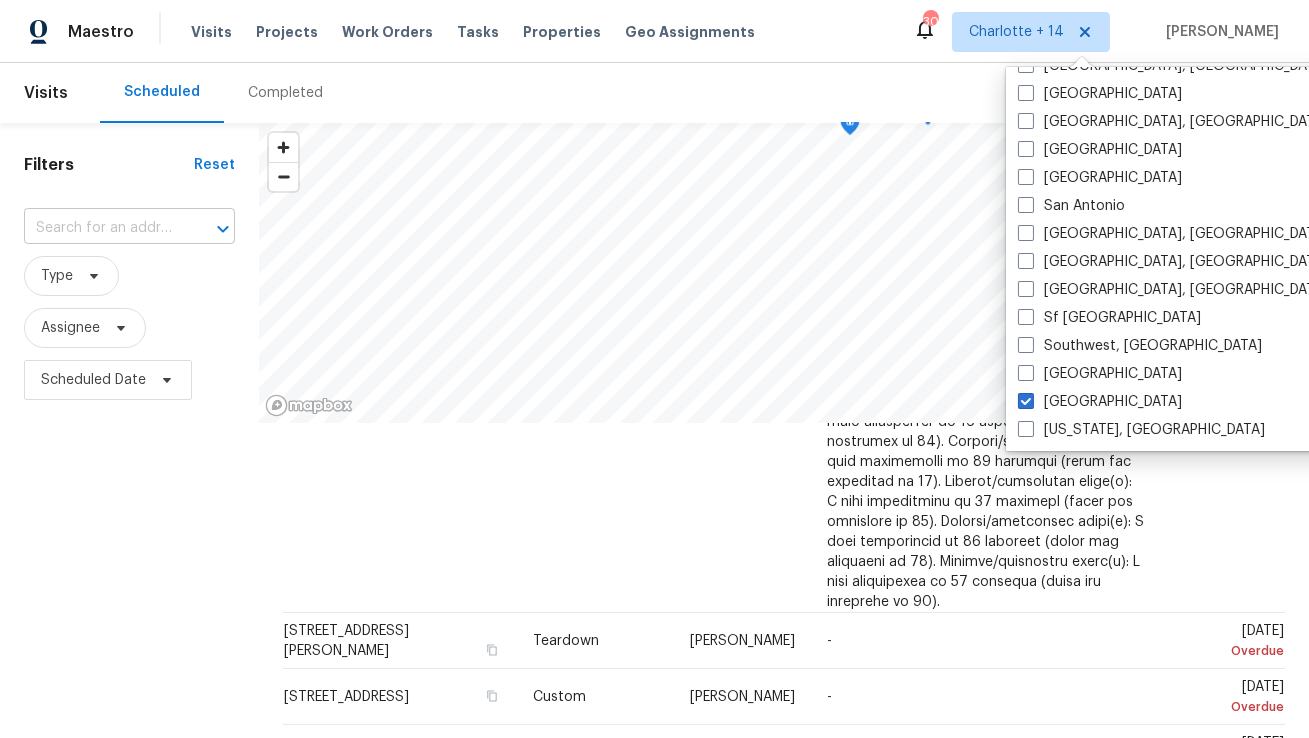 click at bounding box center [101, 228] 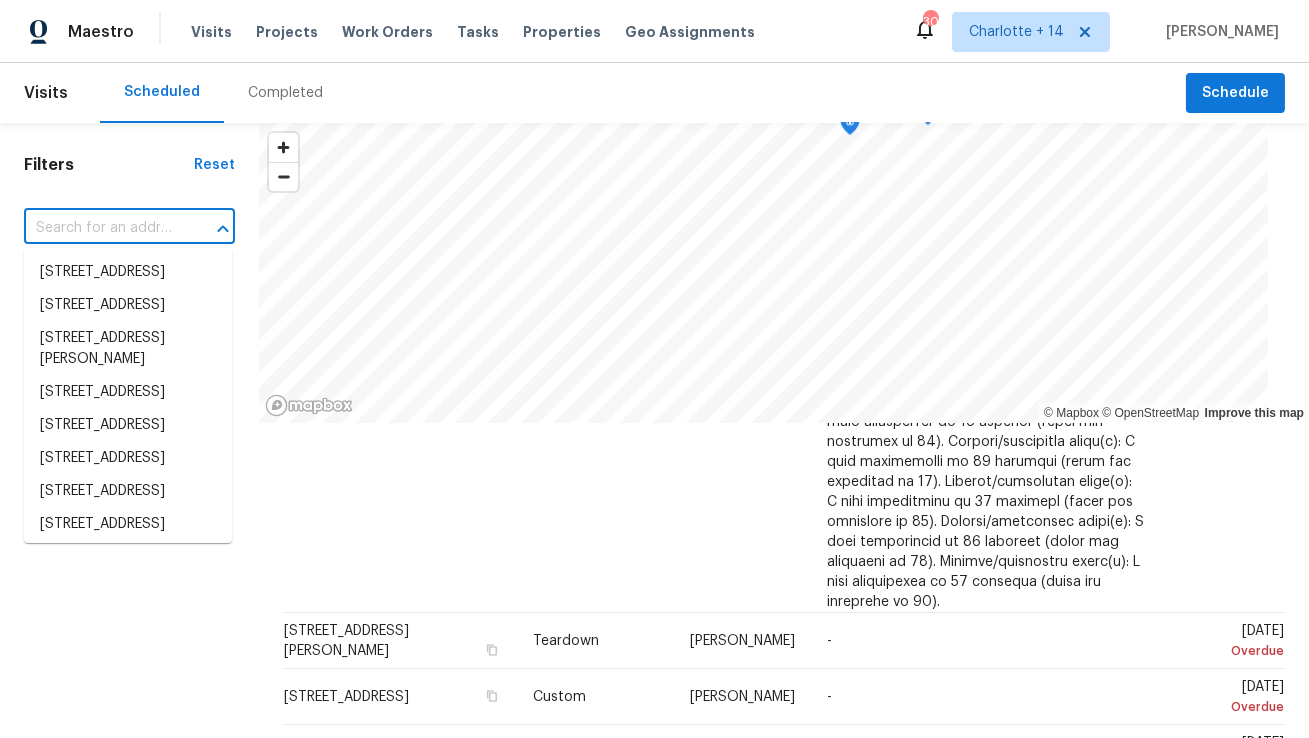 paste on "912 Magnolia Dr" 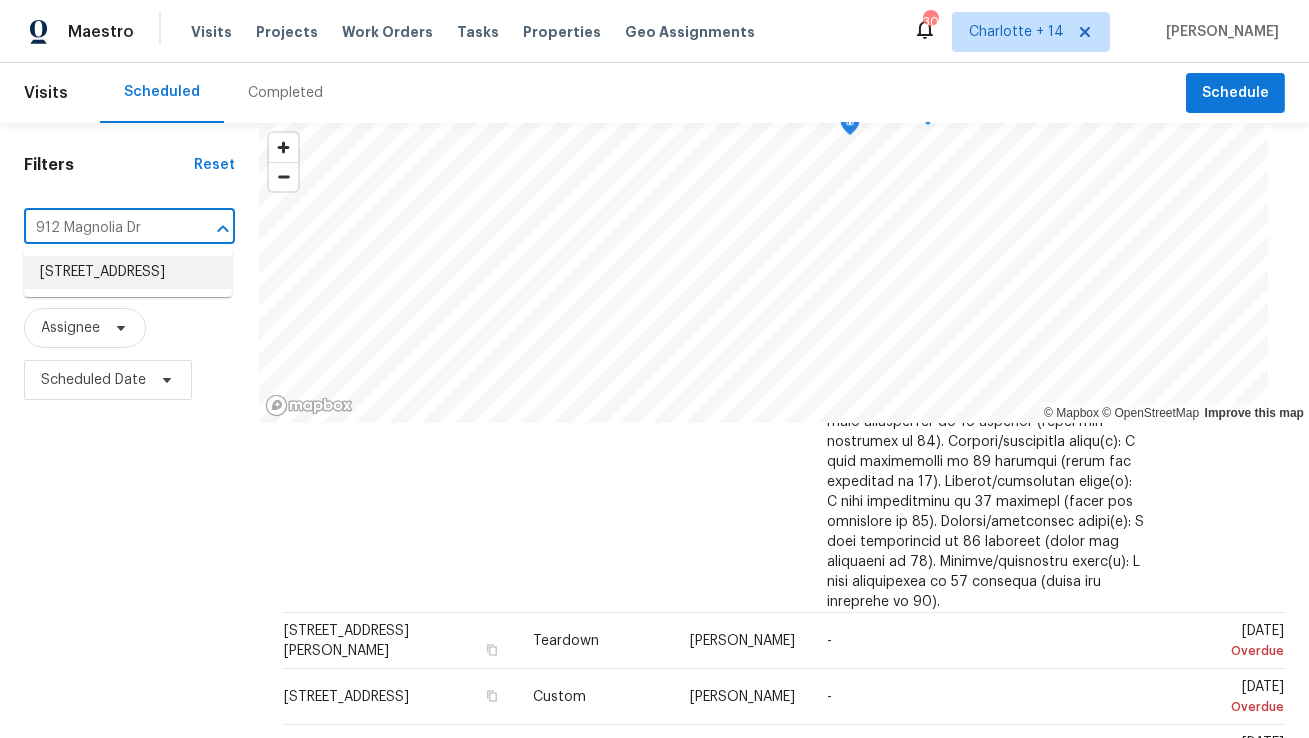 click on "912 Magnolia Dr, Clearwater, FL 33756" at bounding box center (128, 272) 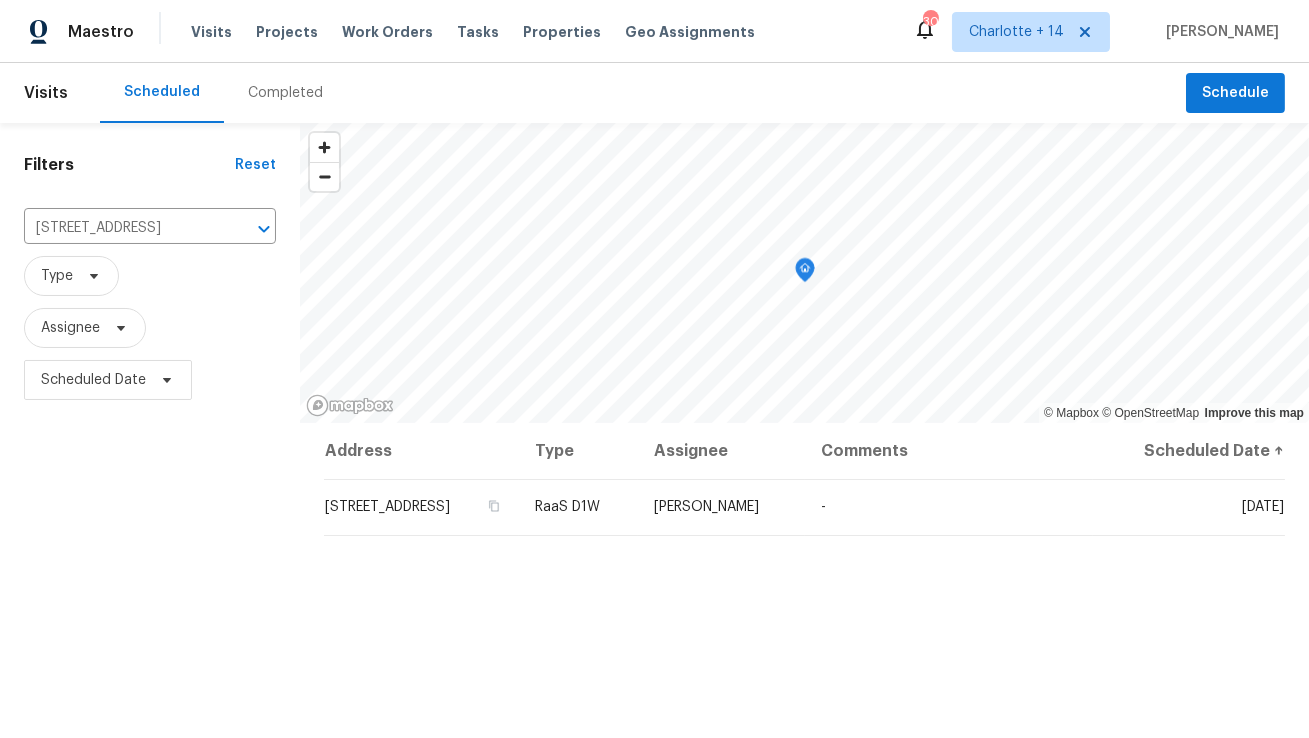 scroll, scrollTop: 0, scrollLeft: 0, axis: both 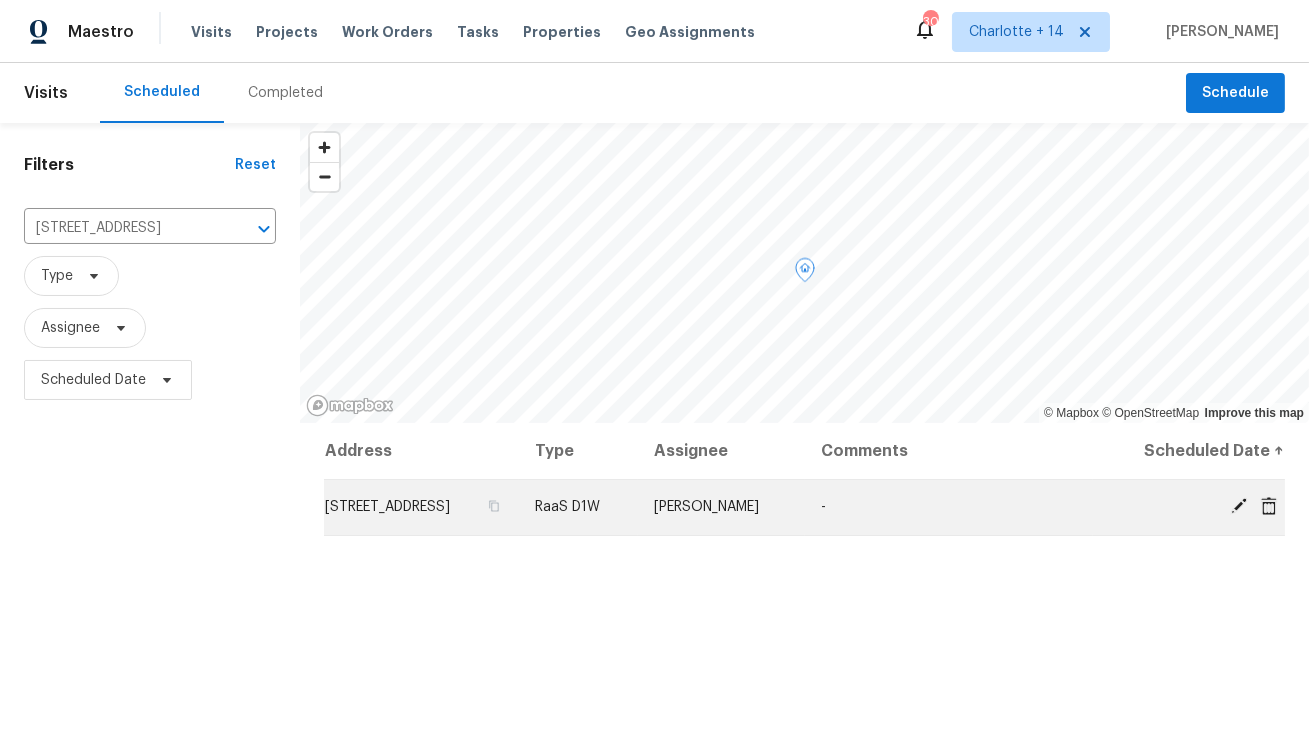 click 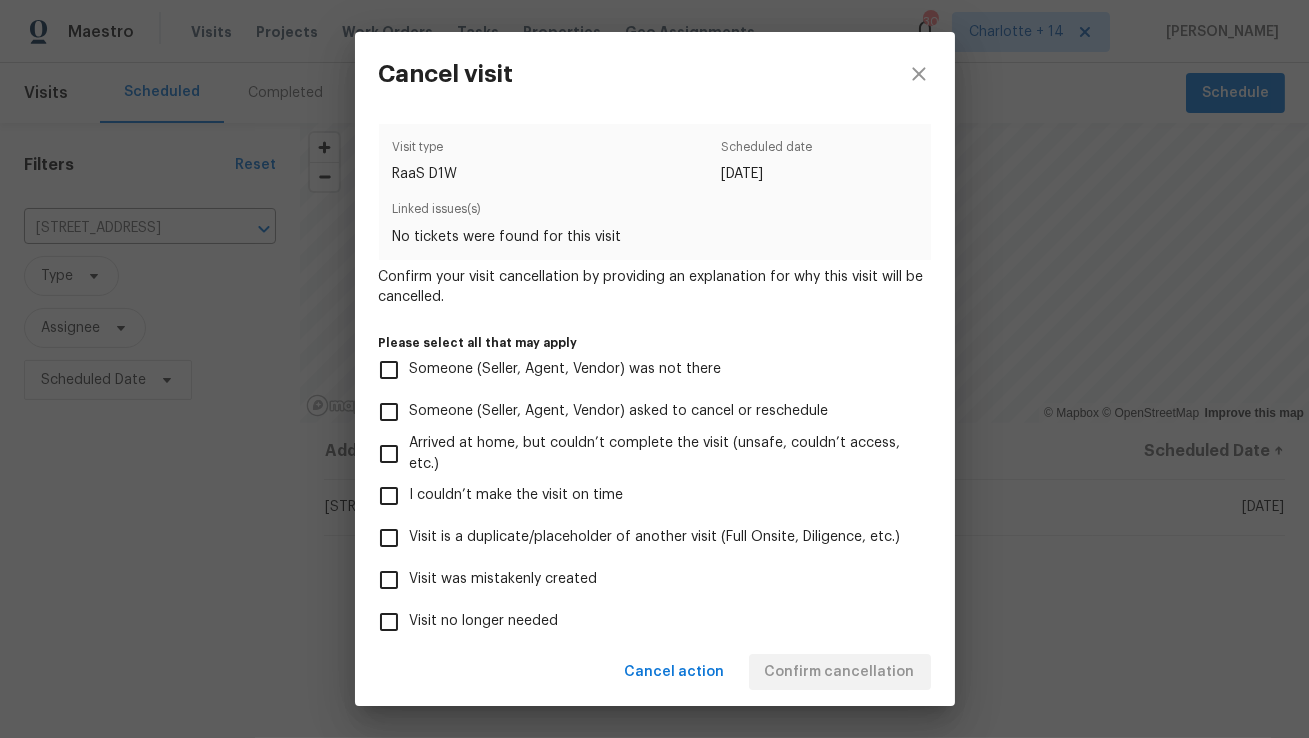click on "Visit was mistakenly created" at bounding box center [504, 579] 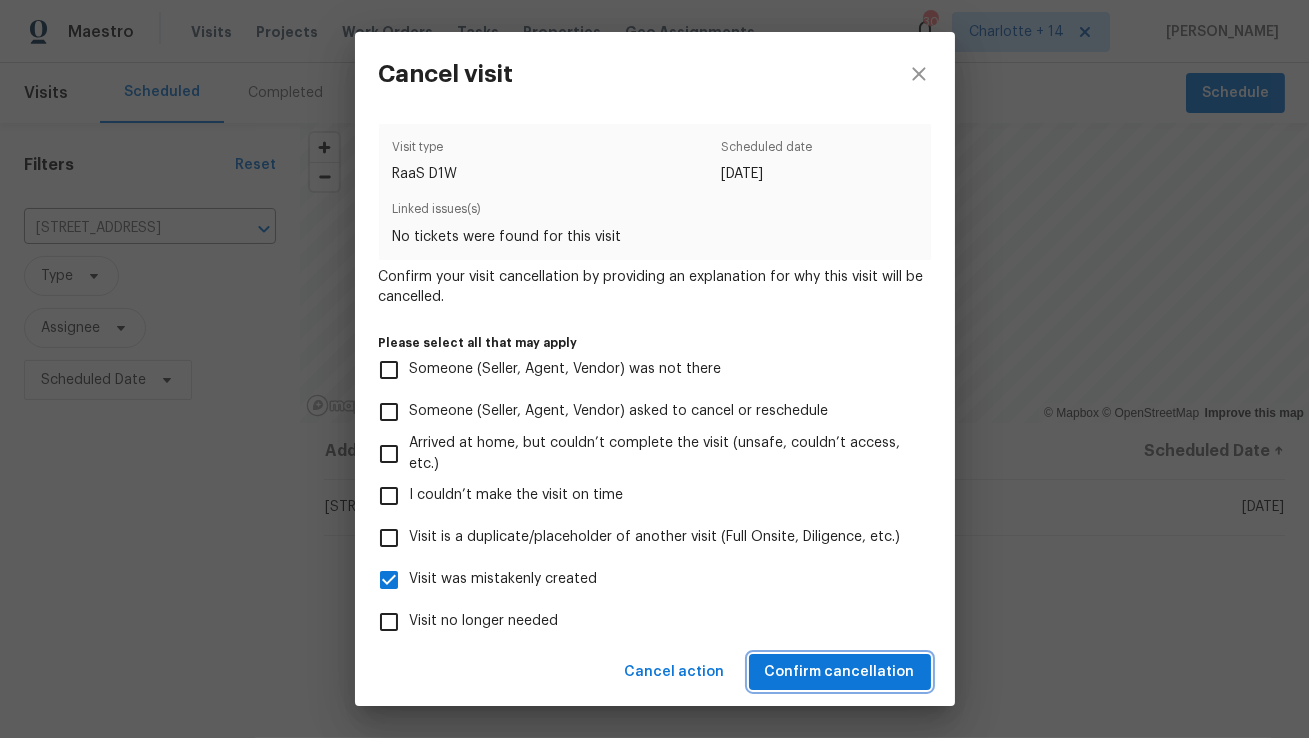 click on "Confirm cancellation" at bounding box center (840, 672) 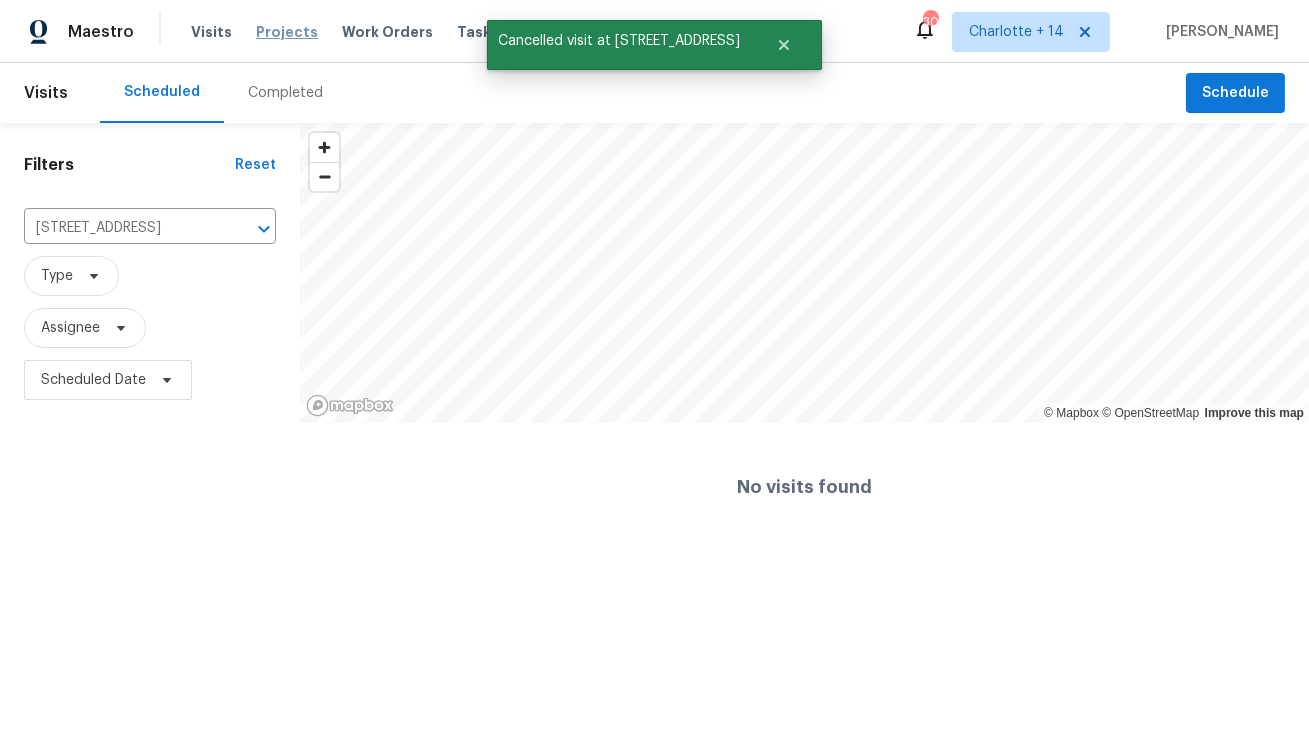 click on "Projects" at bounding box center [287, 32] 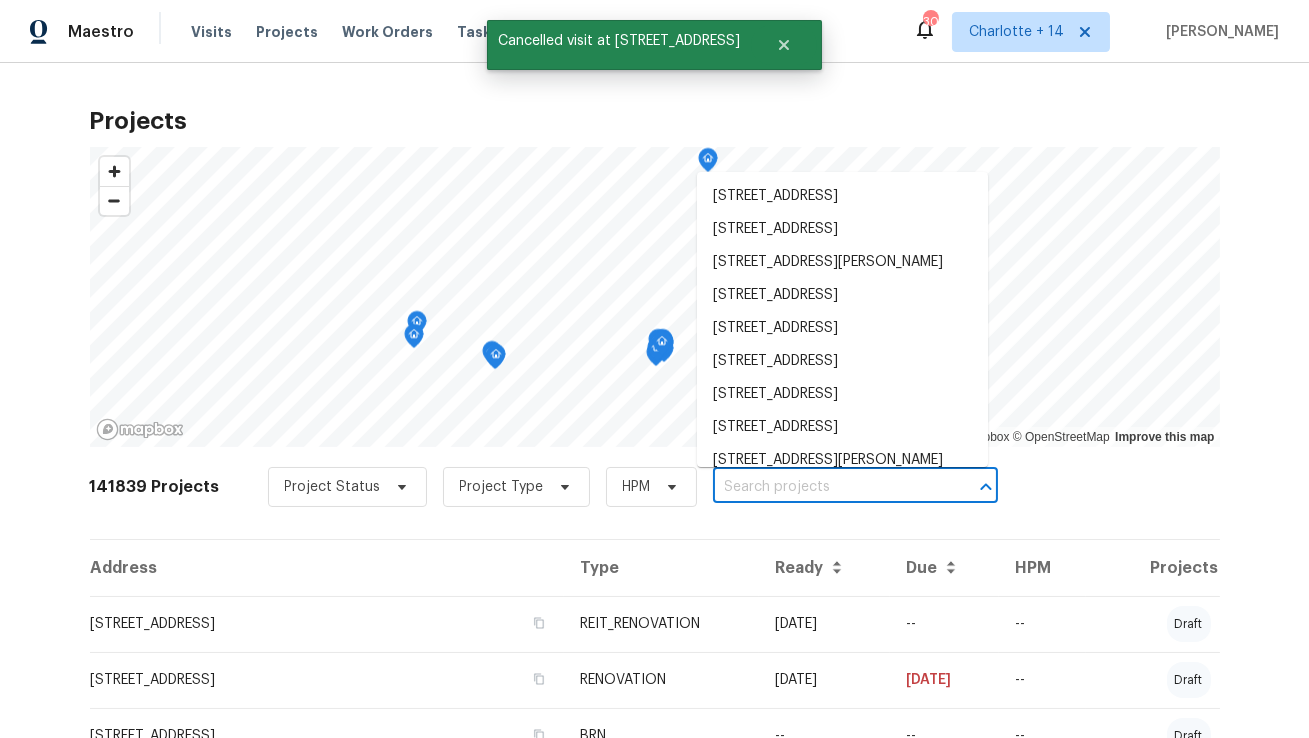click at bounding box center (827, 487) 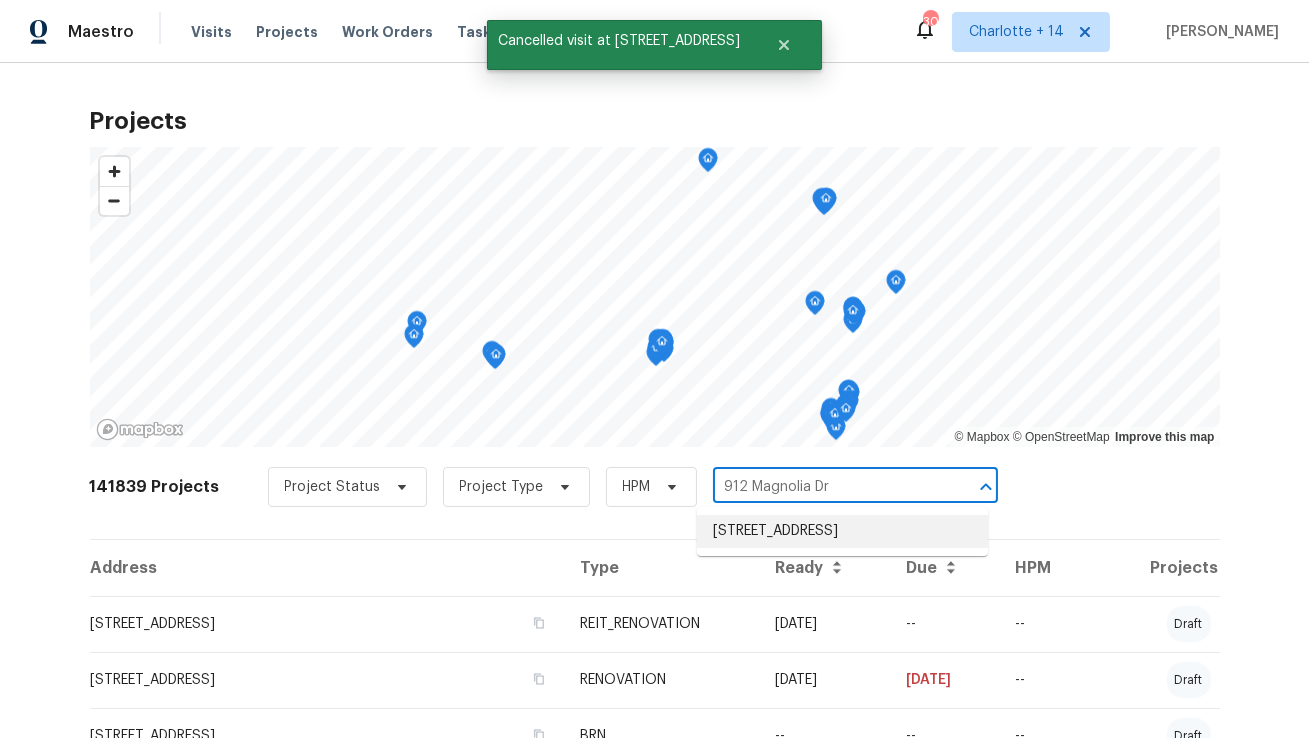 click on "912 Magnolia Dr, Clearwater, FL 33756" at bounding box center [842, 531] 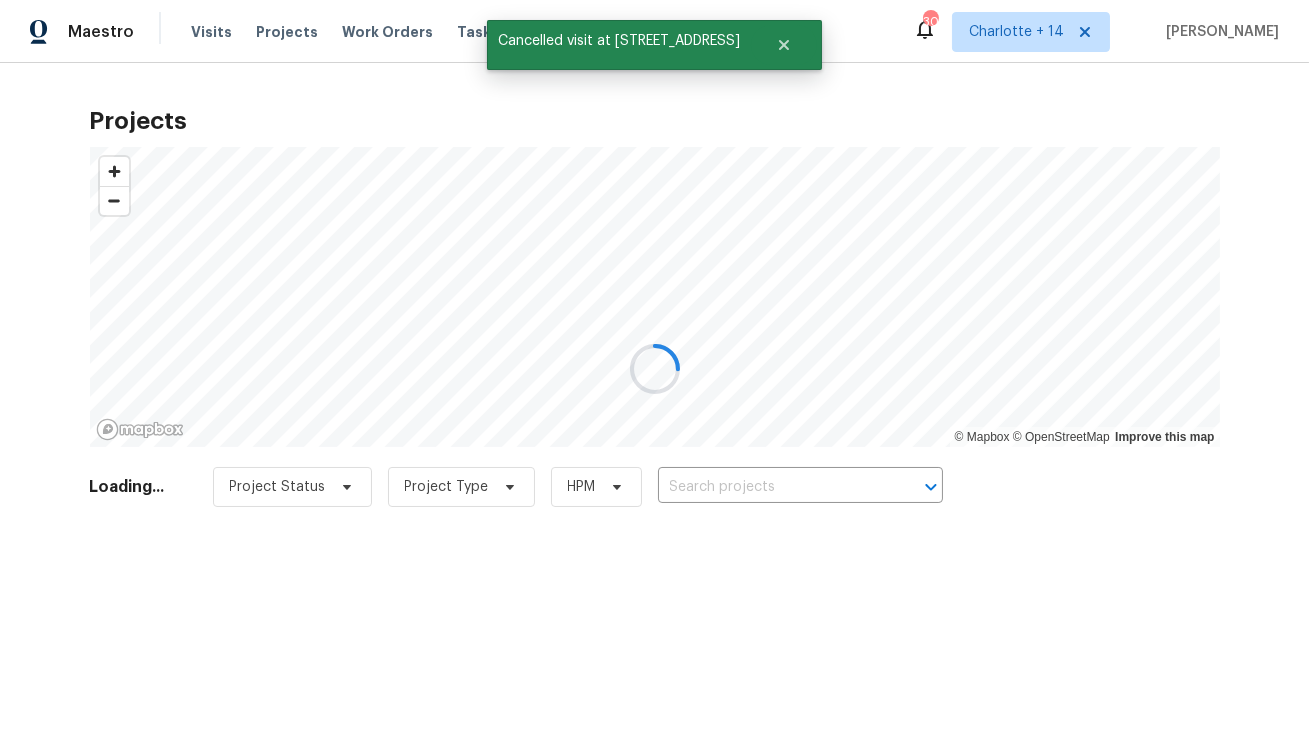 type on "912 Magnolia Dr, Clearwater, FL 33756" 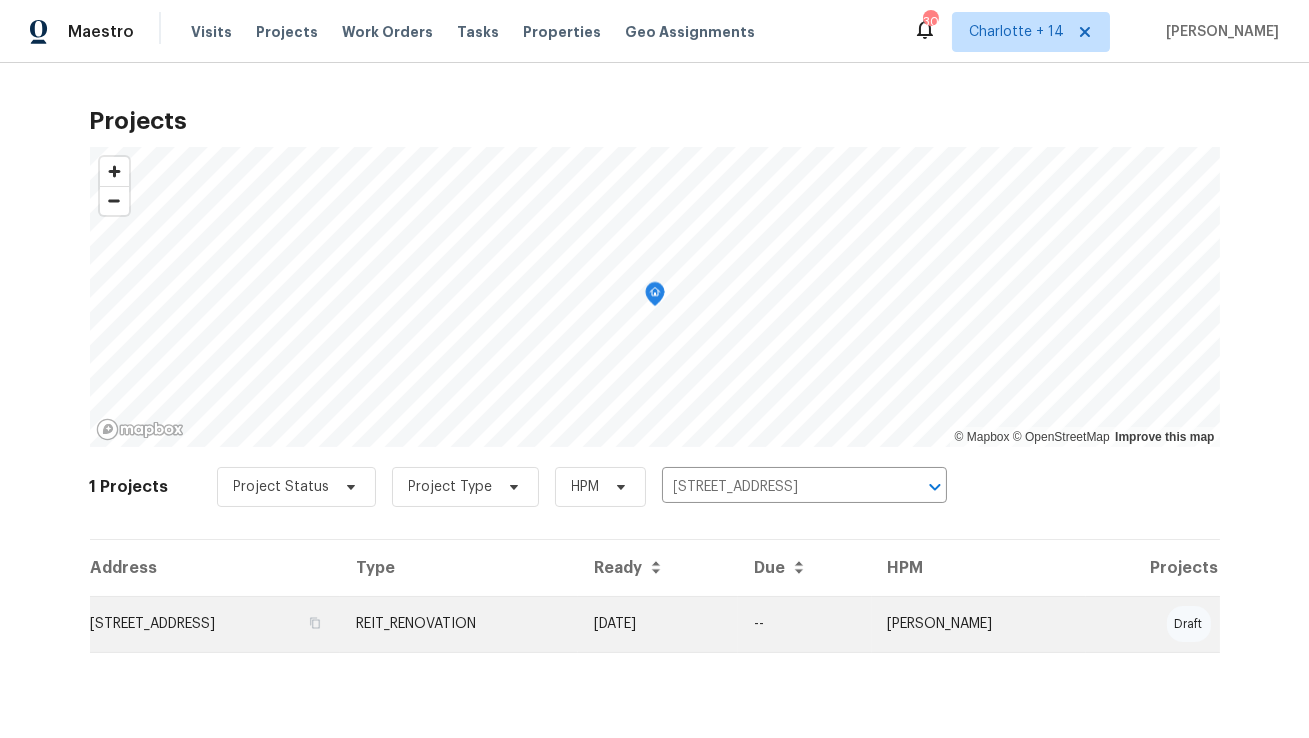 click on "912 Magnolia Dr, Clearwater, FL 33756" at bounding box center [215, 624] 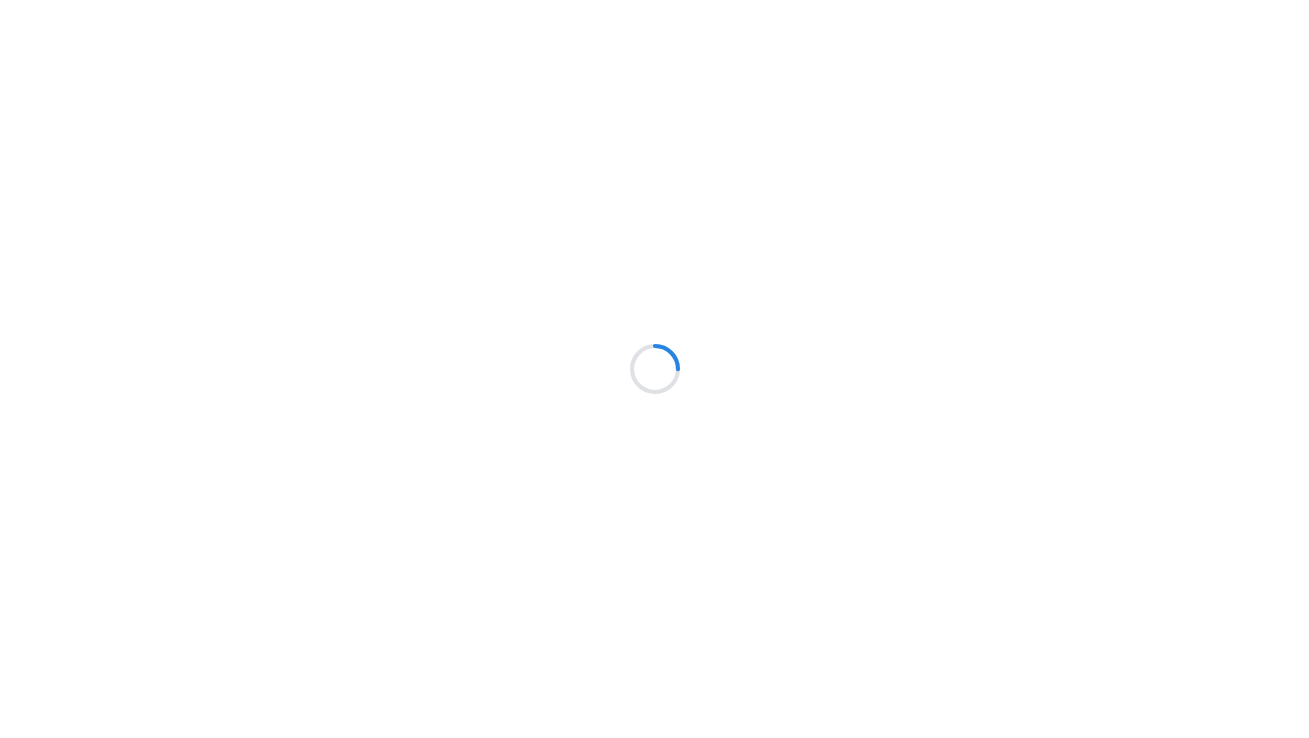 scroll, scrollTop: 0, scrollLeft: 0, axis: both 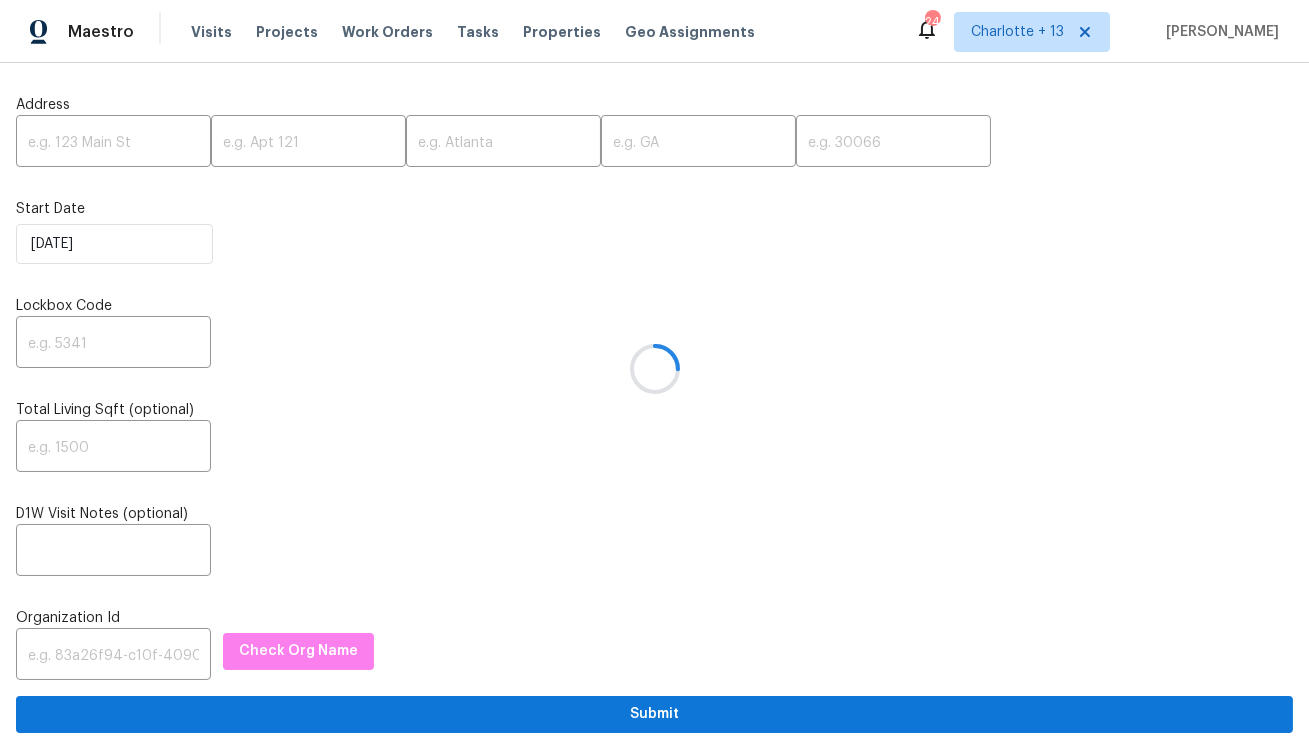 click at bounding box center (654, 369) 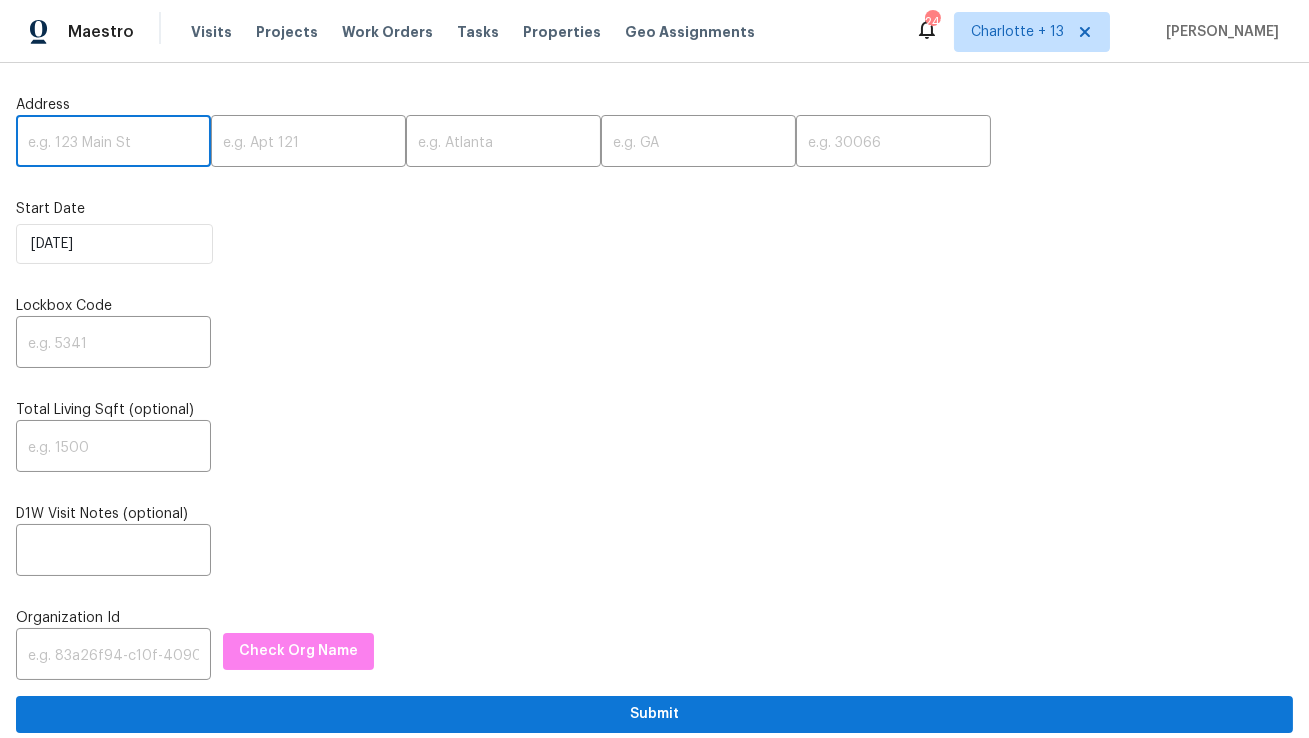 click at bounding box center [113, 143] 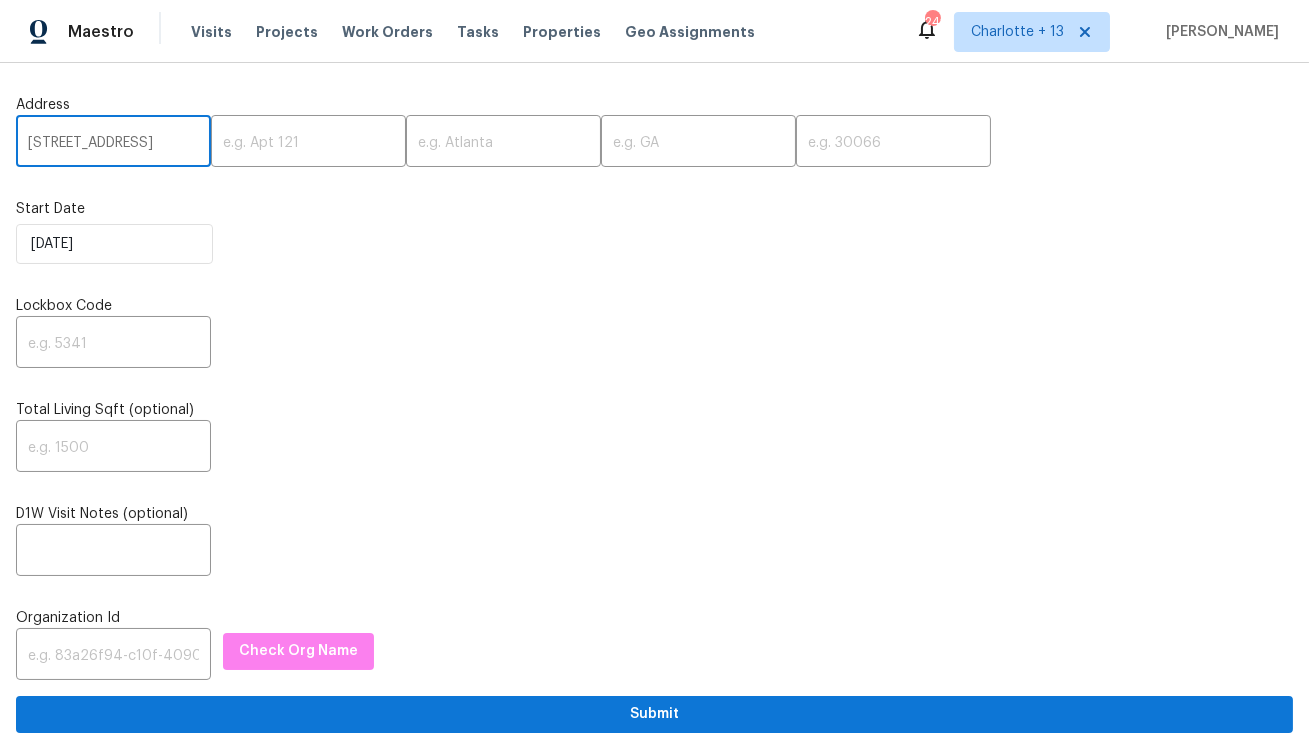 scroll, scrollTop: 0, scrollLeft: 110, axis: horizontal 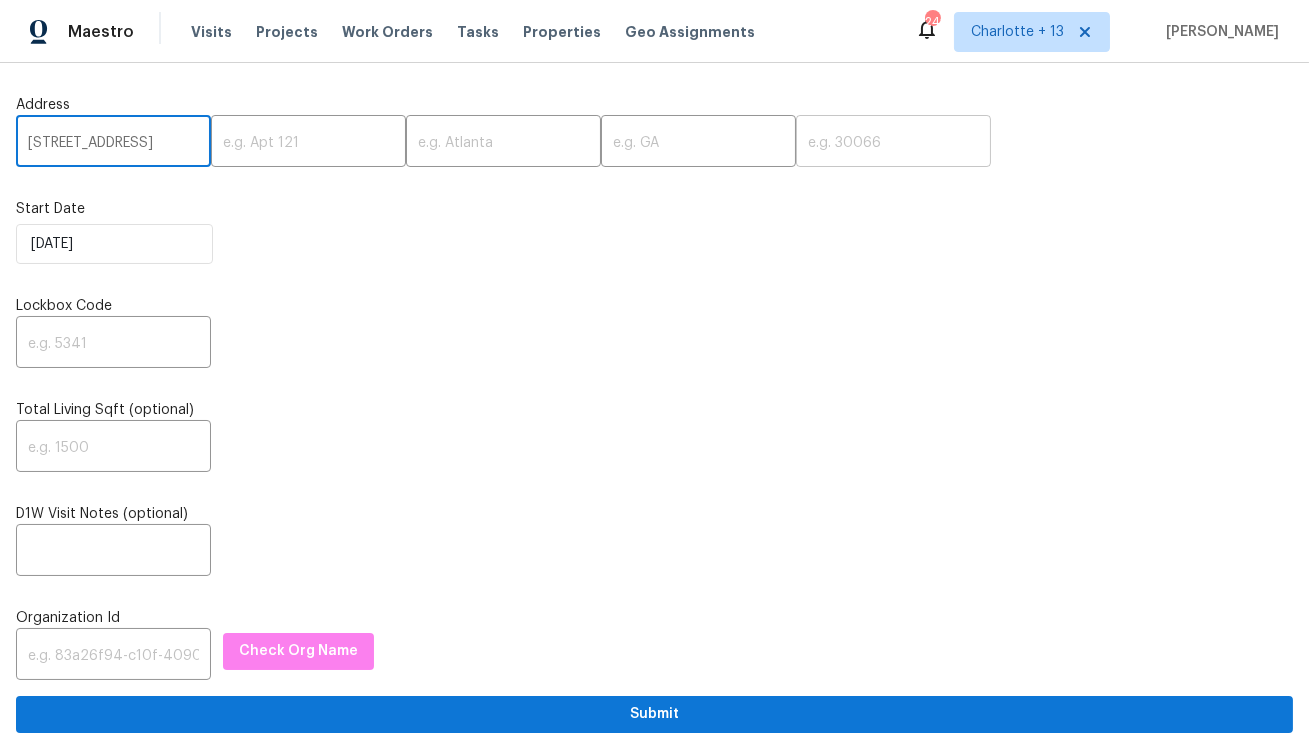 type on "[STREET_ADDRESS]" 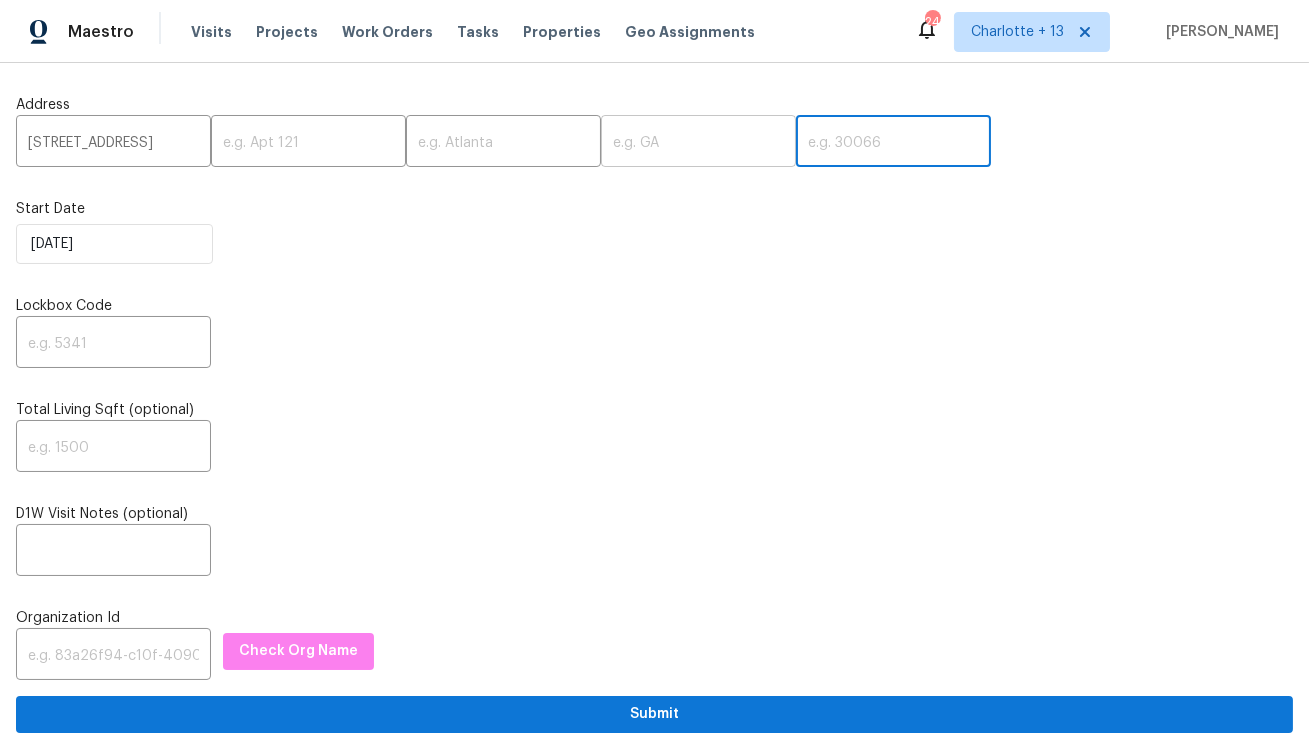 paste on "77078" 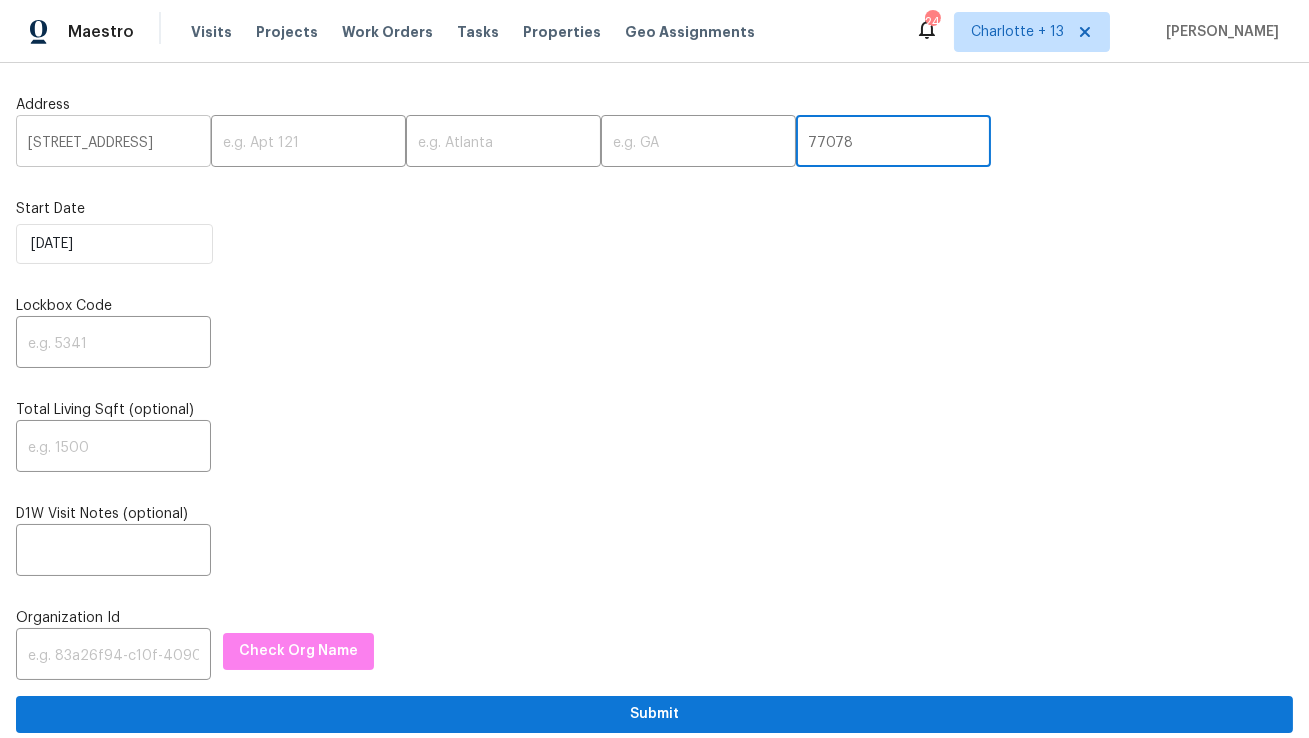 scroll, scrollTop: 0, scrollLeft: 67, axis: horizontal 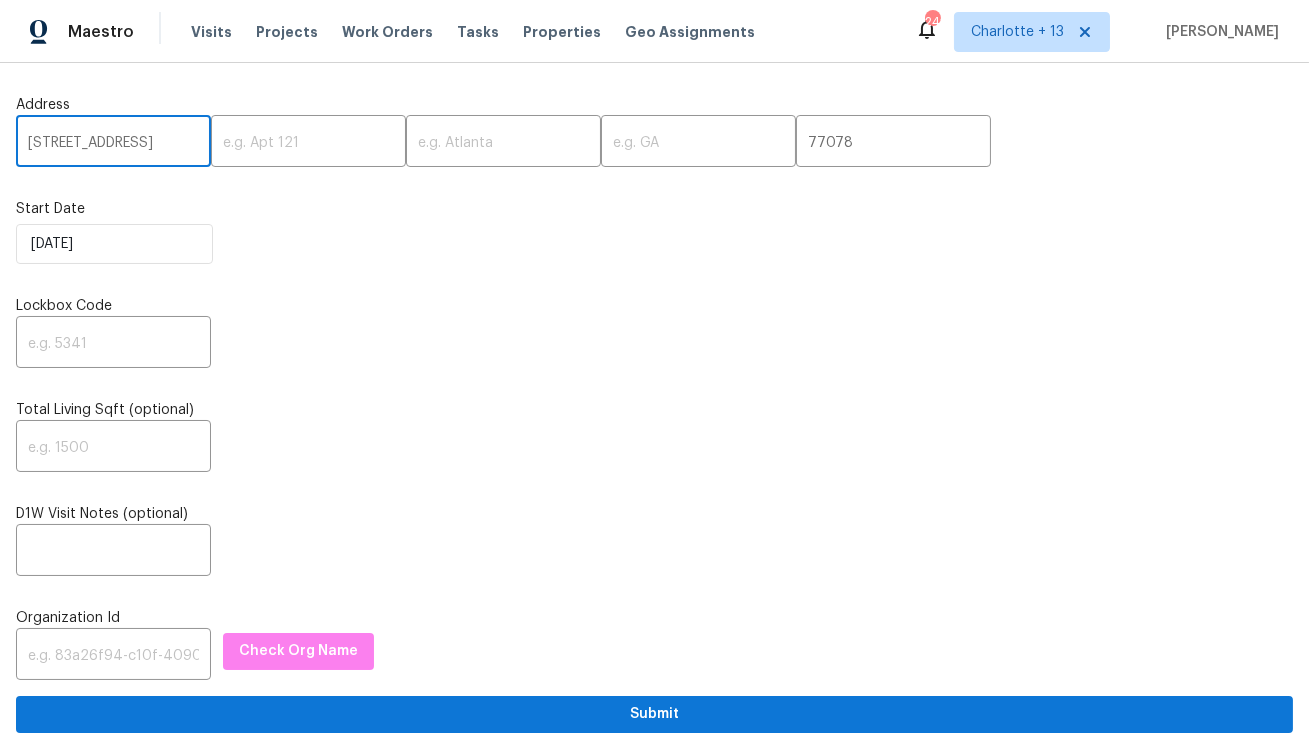 click on "[STREET_ADDRESS]" at bounding box center (113, 143) 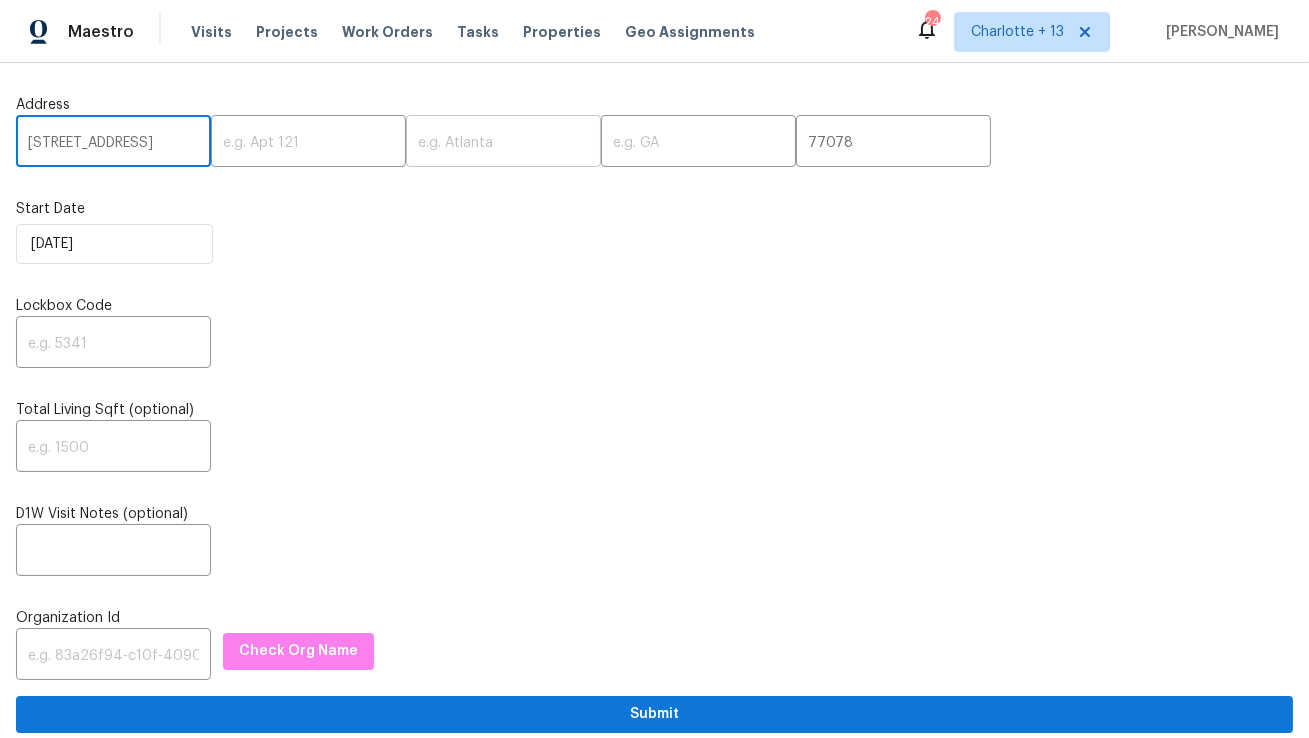 type on "[STREET_ADDRESS]" 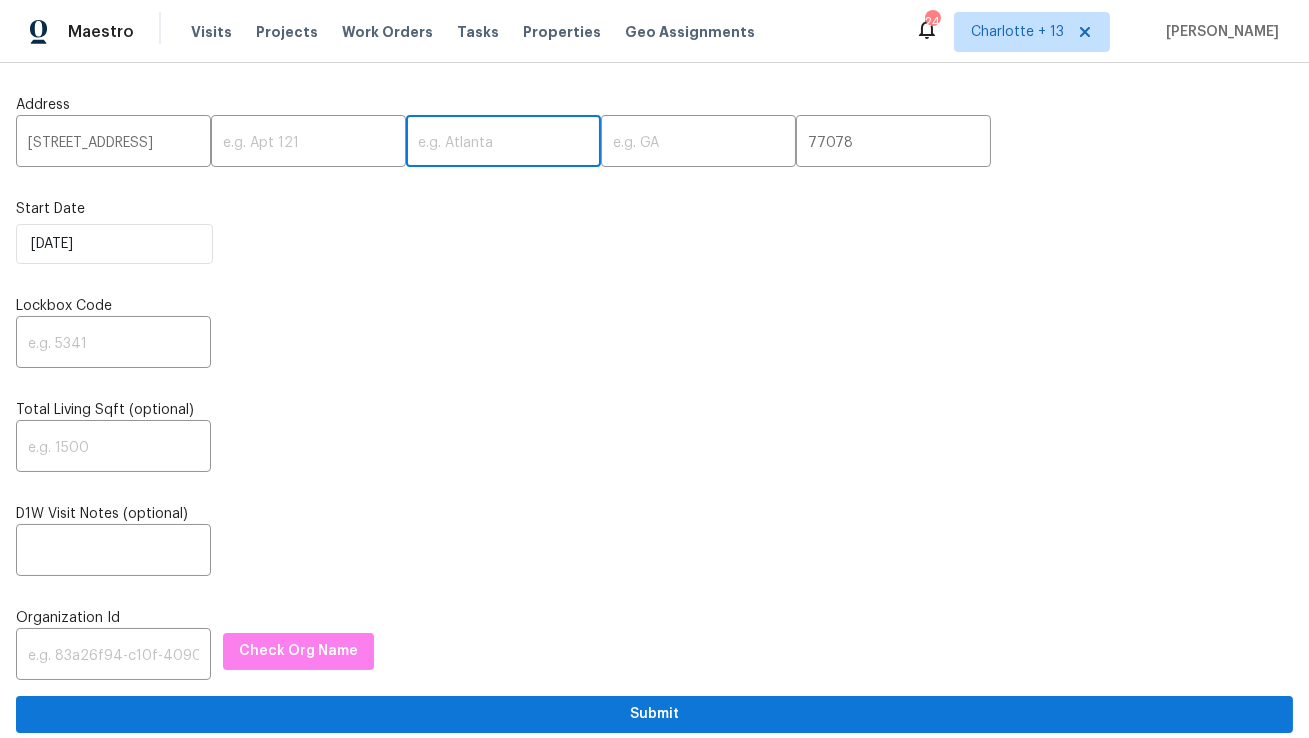click at bounding box center (503, 143) 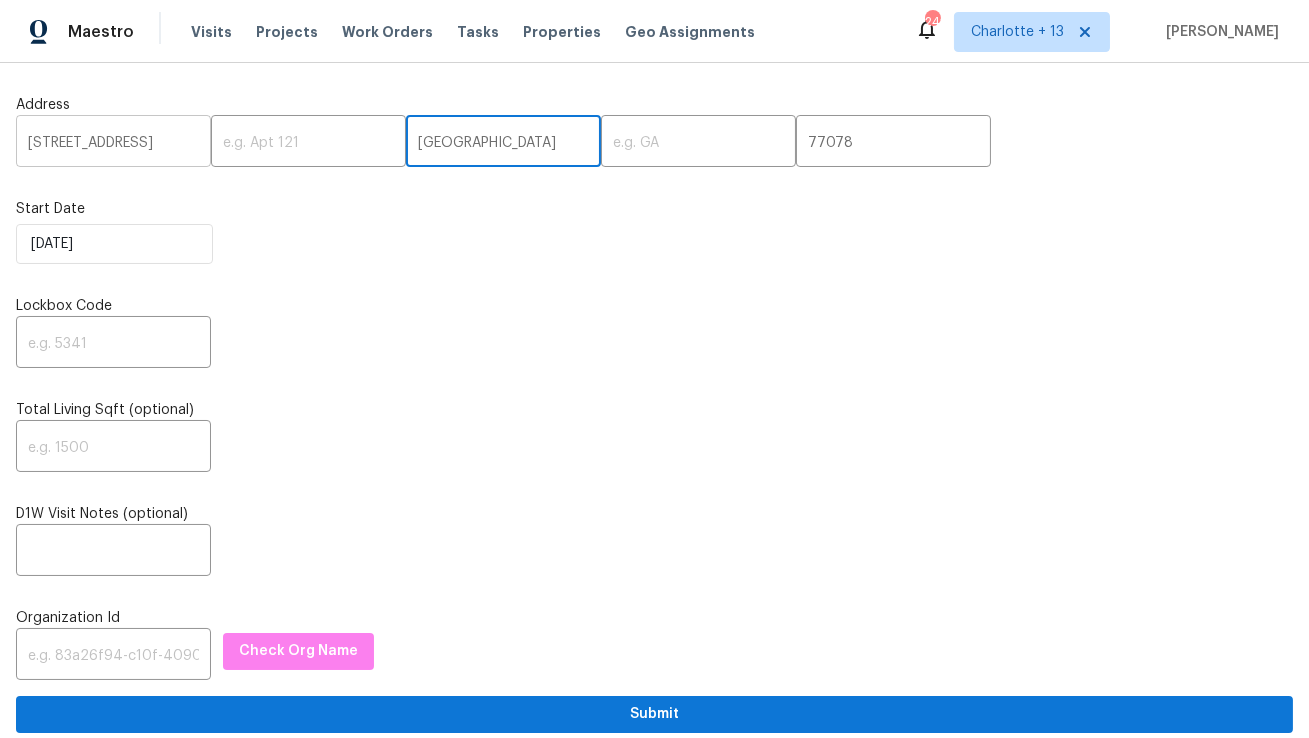 scroll, scrollTop: 0, scrollLeft: 8, axis: horizontal 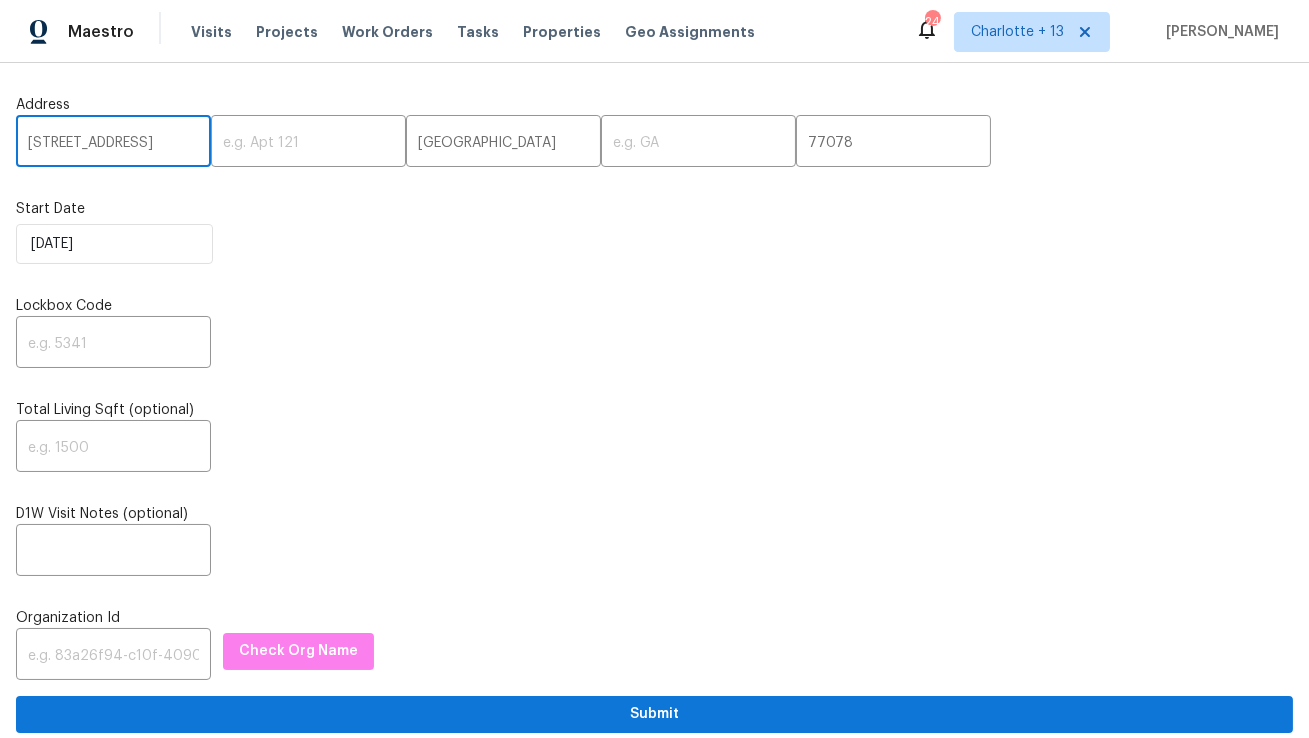 click on "[STREET_ADDRESS]" at bounding box center [113, 143] 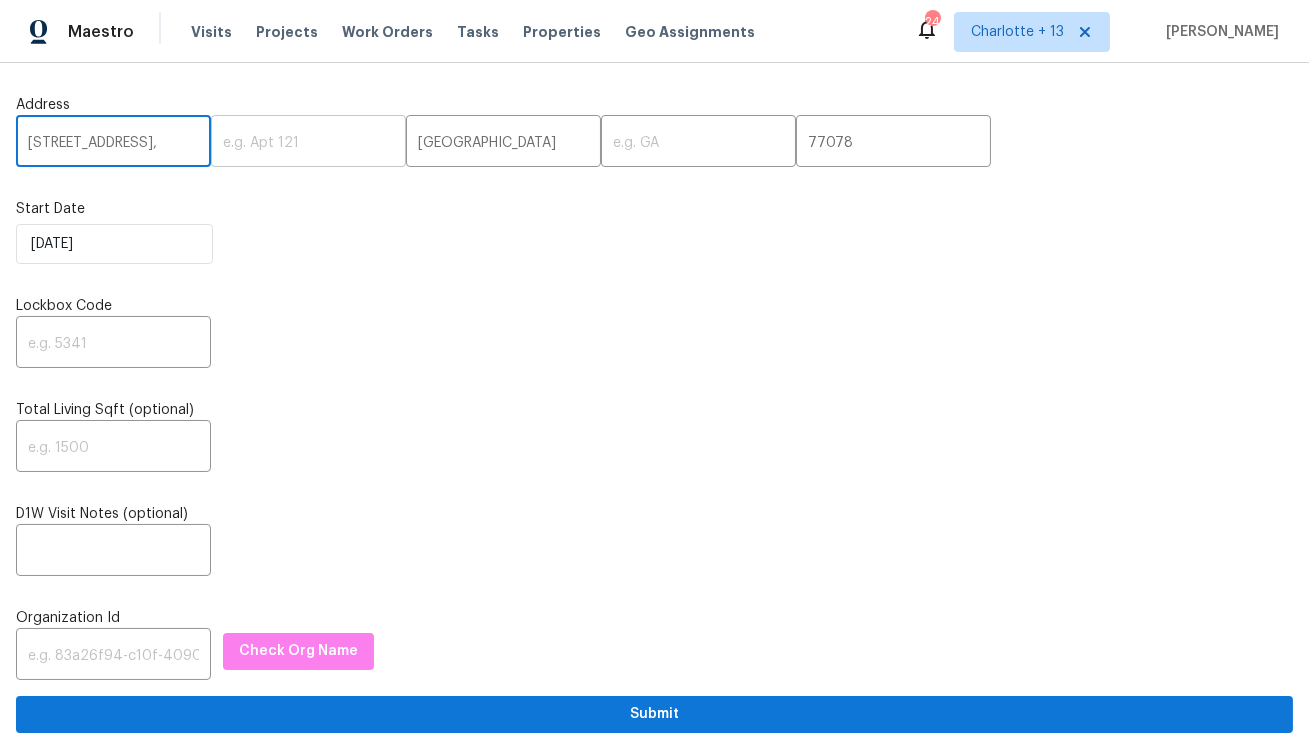 scroll, scrollTop: 0, scrollLeft: 0, axis: both 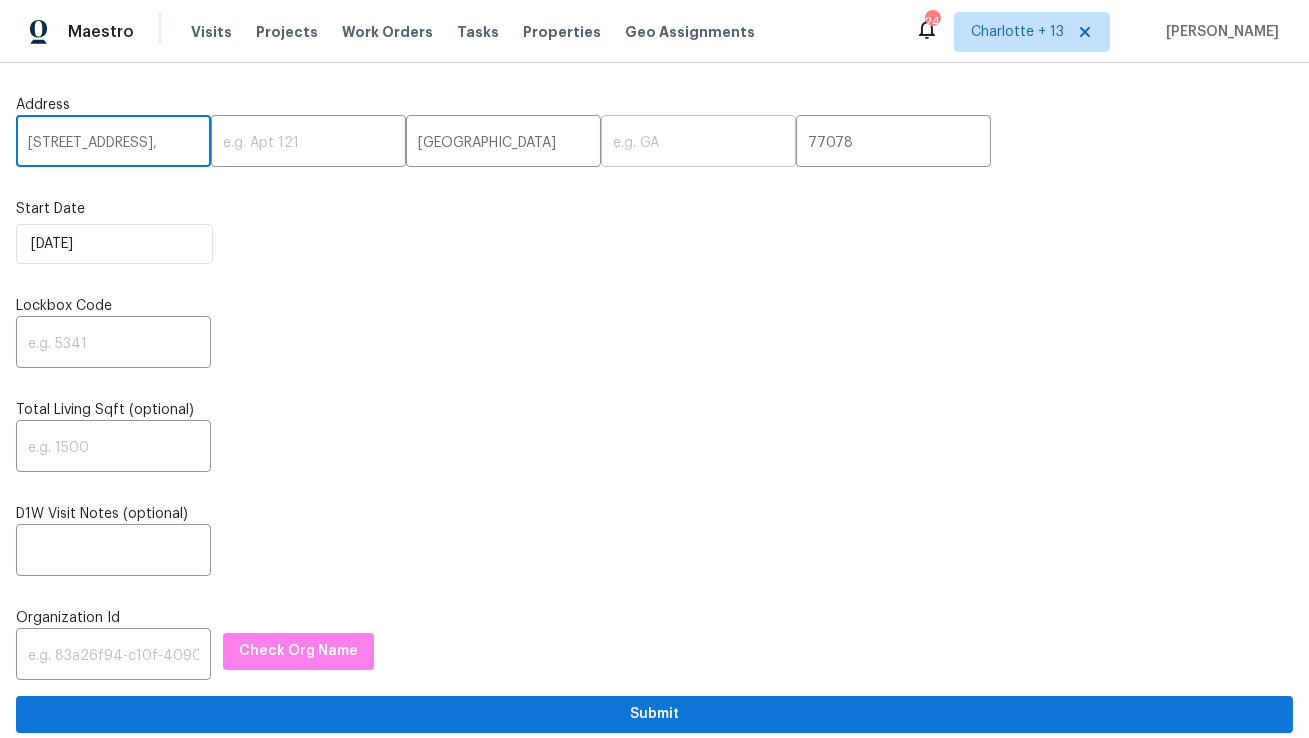 type on "[STREET_ADDRESS]," 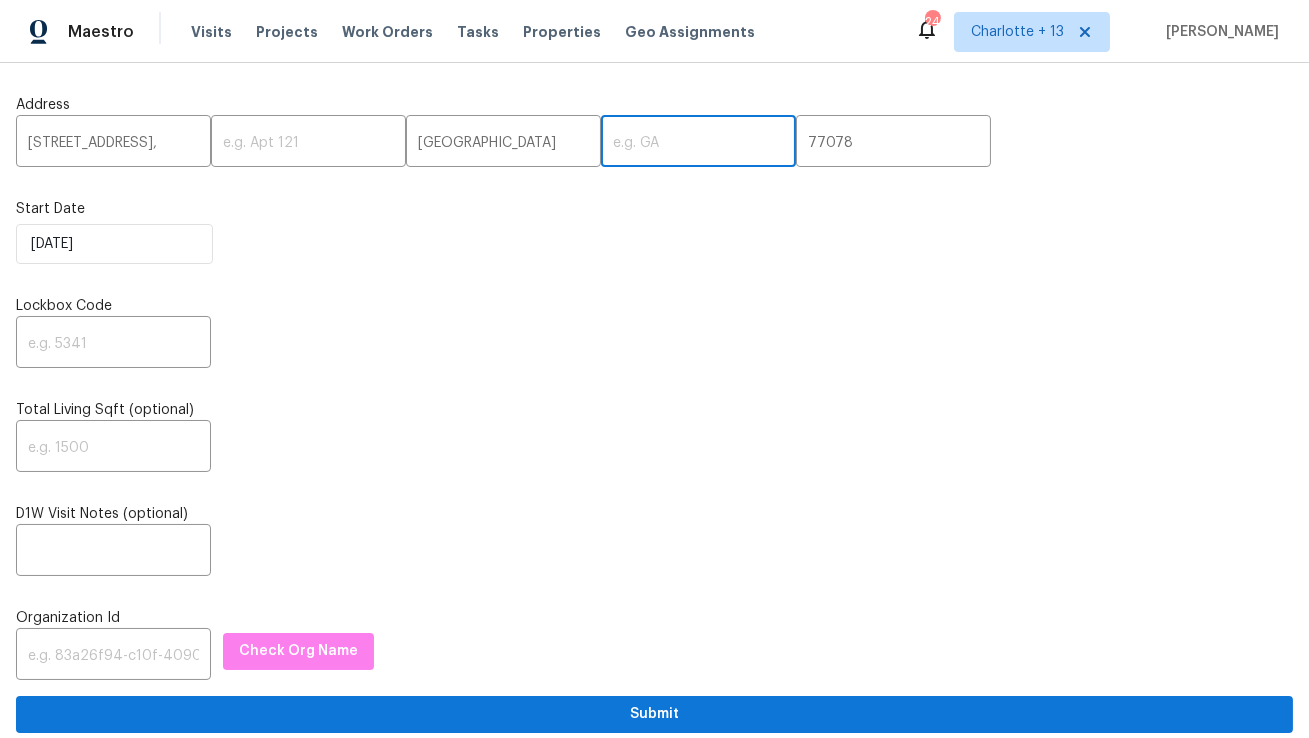 click at bounding box center (698, 143) 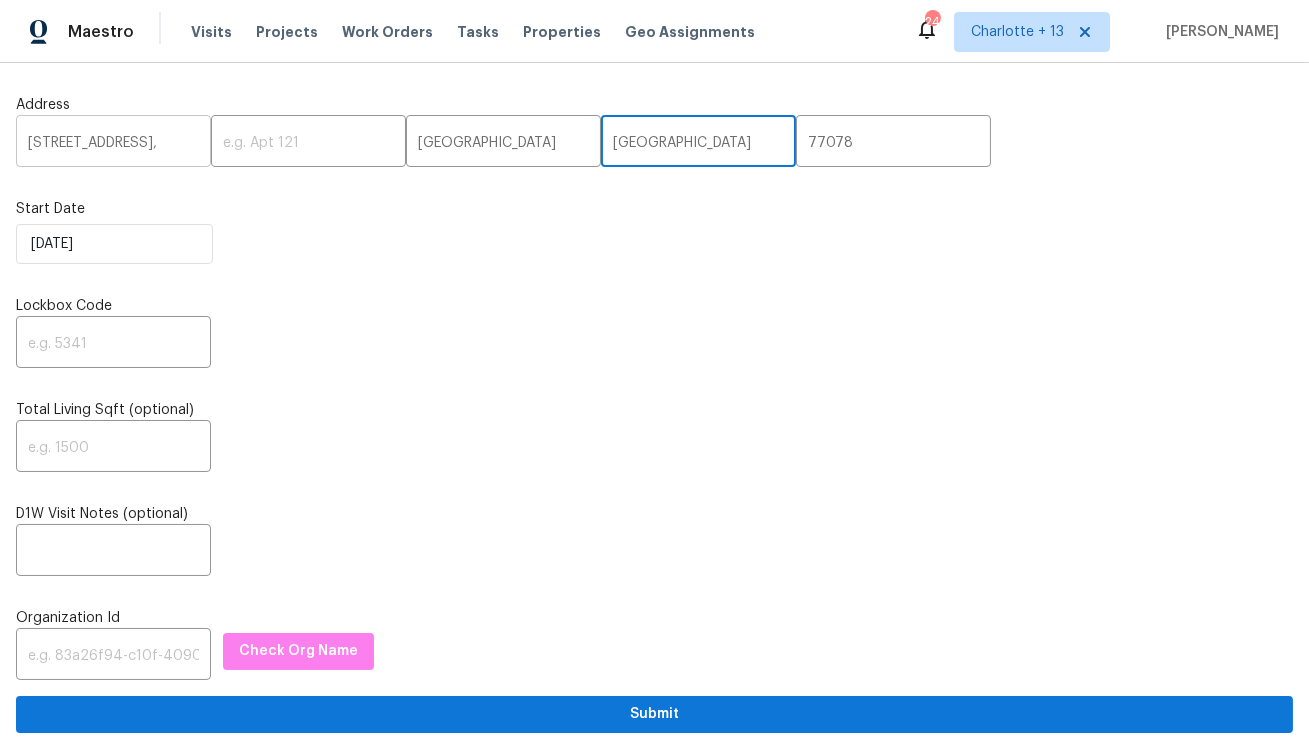 type on "[GEOGRAPHIC_DATA]" 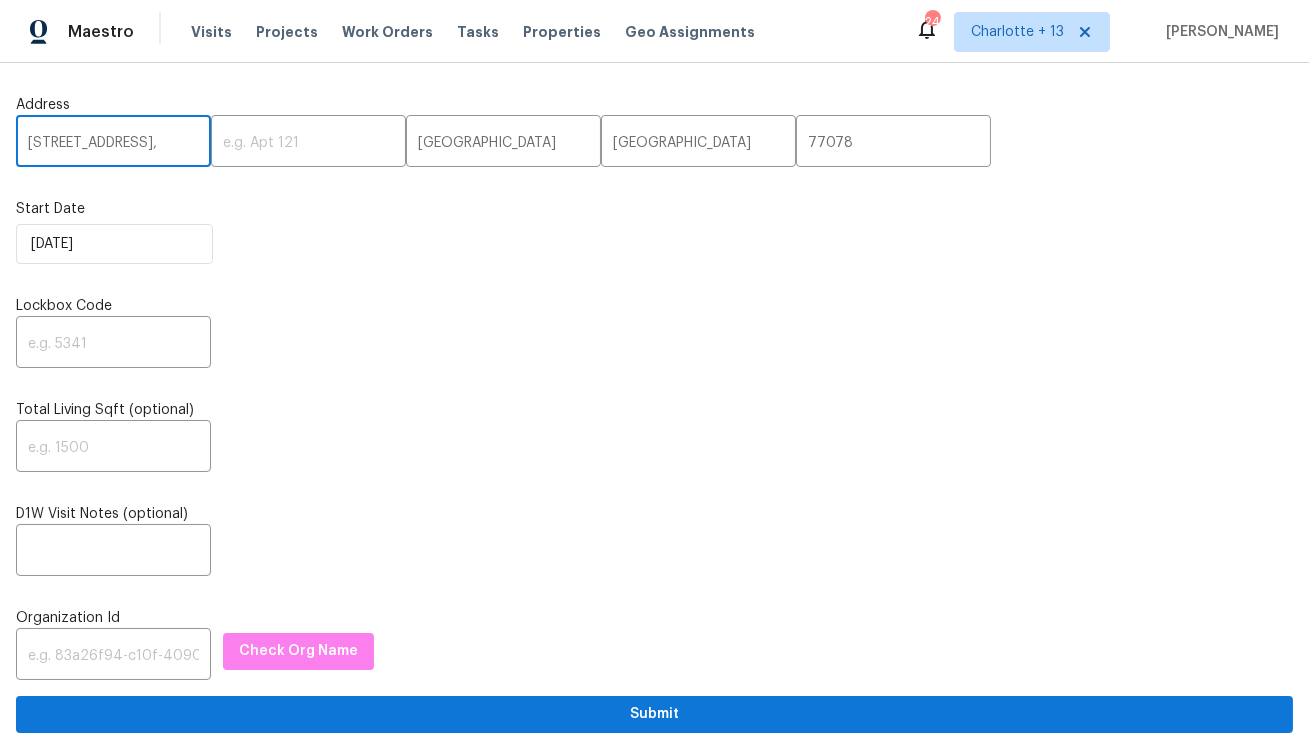 click on "[STREET_ADDRESS]," at bounding box center [113, 143] 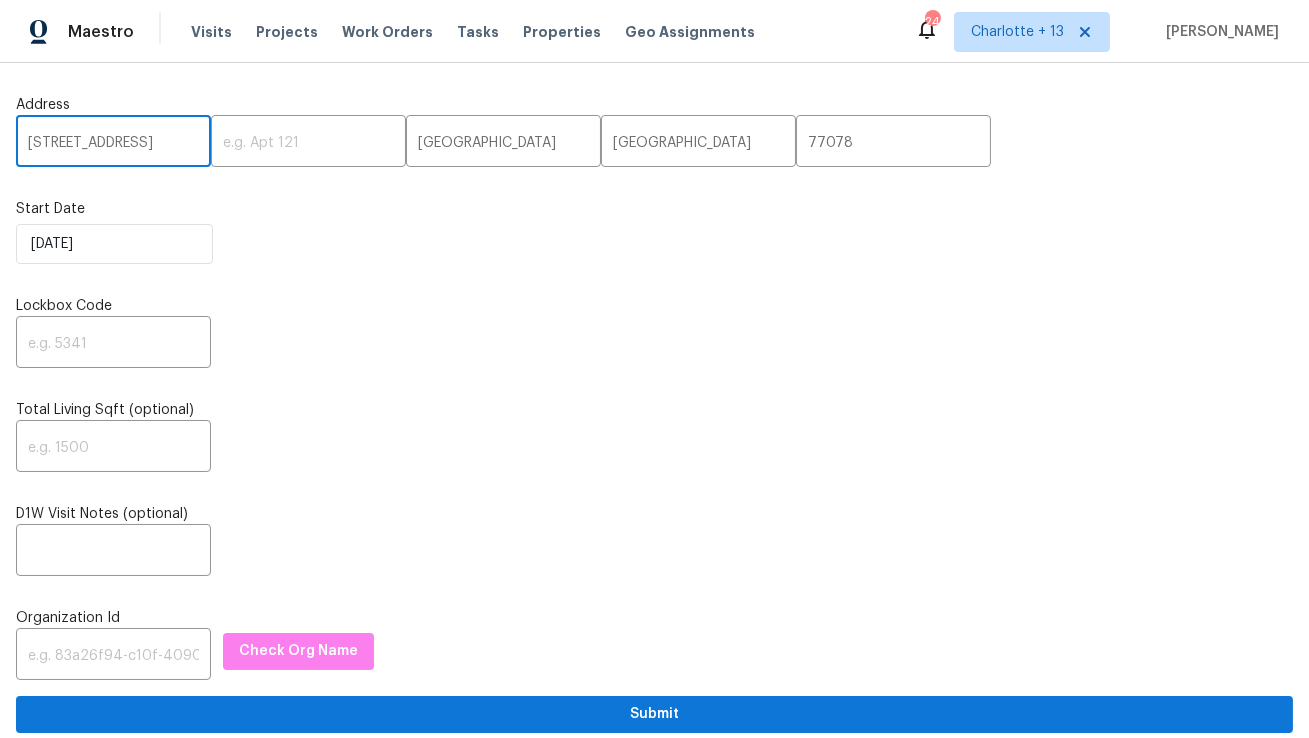 type on "[STREET_ADDRESS]" 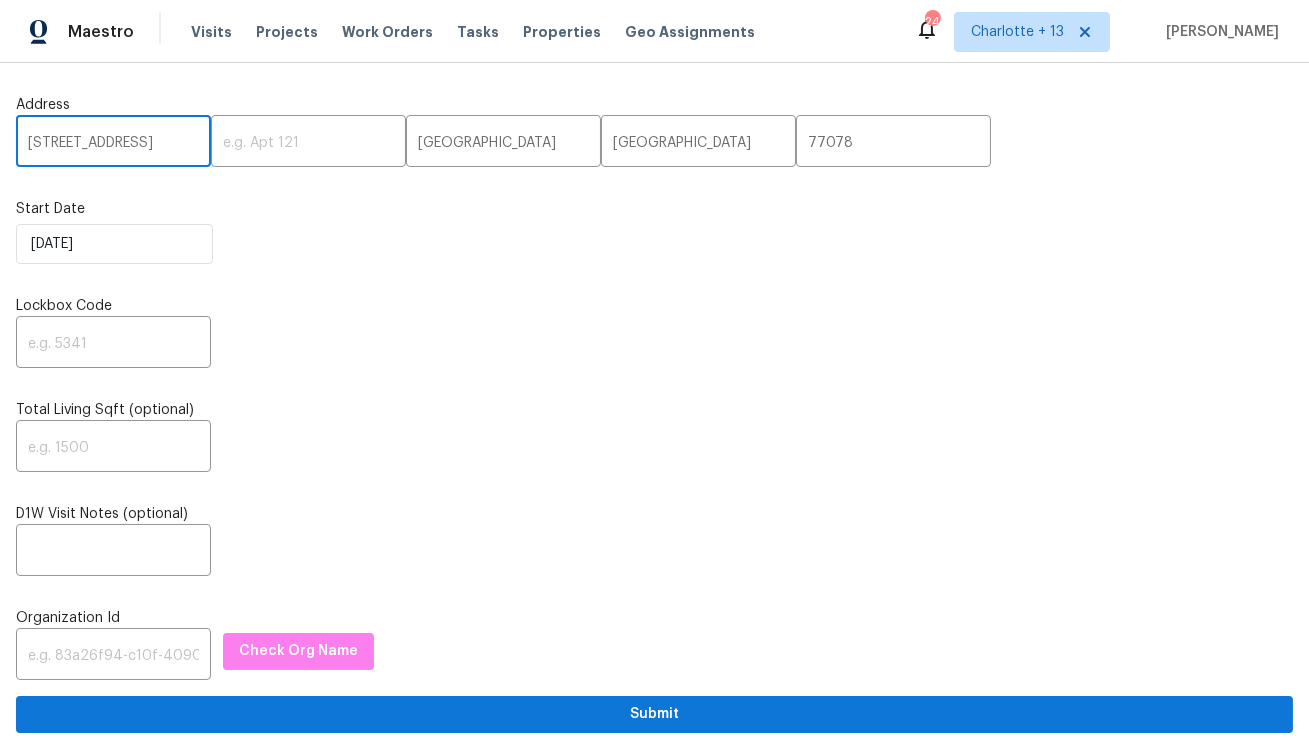 drag, startPoint x: 167, startPoint y: 136, endPoint x: 20, endPoint y: 143, distance: 147.16656 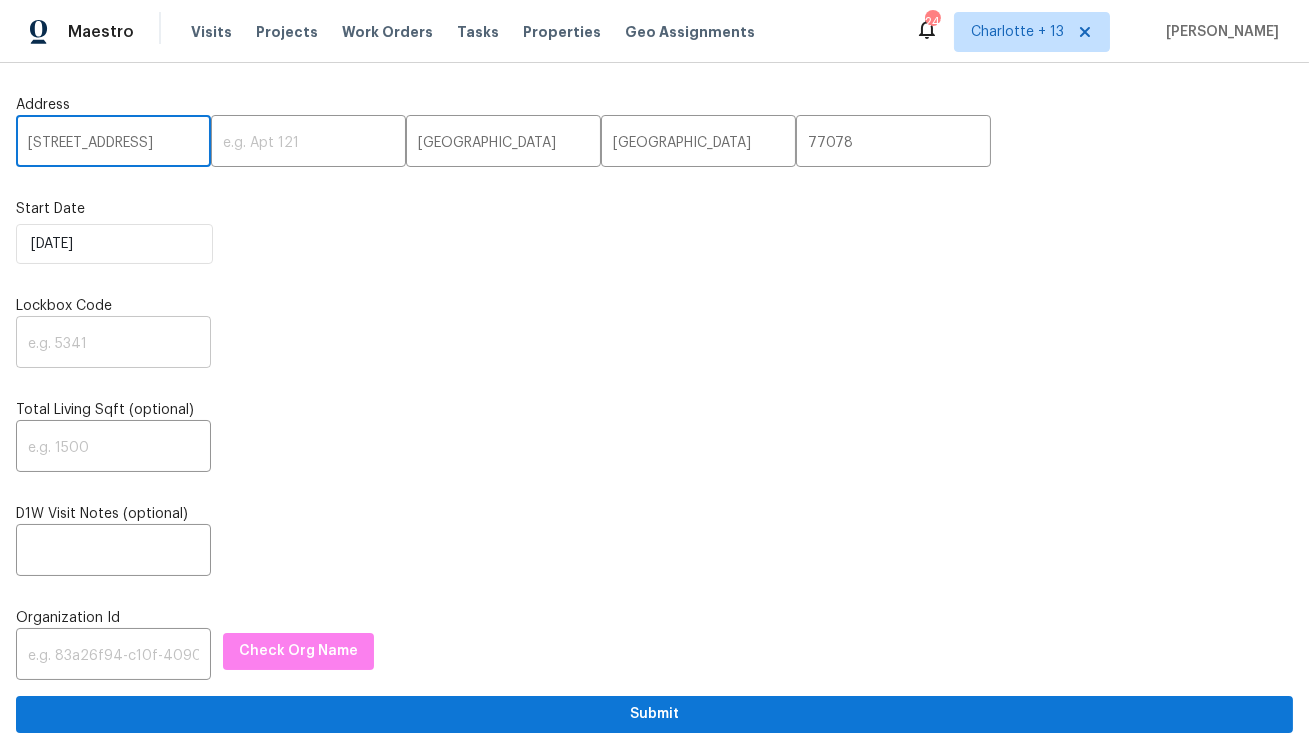 click at bounding box center (113, 344) 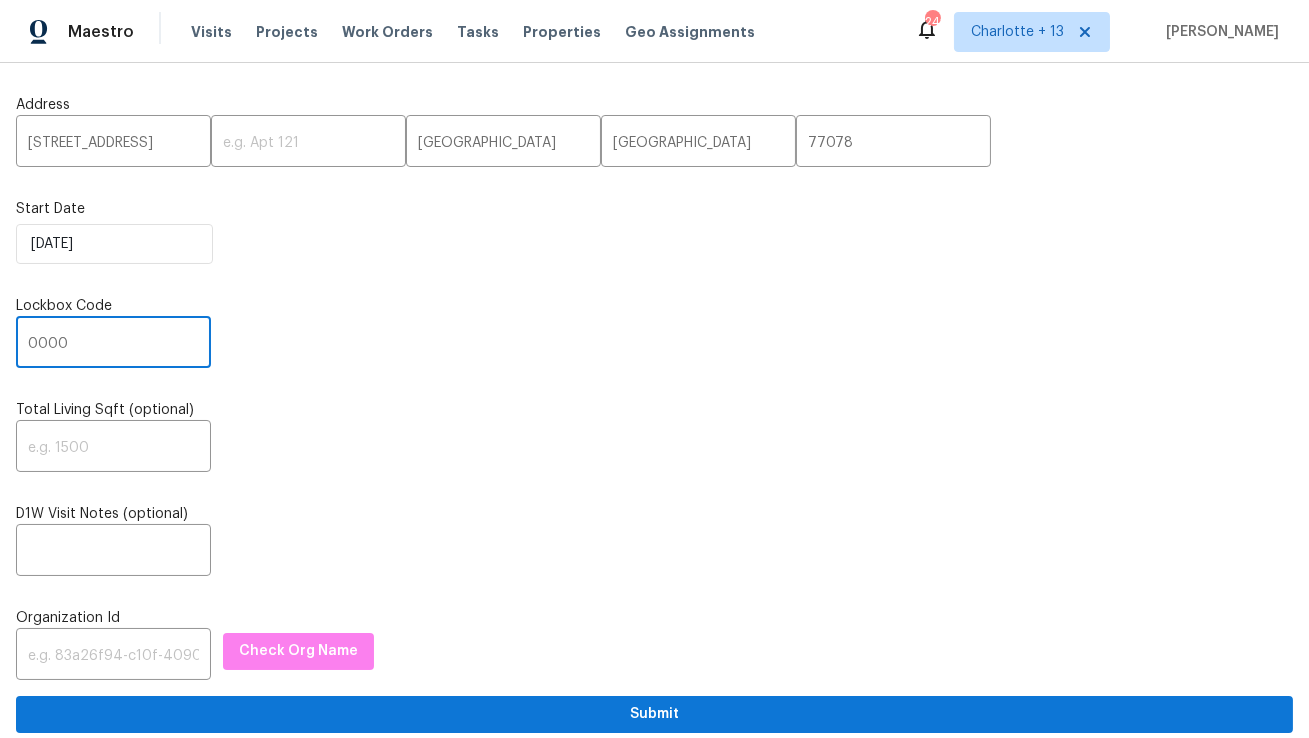 type on "0000" 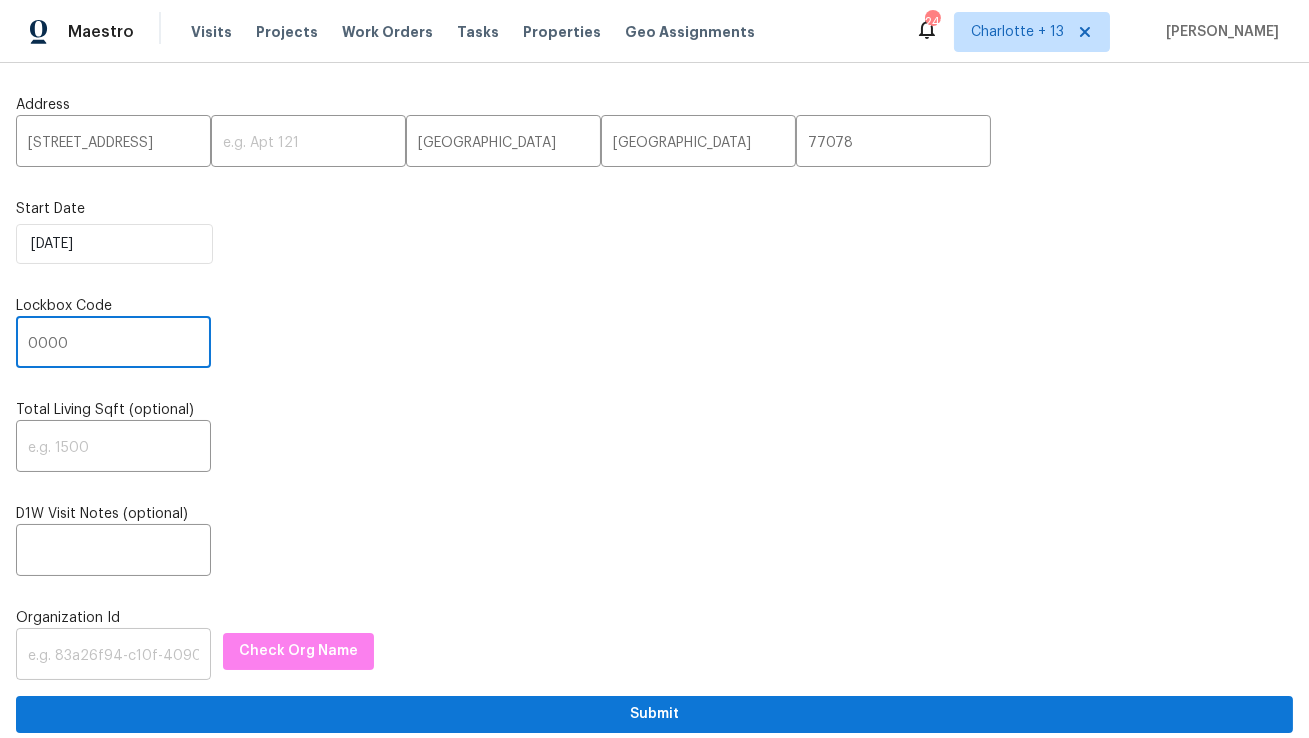 click at bounding box center (113, 656) 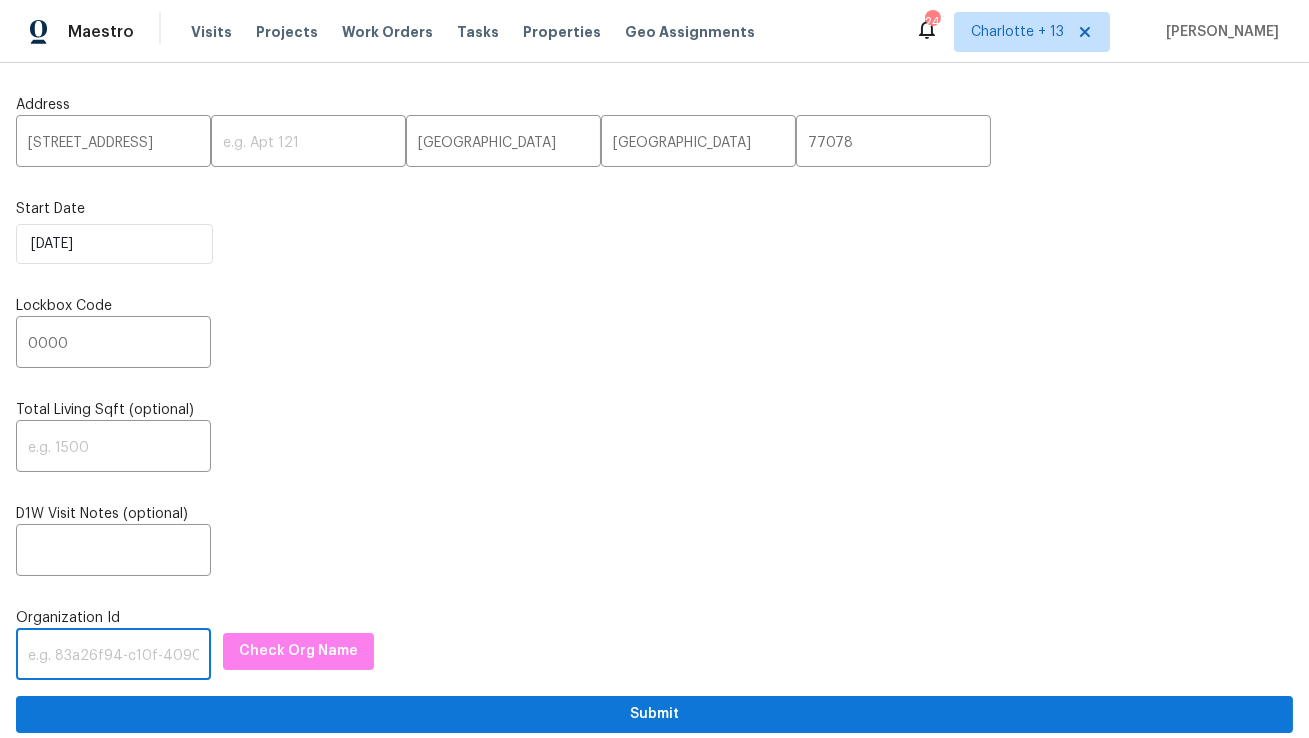 paste on "1349d153-b359-4f9b-b4dd-758ff939cc37" 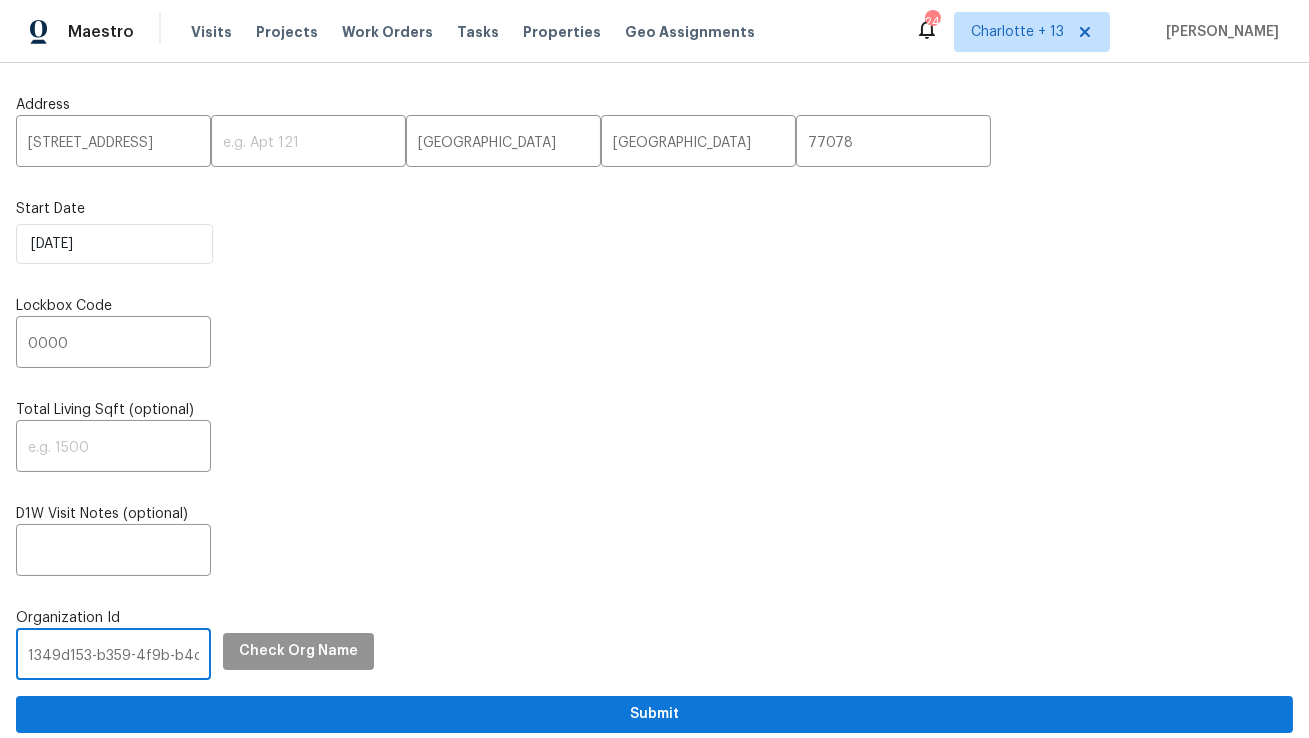 scroll, scrollTop: 0, scrollLeft: 118, axis: horizontal 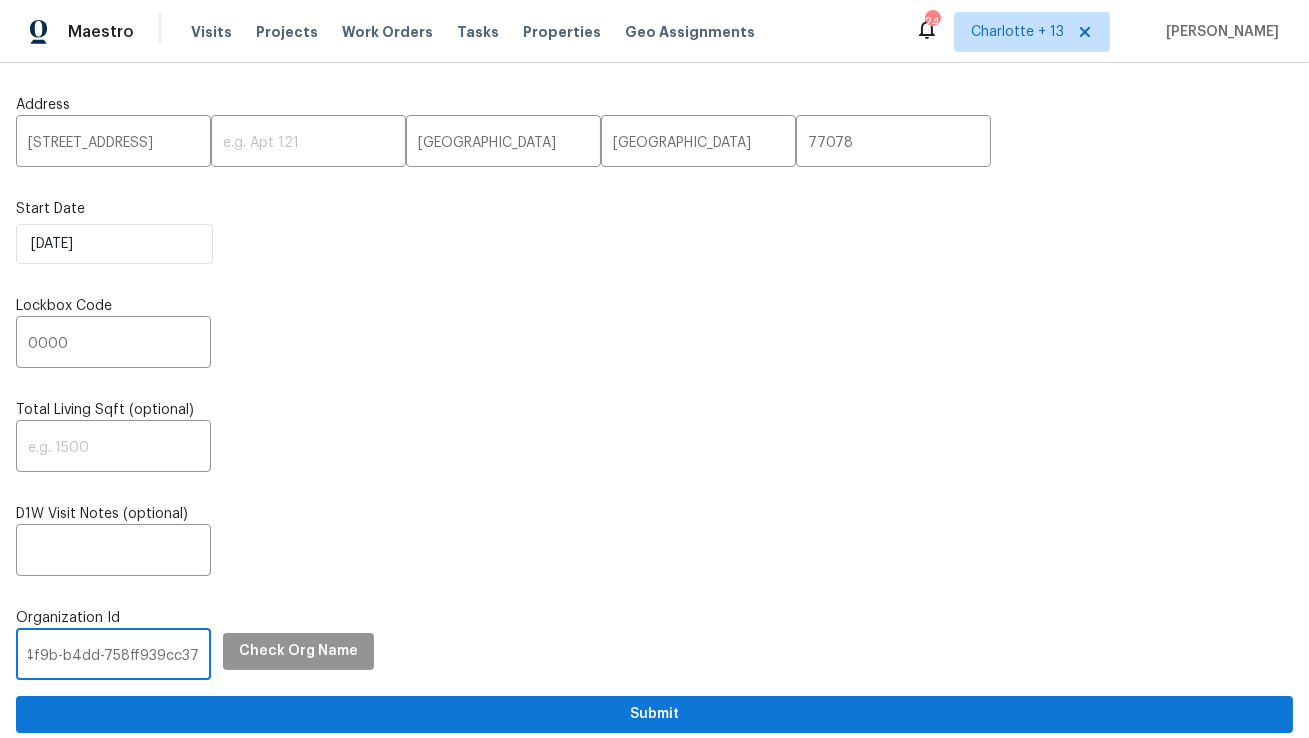 type on "1349d153-b359-4f9b-b4dd-758ff939cc37" 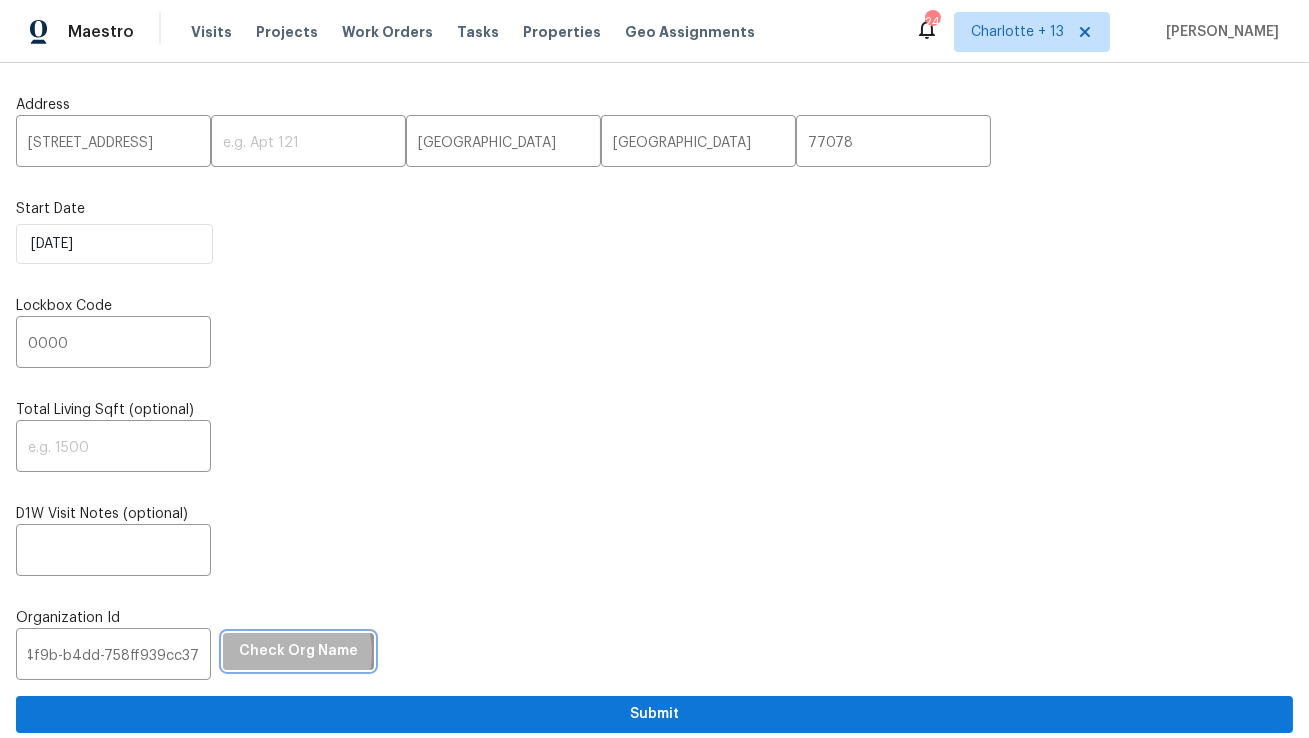 scroll, scrollTop: 0, scrollLeft: 0, axis: both 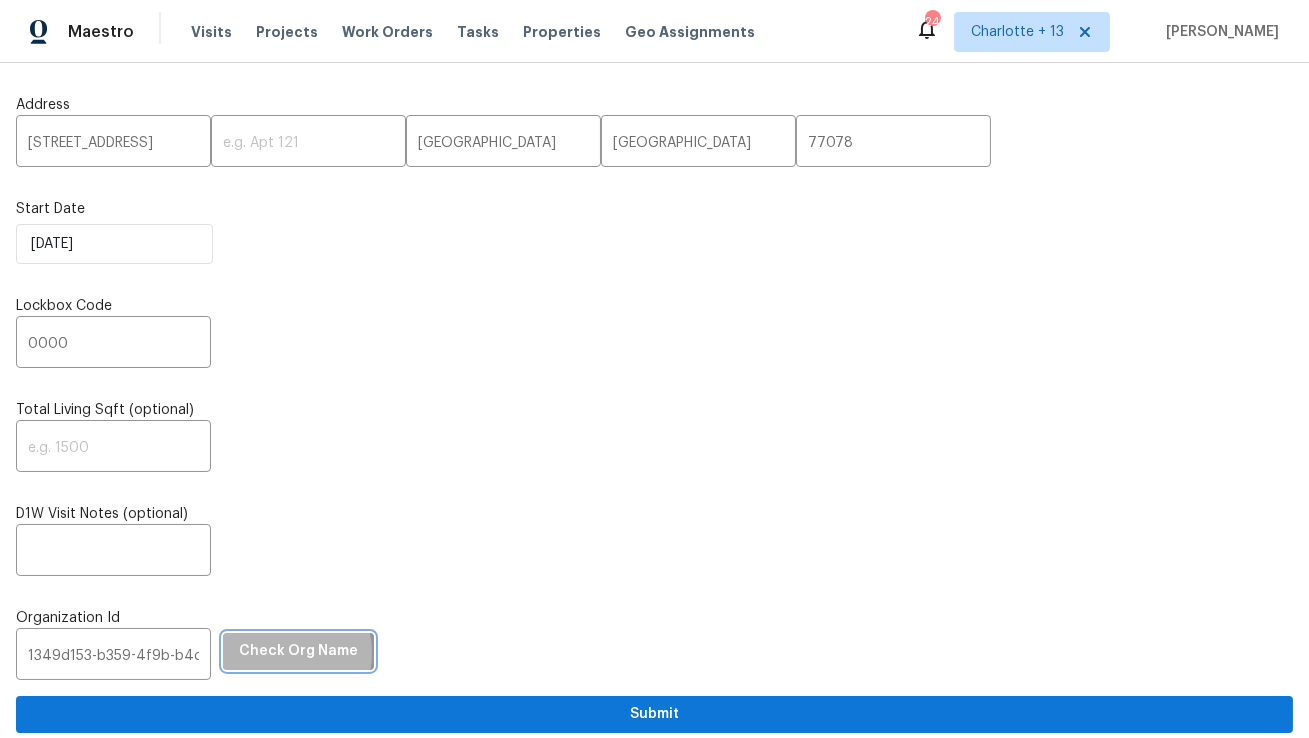 click on "Check Org Name" at bounding box center (298, 651) 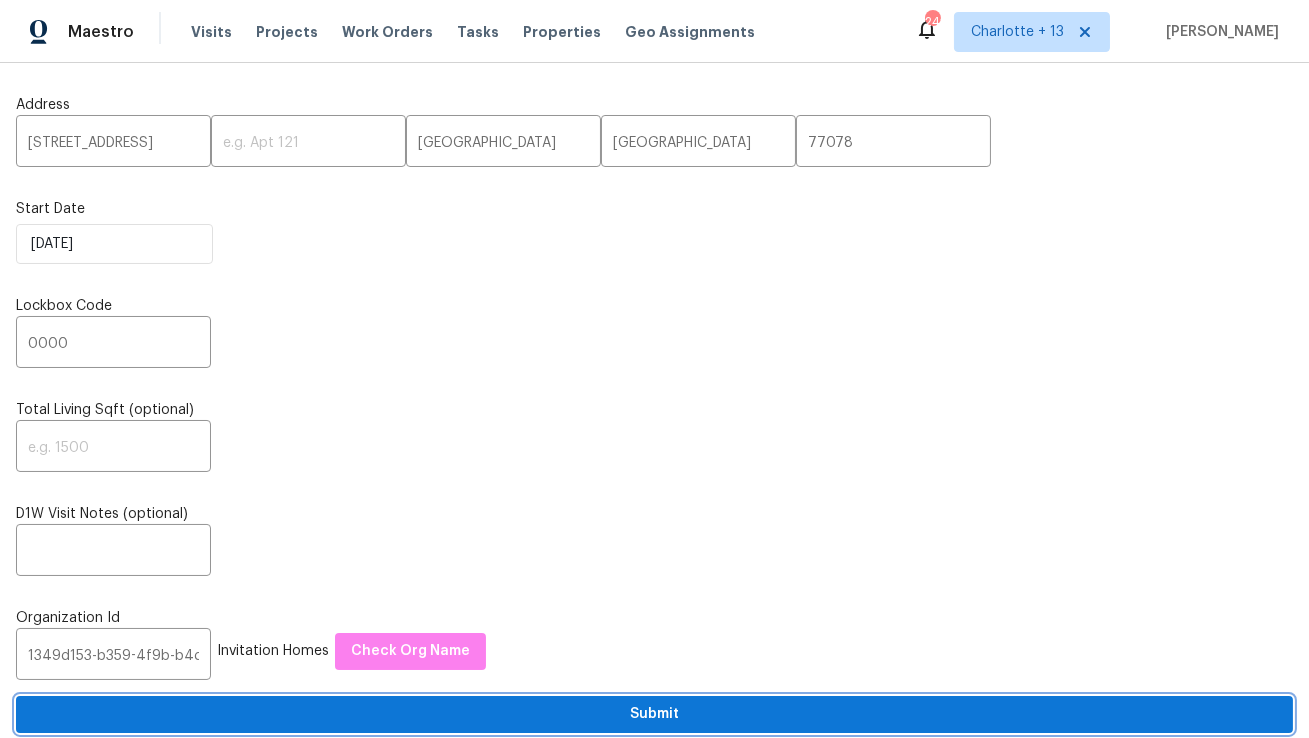 click on "Submit" at bounding box center (654, 714) 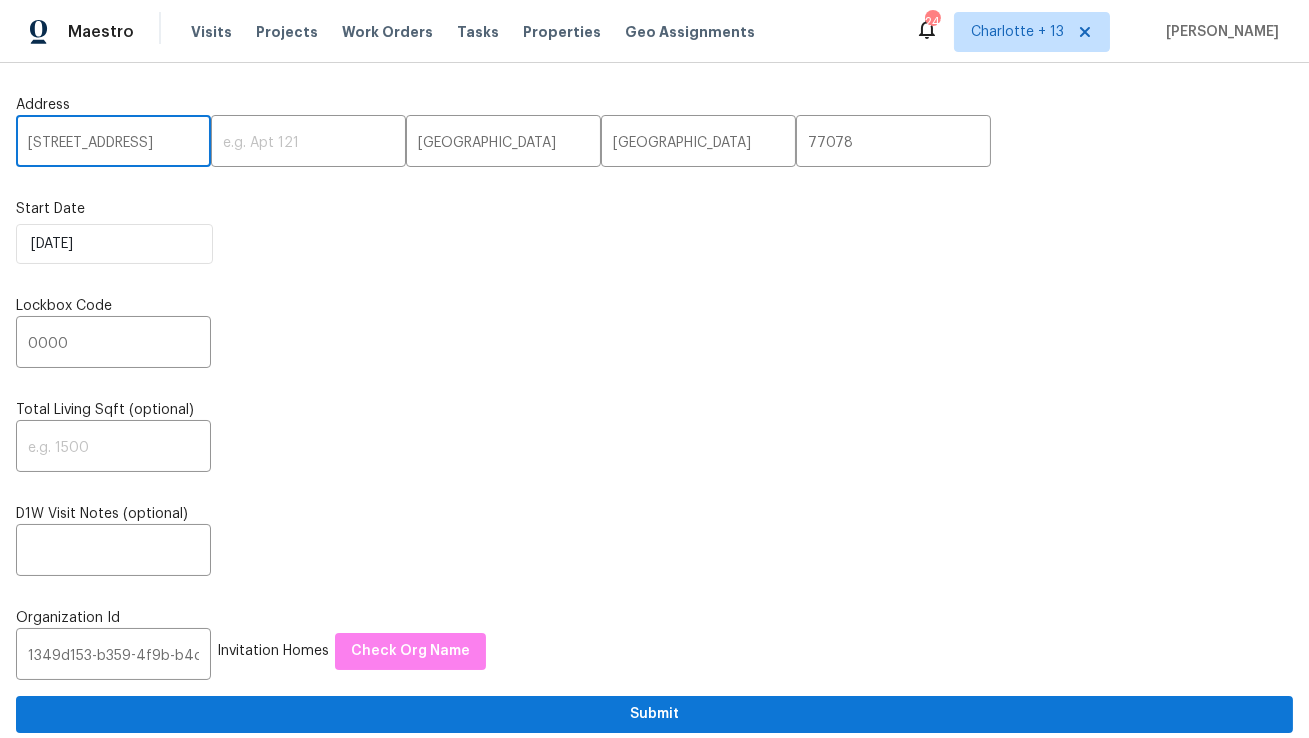 drag, startPoint x: 162, startPoint y: 146, endPoint x: -33, endPoint y: 137, distance: 195.20758 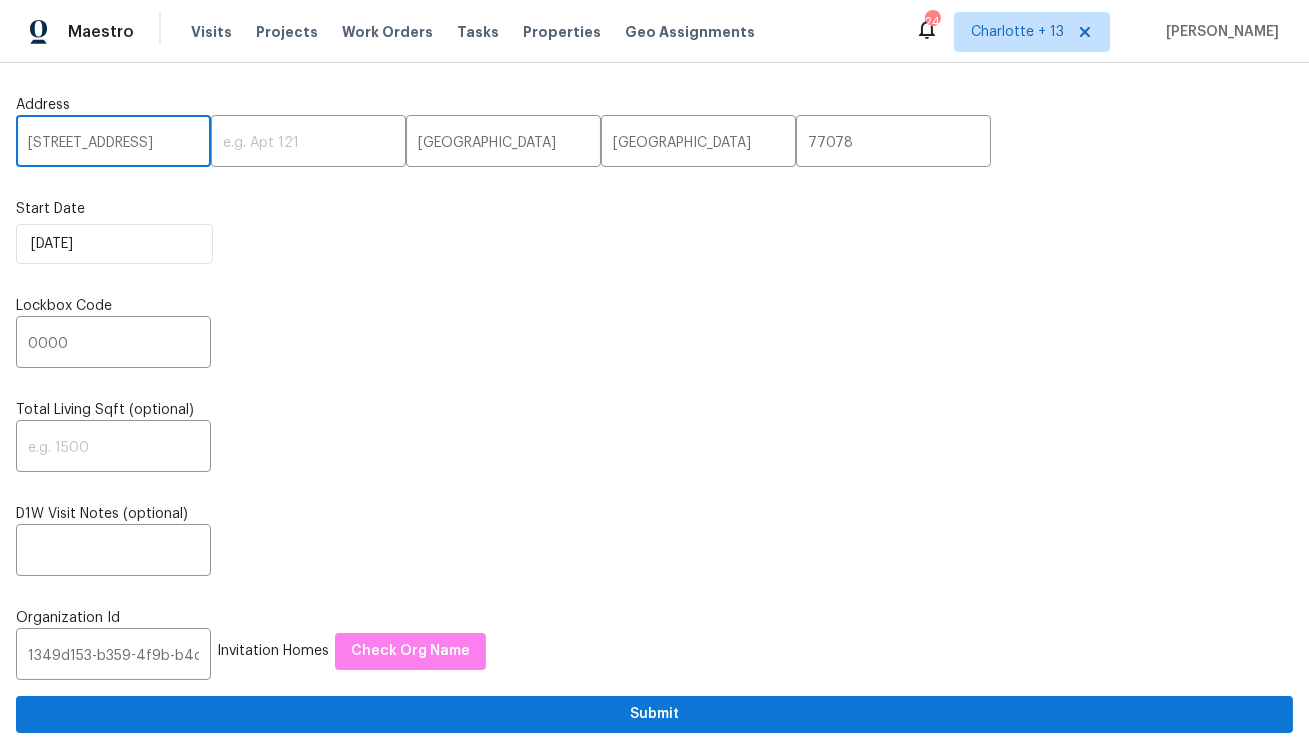click on "Maestro Visits Projects Work Orders Tasks Properties Geo Assignments 242 Charlotte + 13 [PERSON_NAME] Address   [STREET_ADDRESS] ​ Start Date   [DATE] Lockbox Code   0000 ​ Total Living Sqft (optional)   ​ D1W Visit Notes (optional)   ​ Organization Id   1349d153-b359-4f9b-b4dd-758ff939cc37 ​ Invitation Homes Check Org Name Submit In Progress Reit Renos [STREET_ADDRESS][PERSON_NAME] Invitation Homes [PERSON_NAME] ​ Unenroll Home [STREET_ADDRESS][PERSON_NAME] Invitation Homes [PERSON_NAME] ​ Unenroll Home [STREET_ADDRESS] Invitation Homes [PERSON_NAME] ​ Unenroll Home [STREET_ADDRESS] Progress Residential [PERSON_NAME] ​ Unenroll Home [STREET_ADDRESS] Invitation Homes [PERSON_NAME] ​ Unenroll Home [STREET_ADDRESS] Invitation Homes [PERSON_NAME] ​ Unenroll Home [STREET_ADDRESS] Invitation Homes [PERSON_NAME] ​ Unenroll Home [STREET_ADDRESS]" at bounding box center [654, 369] 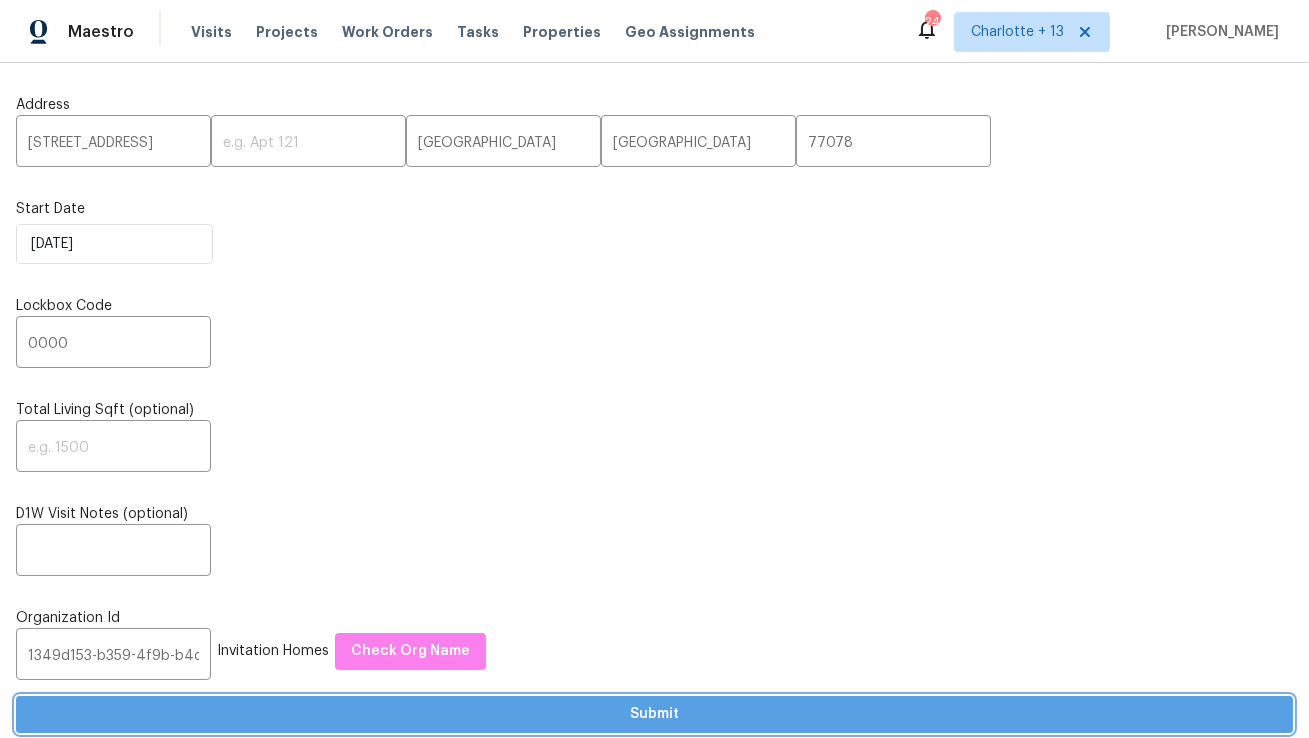click on "Submit" at bounding box center [654, 714] 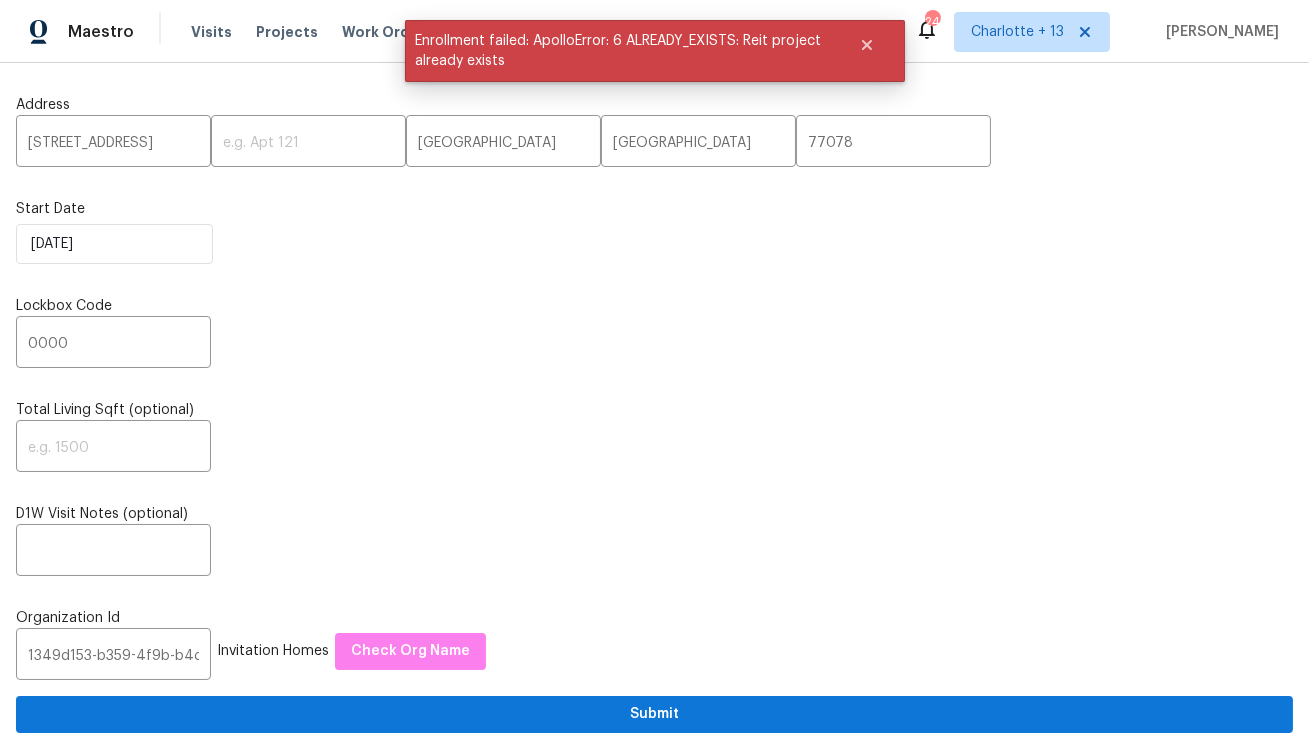 click on "Maestro Visits Projects Work Orders Tasks Properties Geo Assignments" at bounding box center [389, 32] 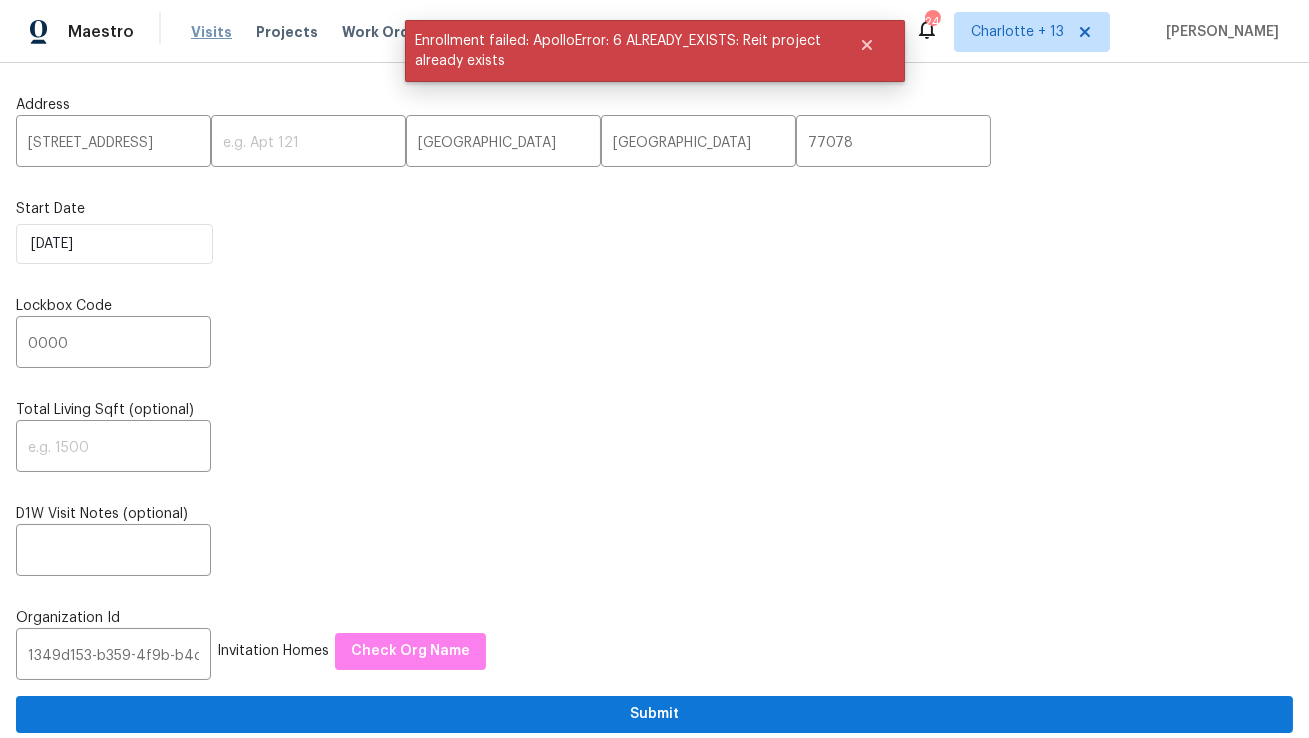 click on "Visits" at bounding box center (211, 32) 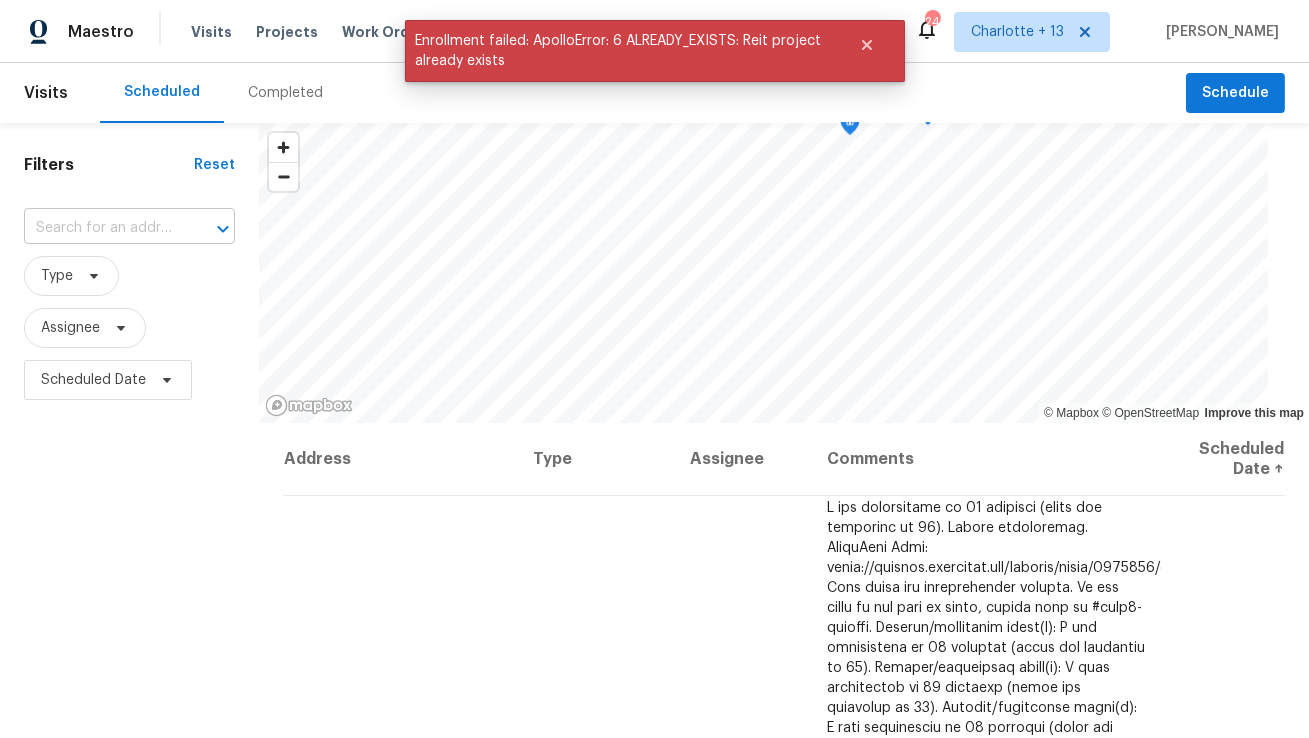 click at bounding box center [101, 228] 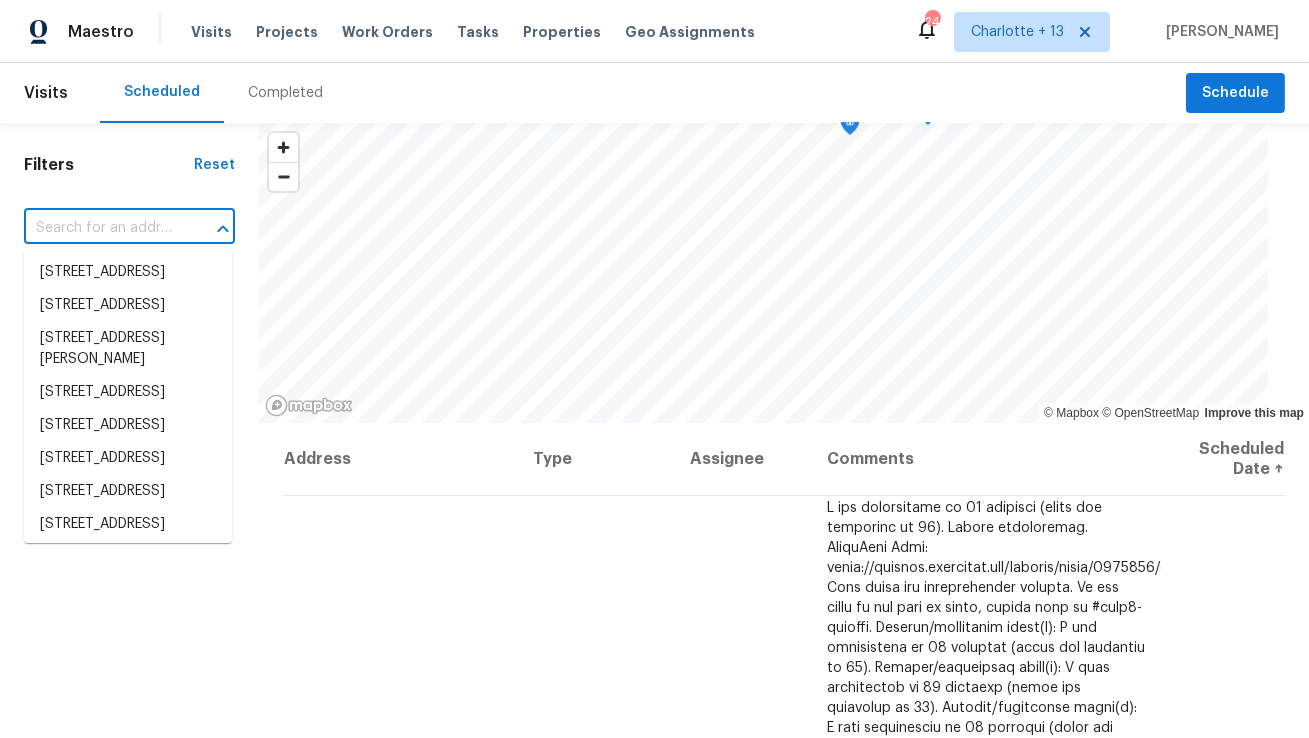 paste on "Address: [STREET_ADDRESS] Type of request: In Contract Property Request Requested Due Date: [DATE] Access instructions: Igloo  42827423 Additional Details: Please provide a quote for the following: 1. Bring the stove to working order. 2. Repairs are needed for damage caused by a pipe burst in the attic, including the sheetrock and bathroom damage. Please also confirm that the broken pipe has been repaired, if not repaired add to the estimate for review." 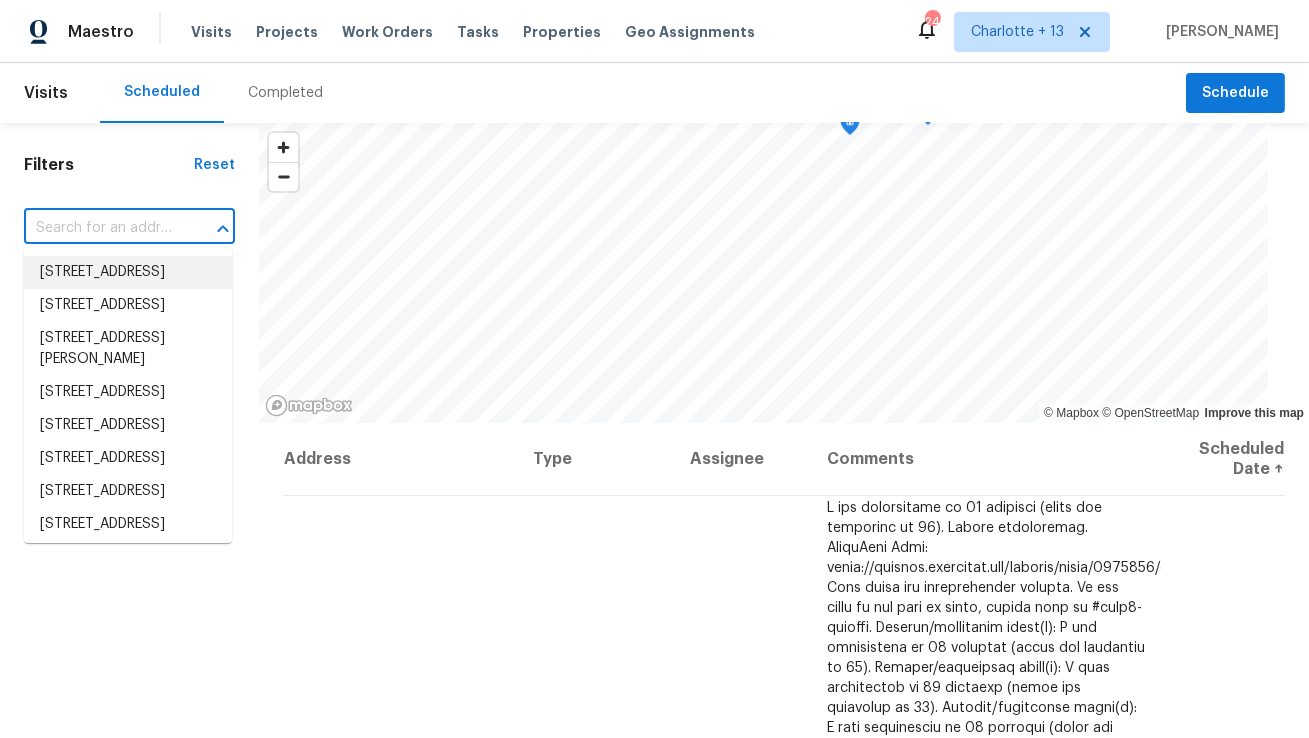 scroll, scrollTop: 0, scrollLeft: 0, axis: both 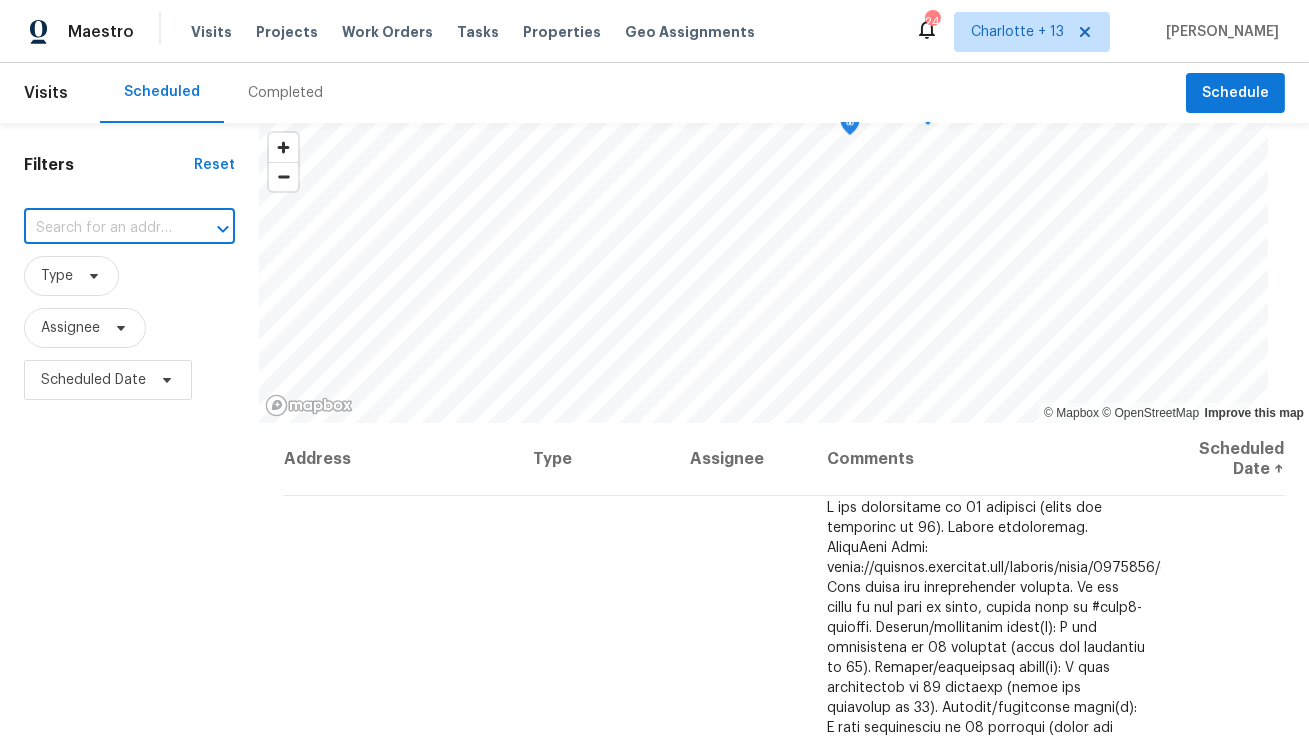 paste on "[STREET_ADDRESS]" 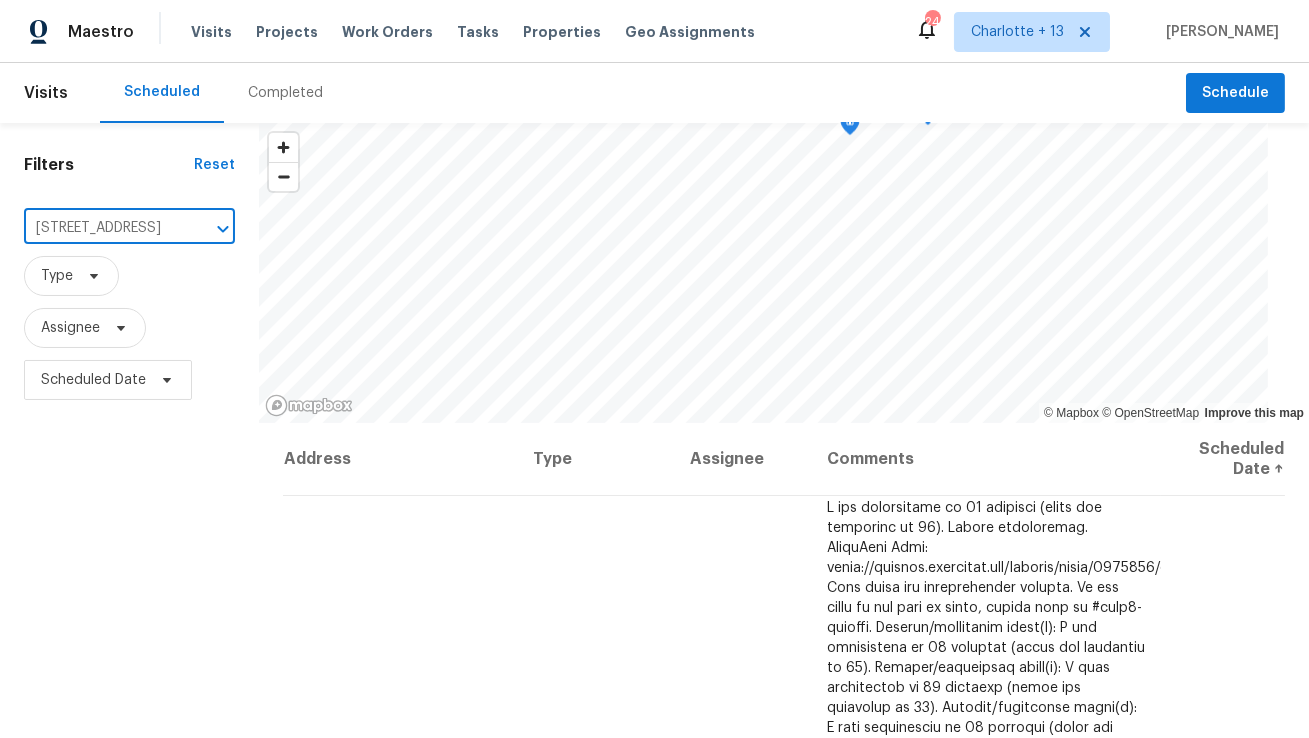 scroll, scrollTop: 0, scrollLeft: 122, axis: horizontal 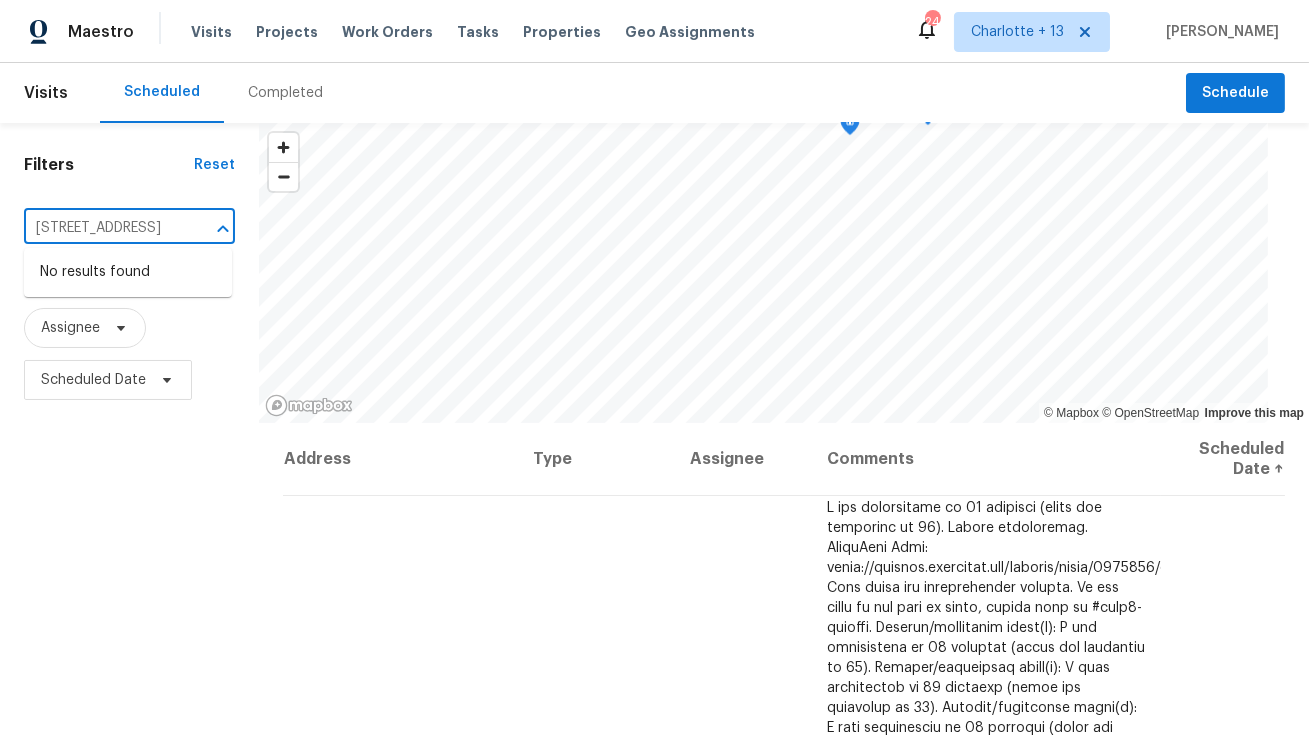 type on "[STREET_ADDRESS]" 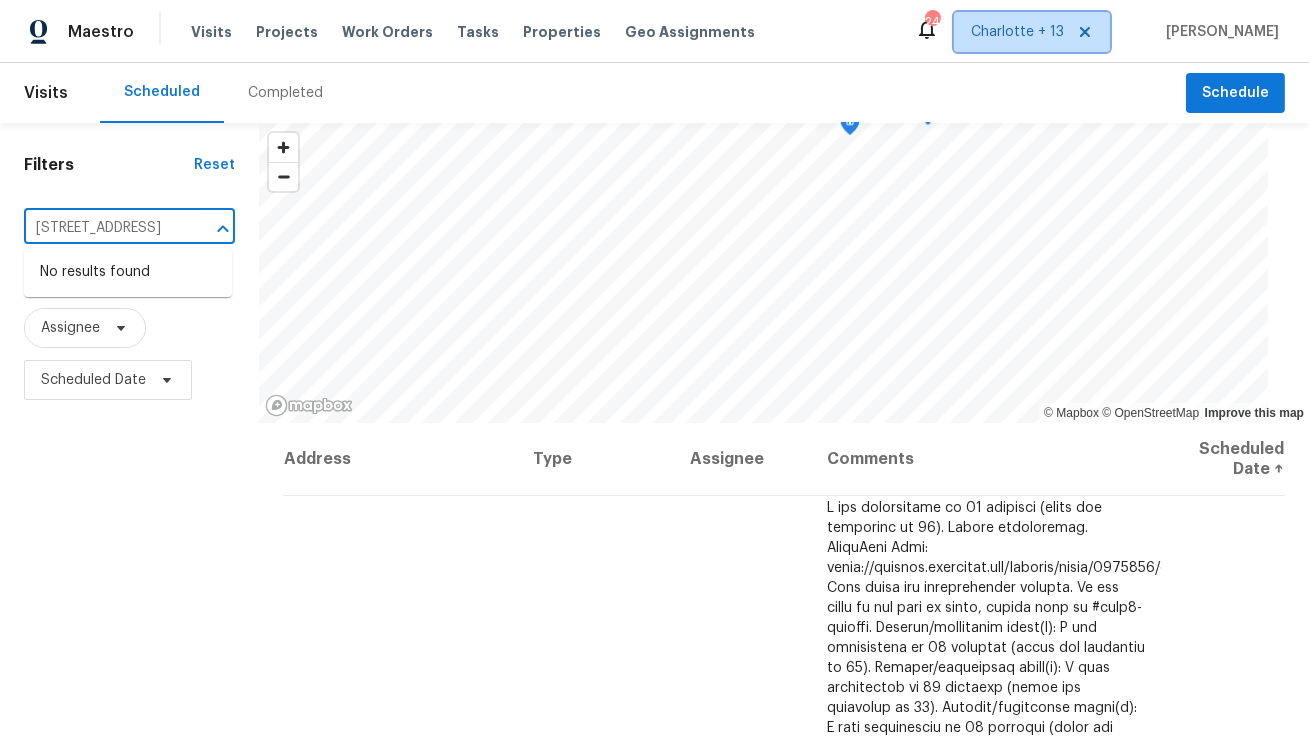 type 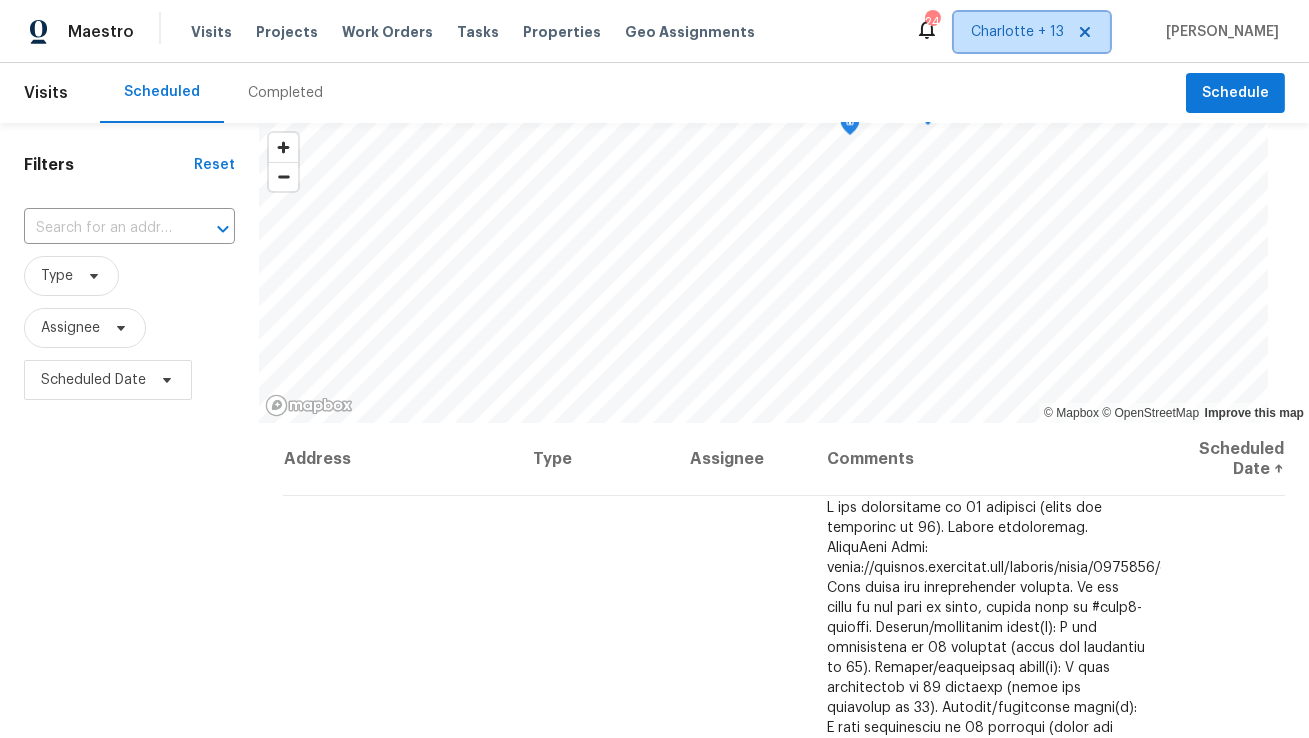 drag, startPoint x: 1103, startPoint y: 24, endPoint x: 1088, endPoint y: 29, distance: 15.811388 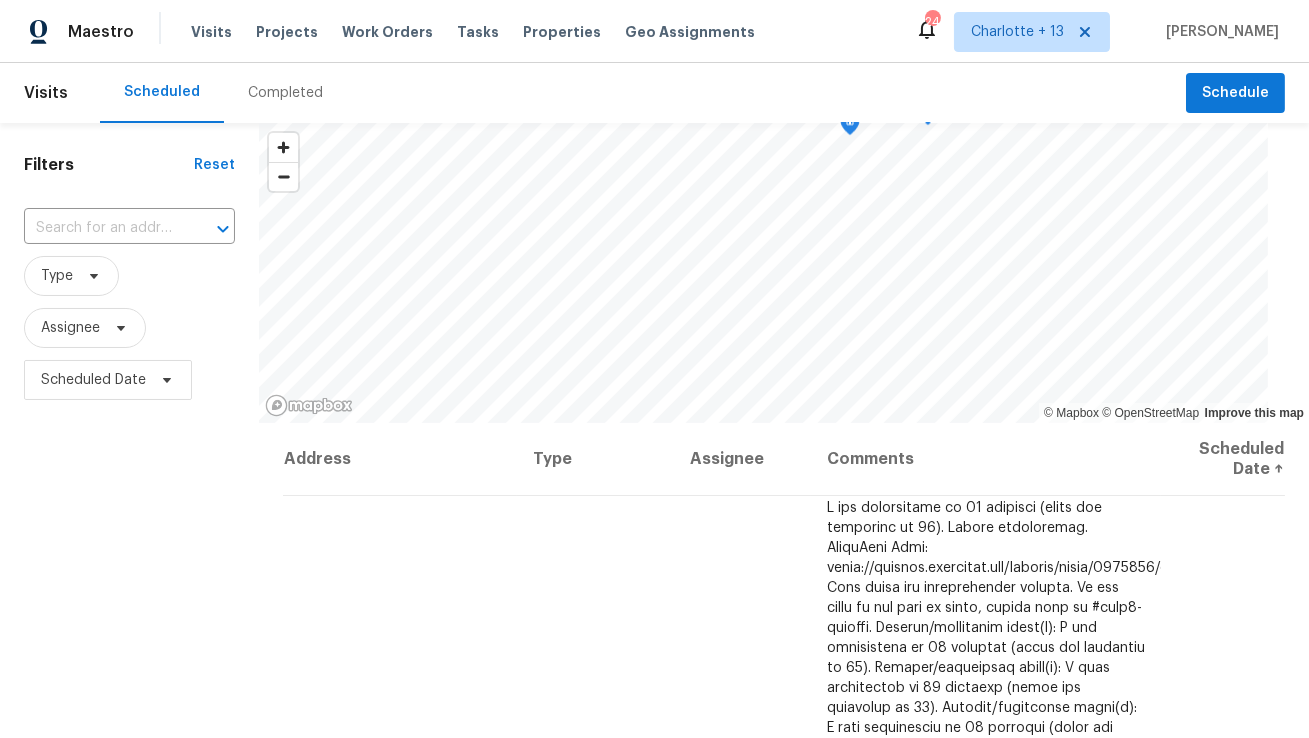 scroll, scrollTop: 0, scrollLeft: 0, axis: both 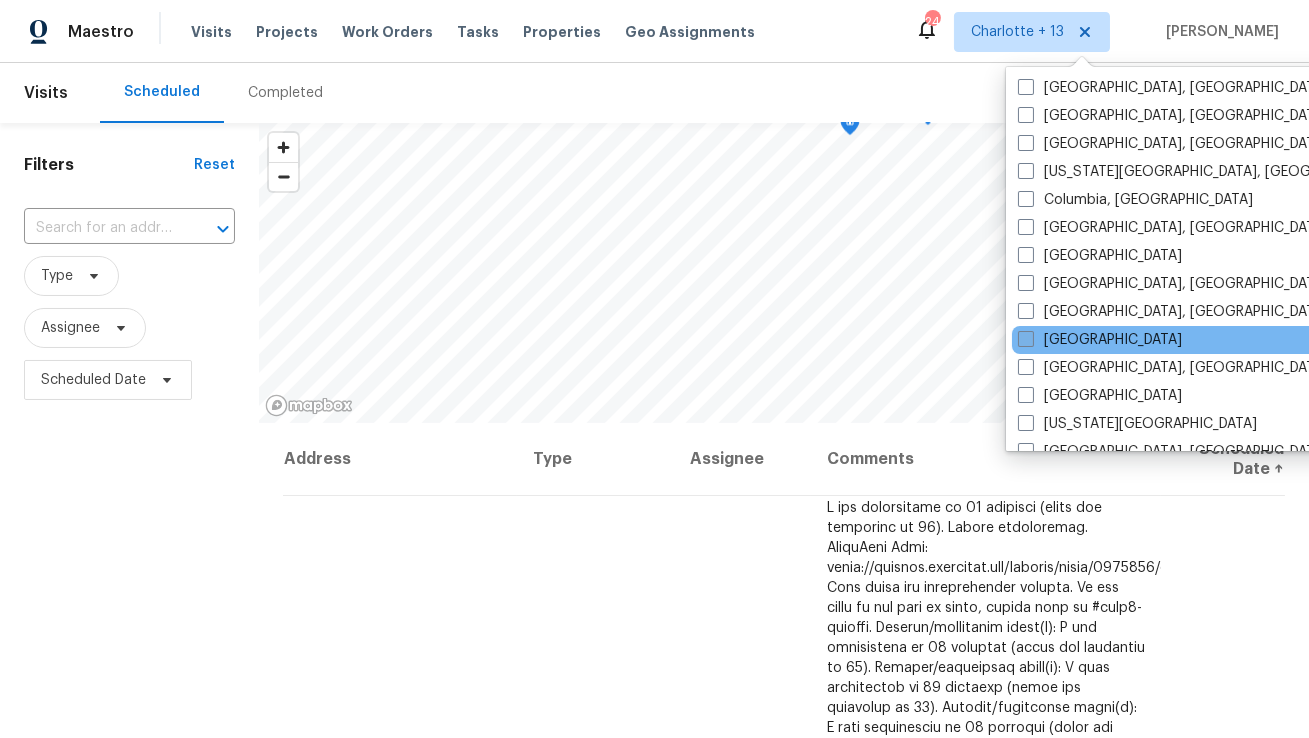click on "[GEOGRAPHIC_DATA]" at bounding box center (1100, 340) 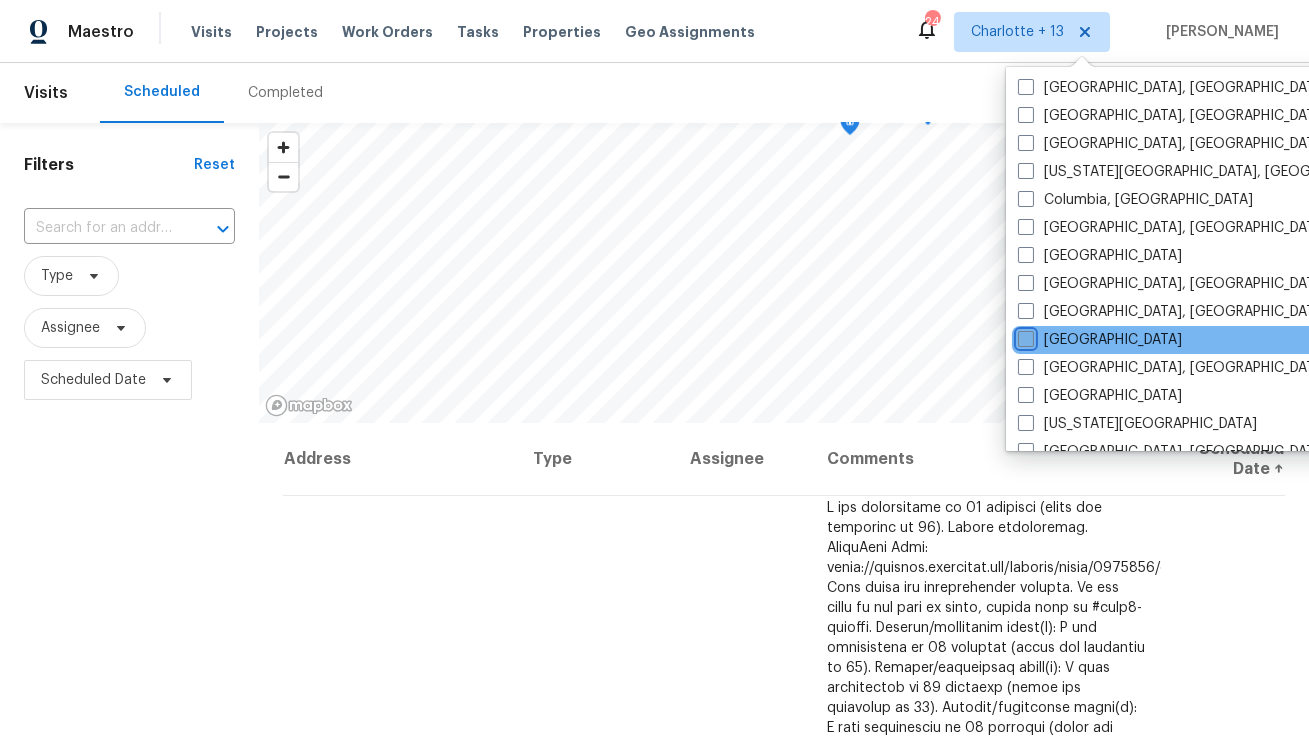 click on "[GEOGRAPHIC_DATA]" at bounding box center (1024, 336) 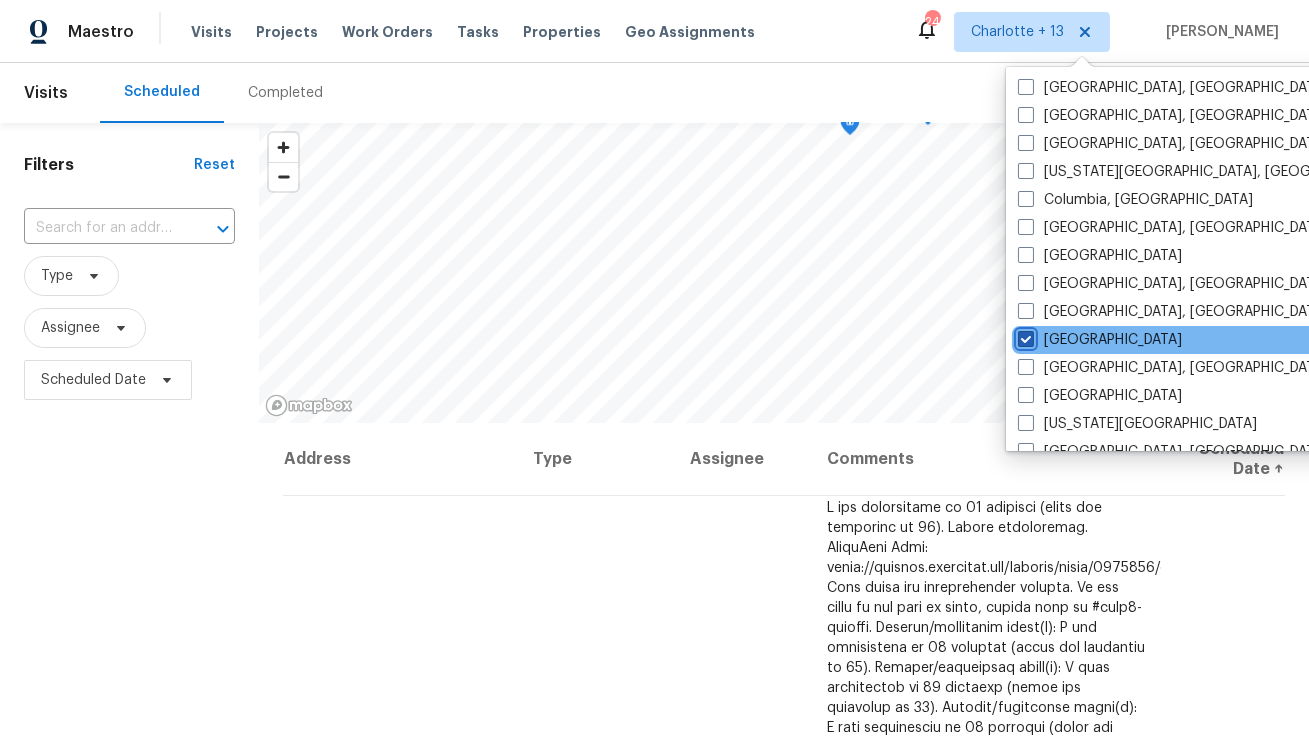 checkbox on "true" 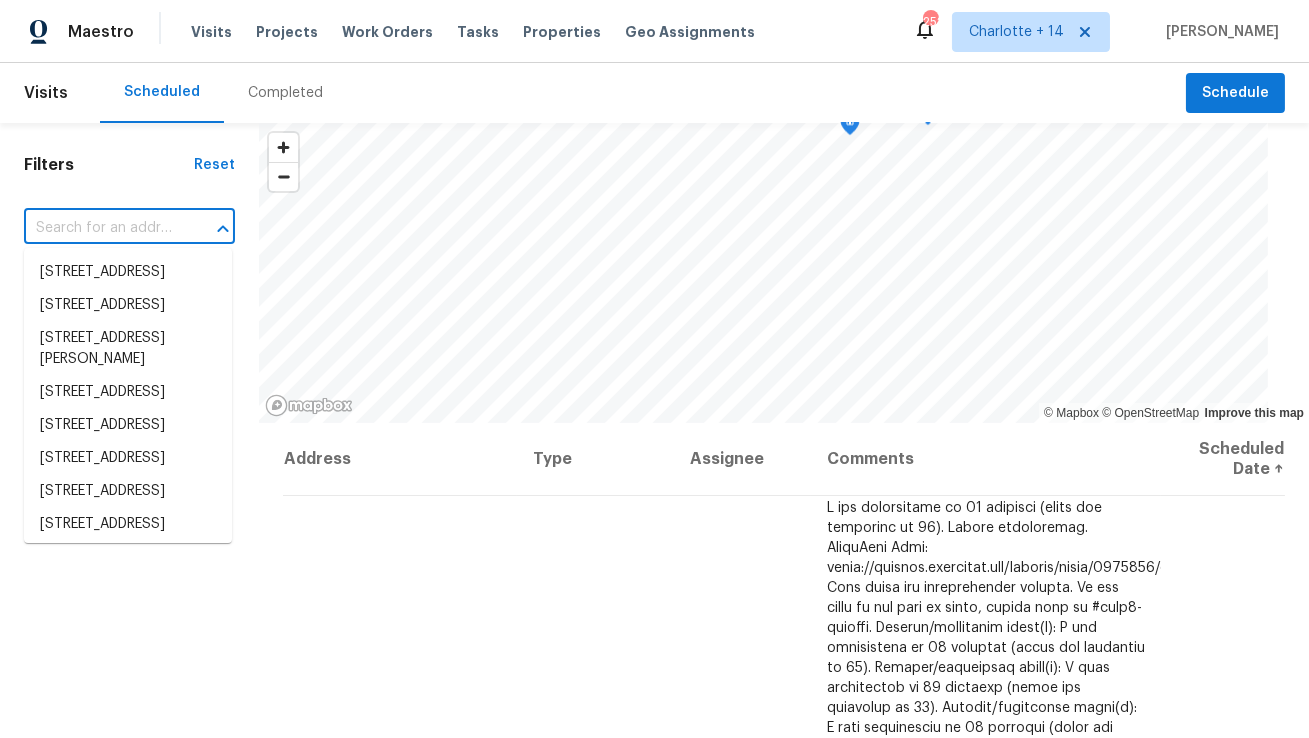 click at bounding box center (101, 228) 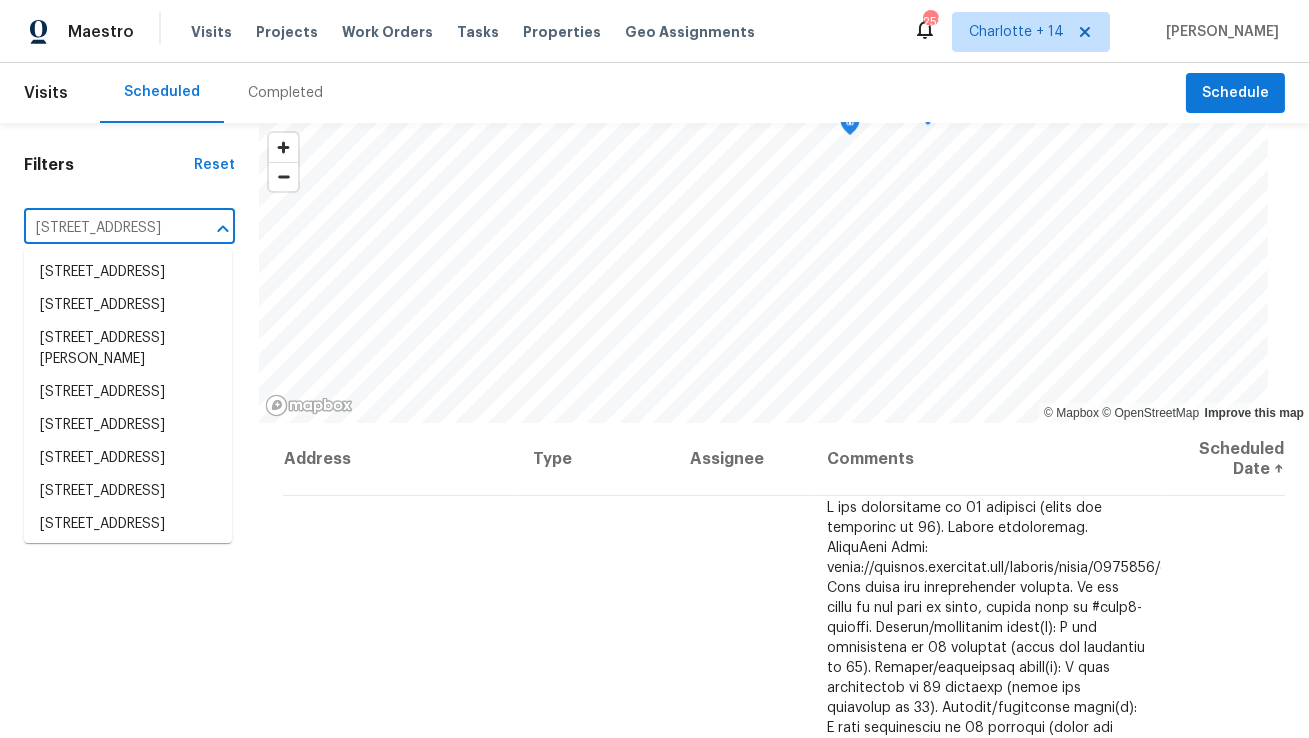 scroll, scrollTop: 0, scrollLeft: 122, axis: horizontal 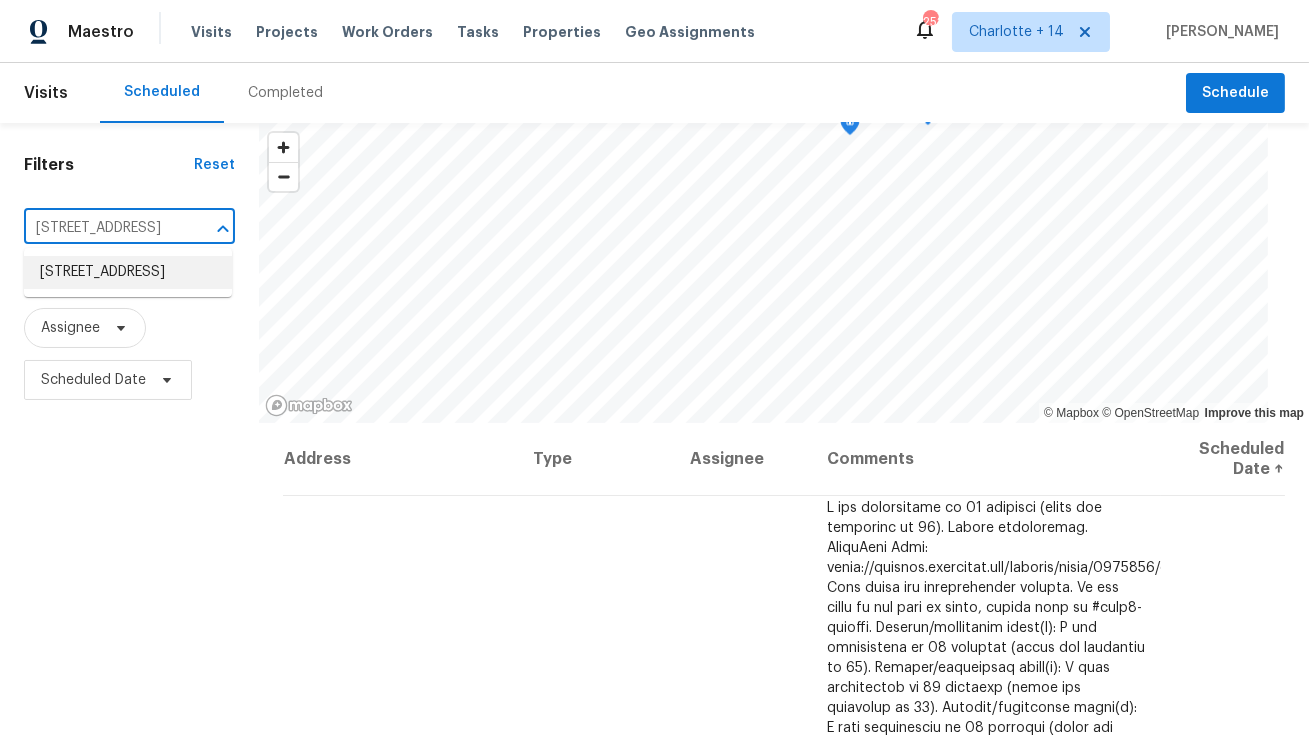 click on "[STREET_ADDRESS]" at bounding box center (128, 272) 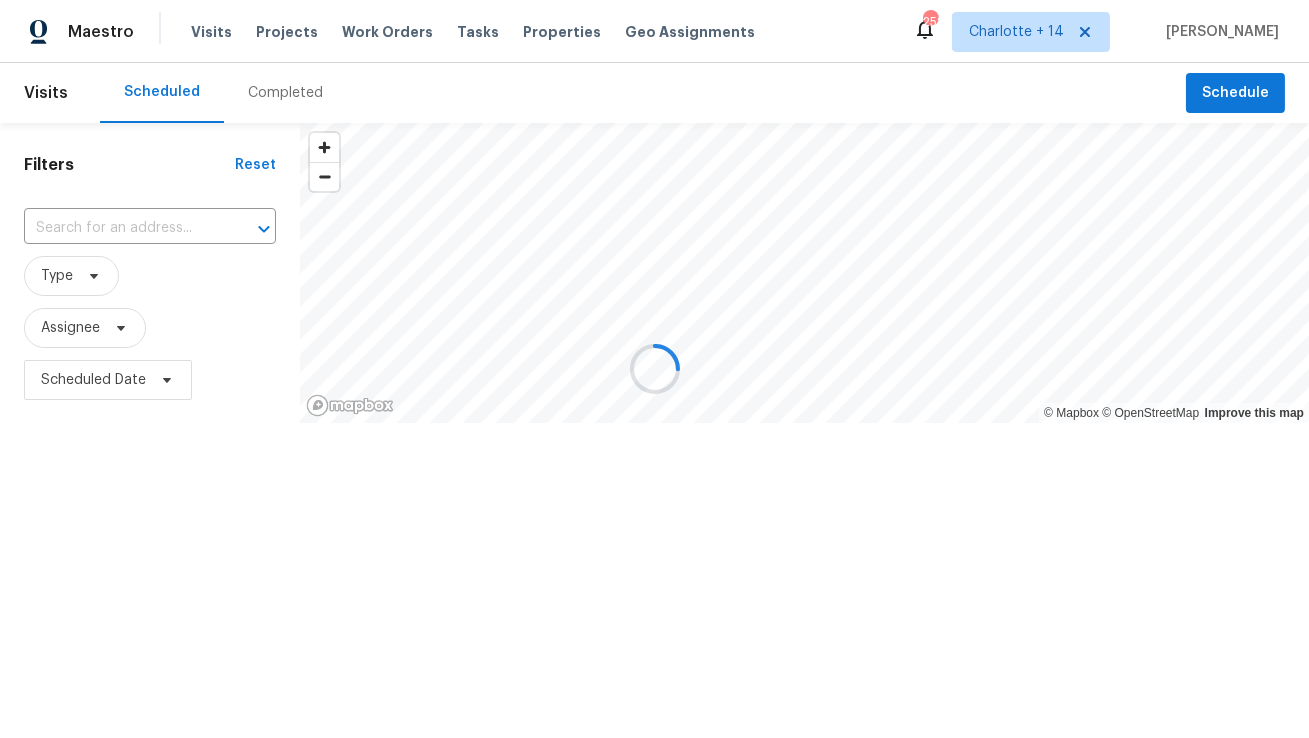 type on "[STREET_ADDRESS]" 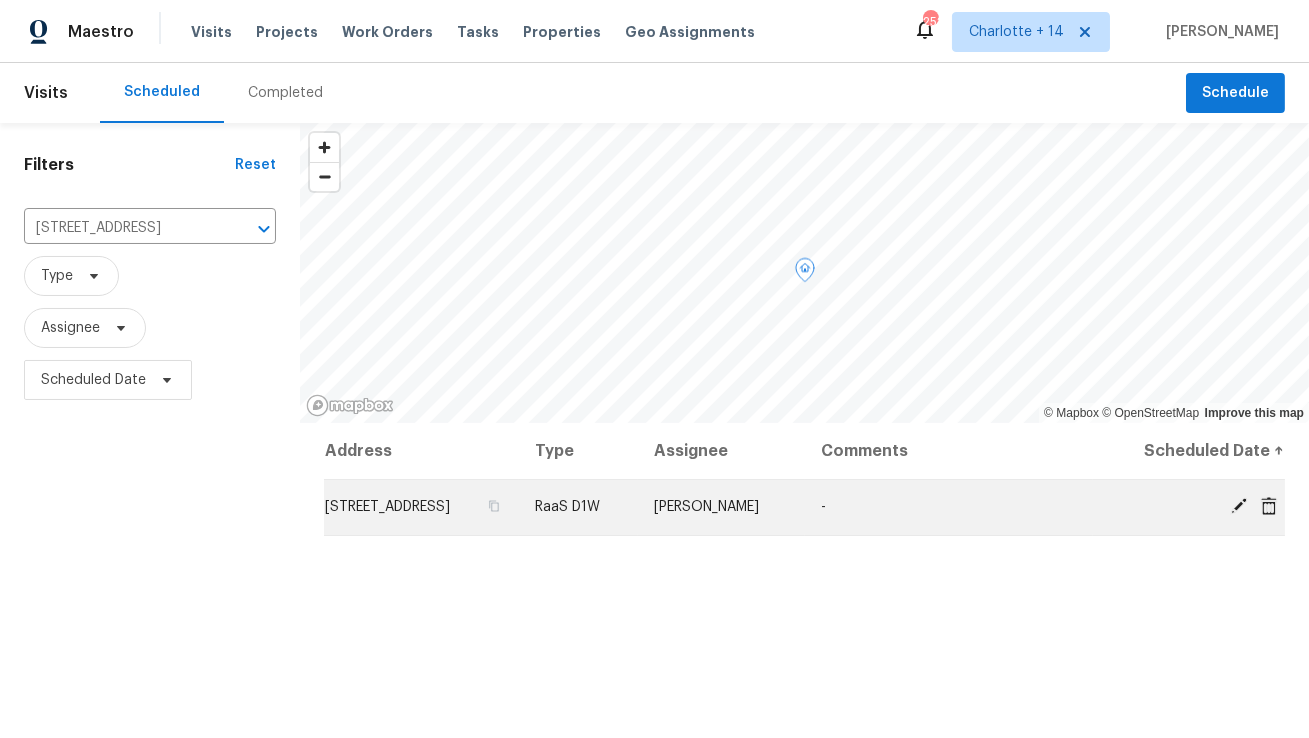 click at bounding box center [1269, 506] 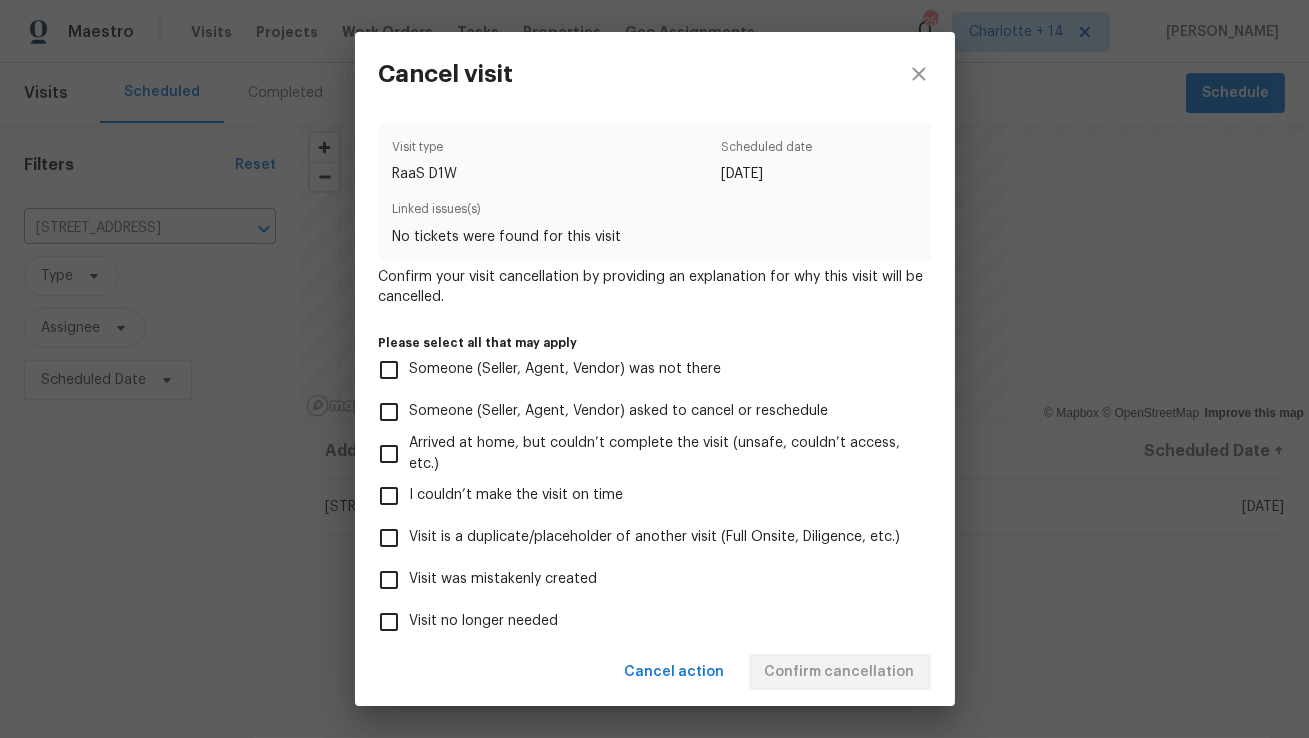click on "Visit was mistakenly created" at bounding box center [504, 579] 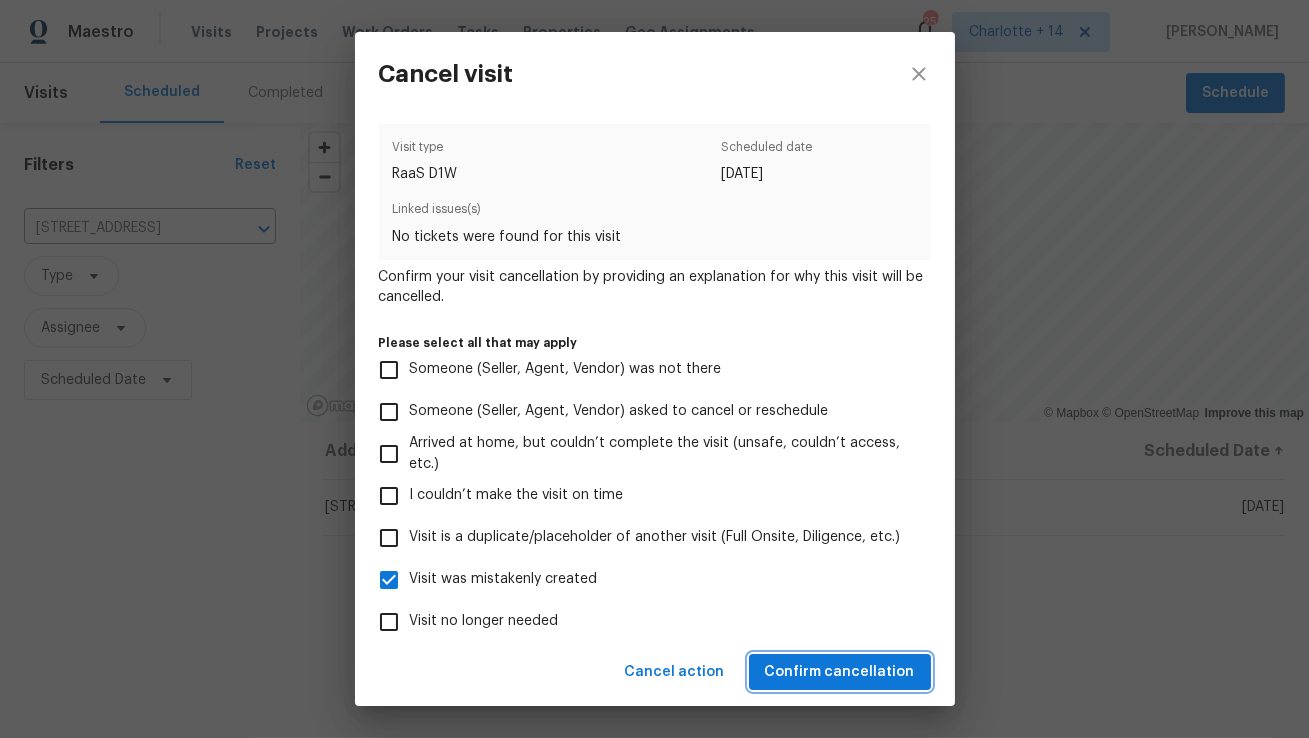 click on "Confirm cancellation" at bounding box center (840, 672) 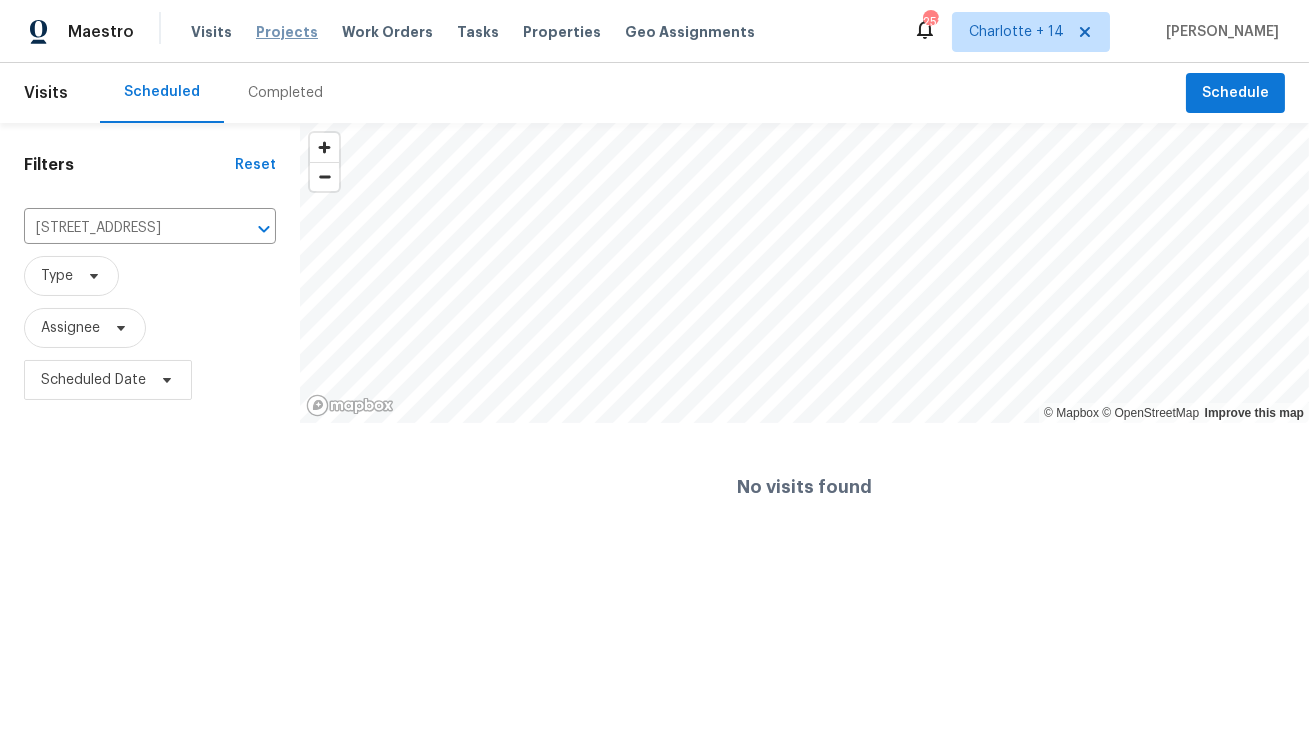 click on "Projects" at bounding box center (287, 32) 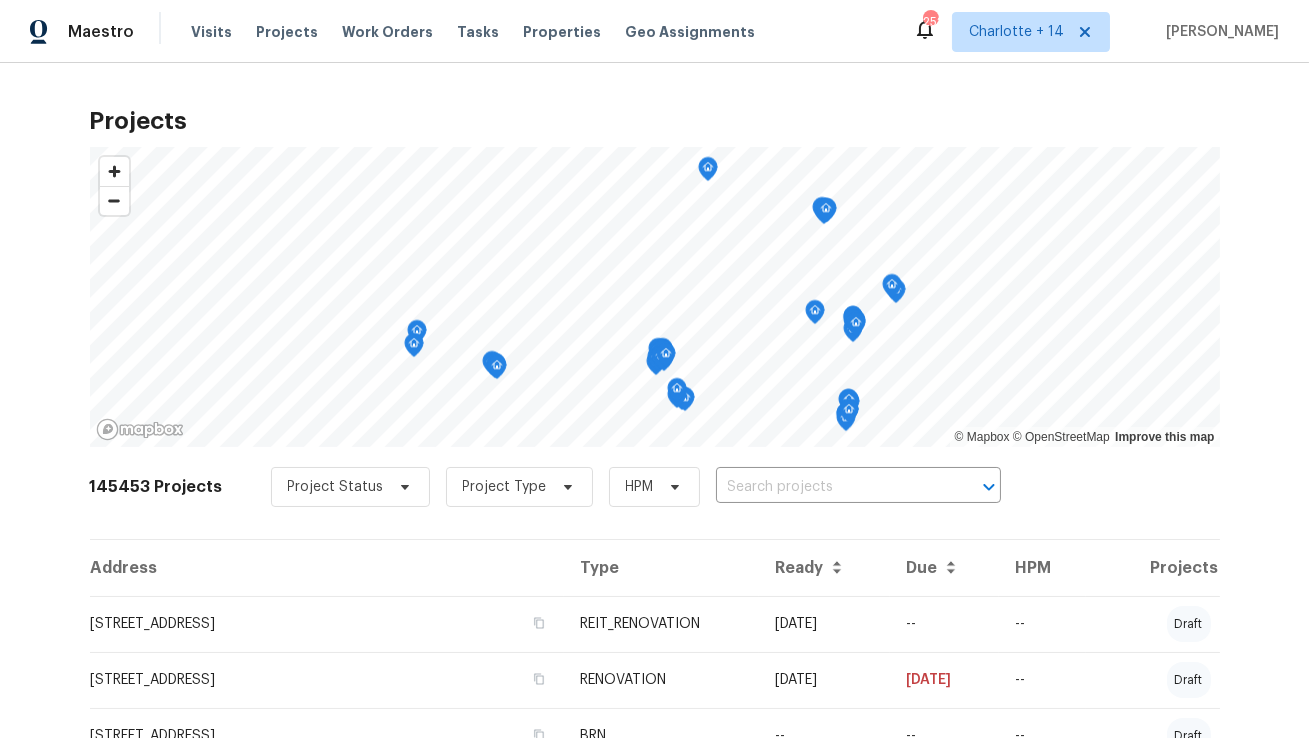 click at bounding box center [830, 487] 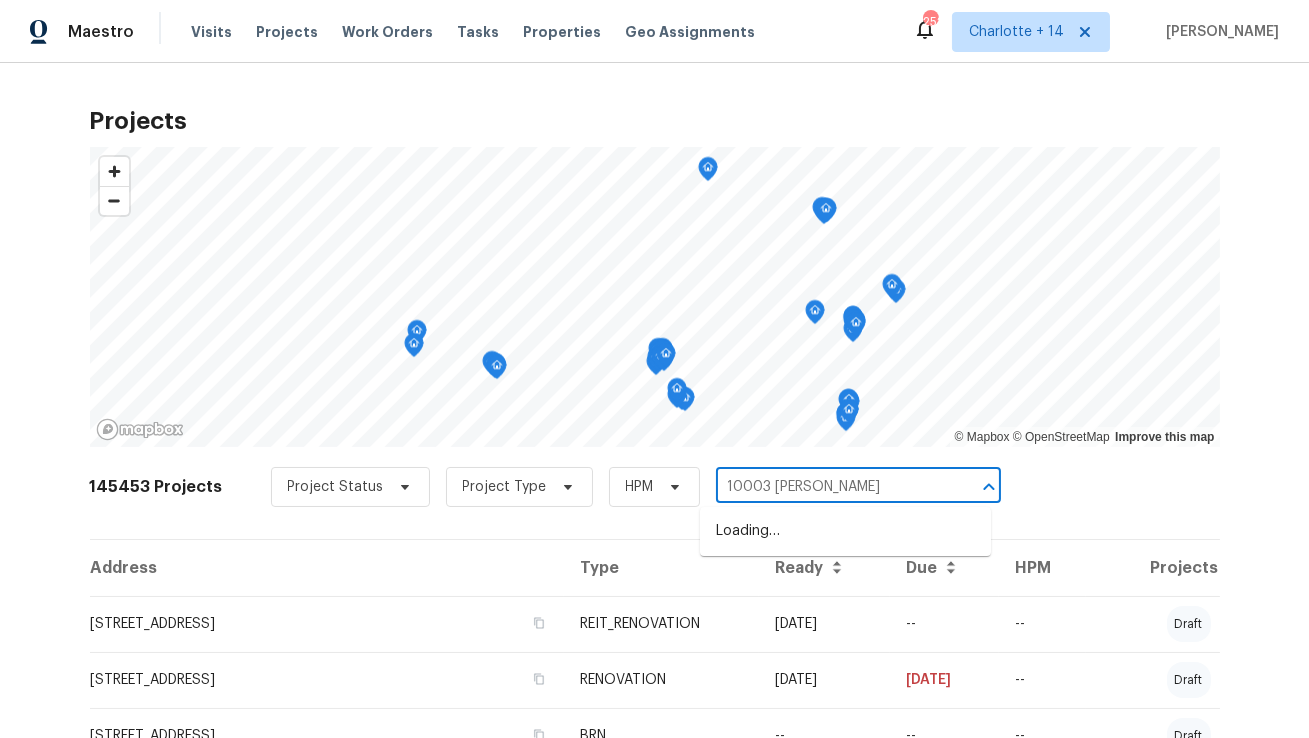 type on "[GEOGRAPHIC_DATA]" 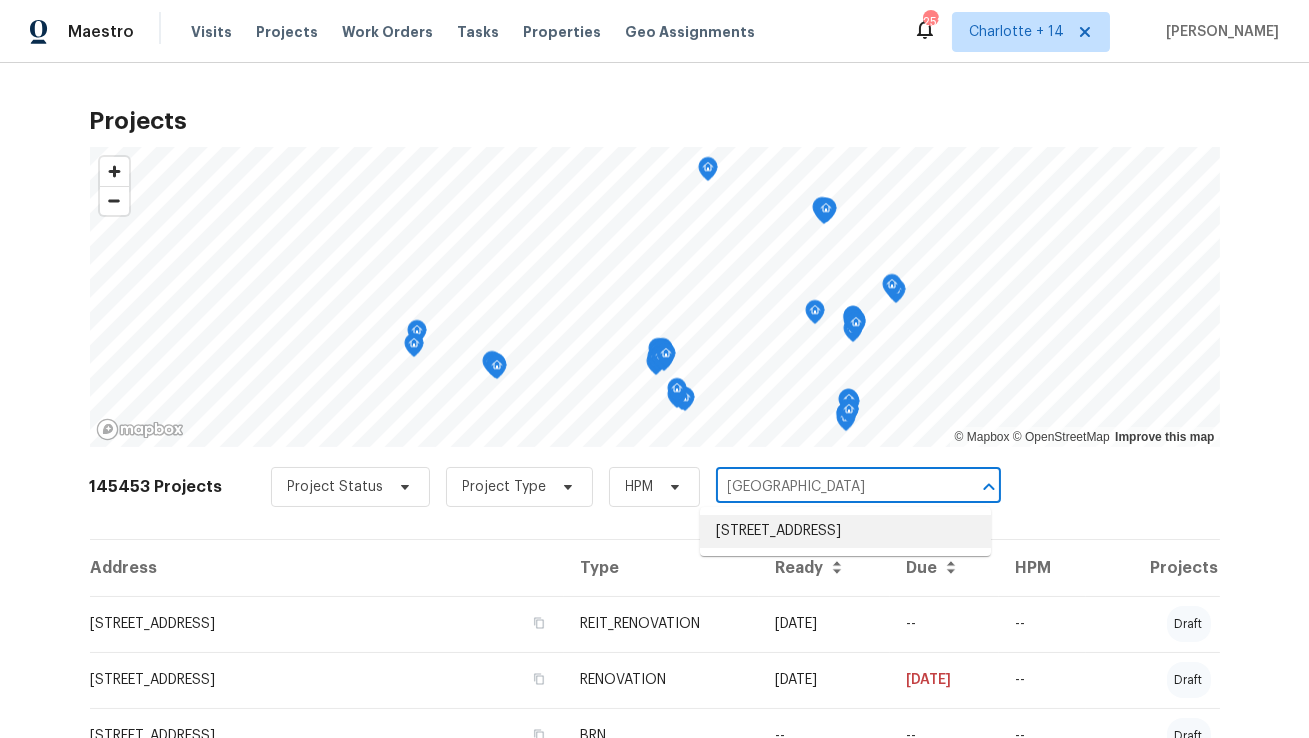 click on "[STREET_ADDRESS]" at bounding box center [845, 531] 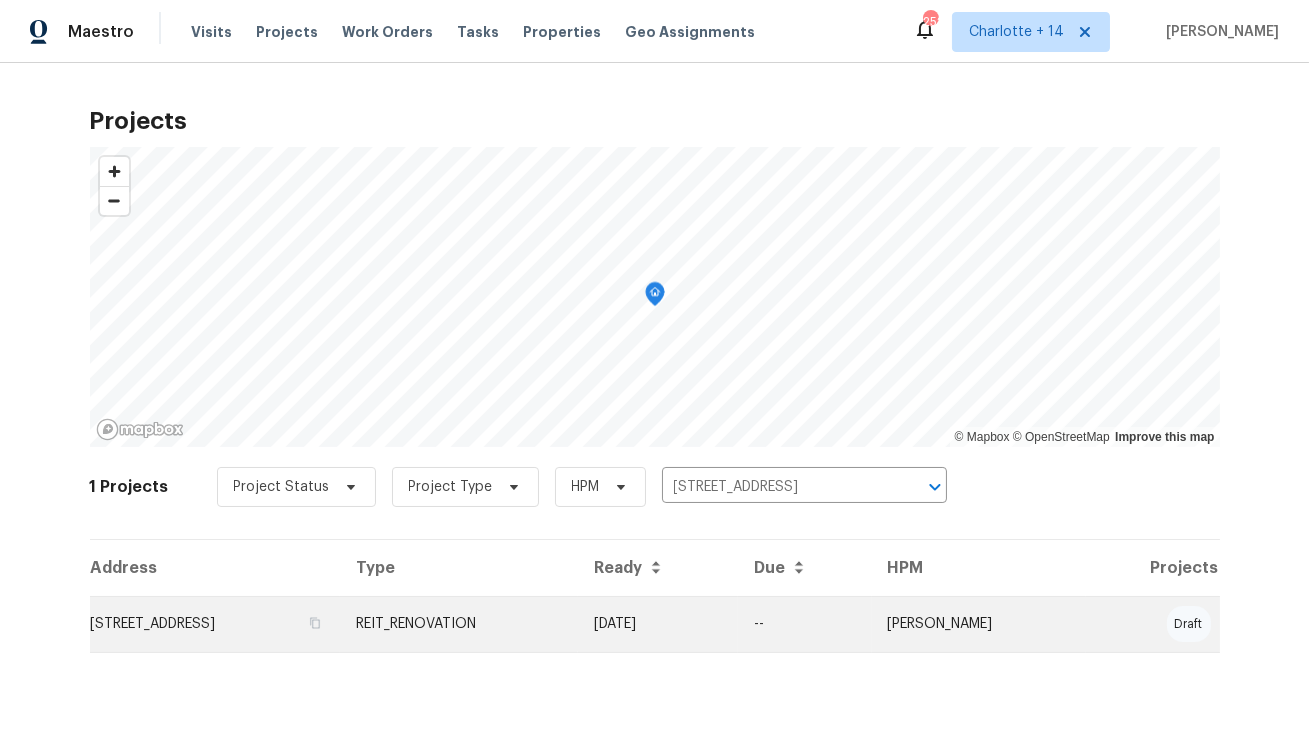 click on "[STREET_ADDRESS]" at bounding box center (215, 624) 